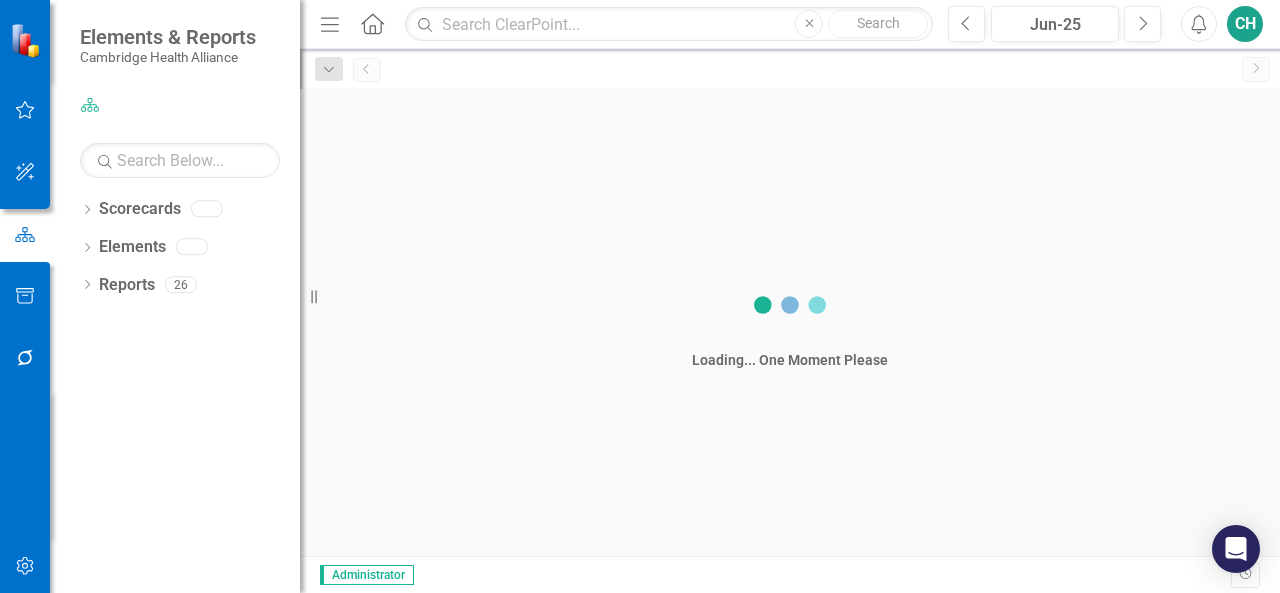scroll, scrollTop: 0, scrollLeft: 0, axis: both 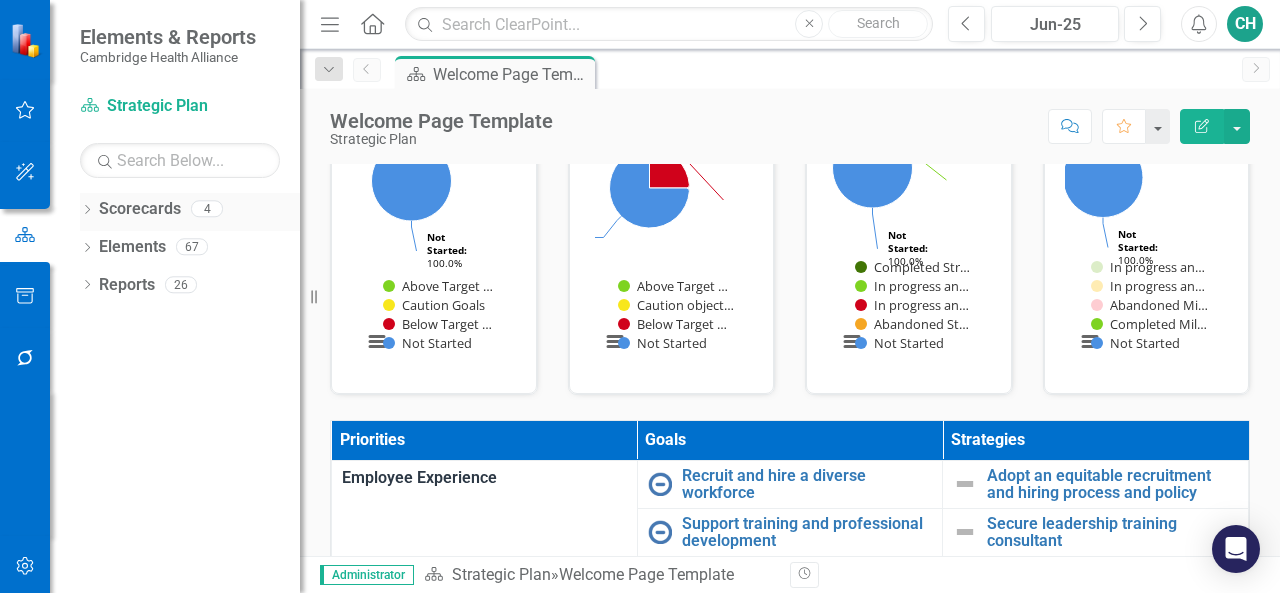 click on "Dropdown" 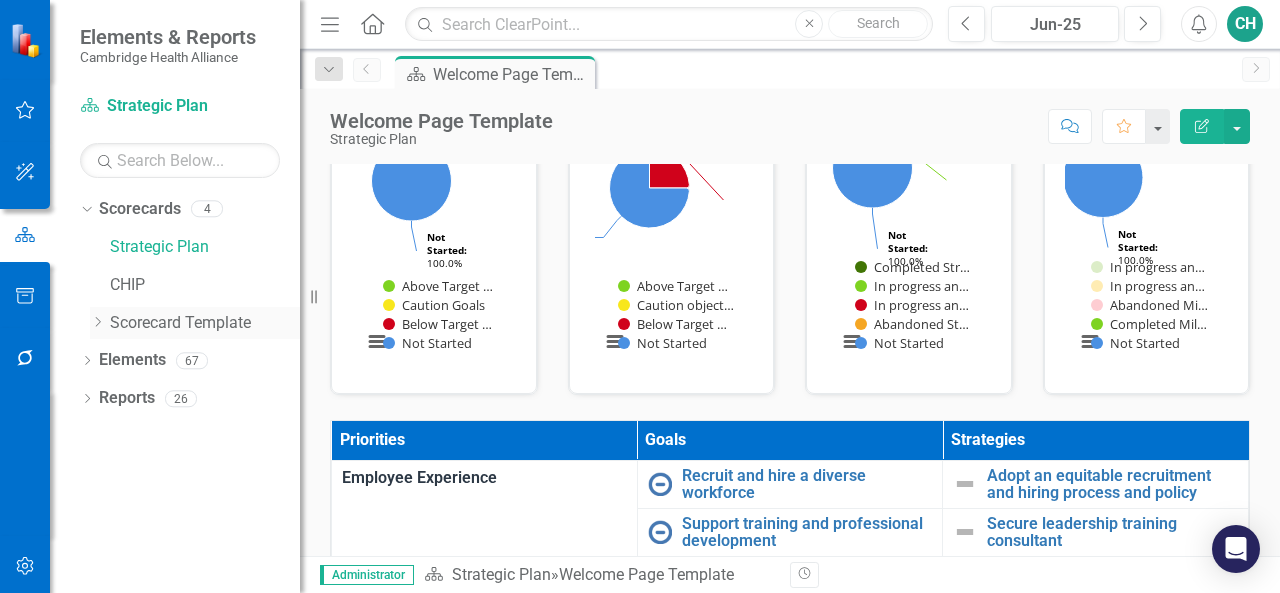 click on "Dropdown" 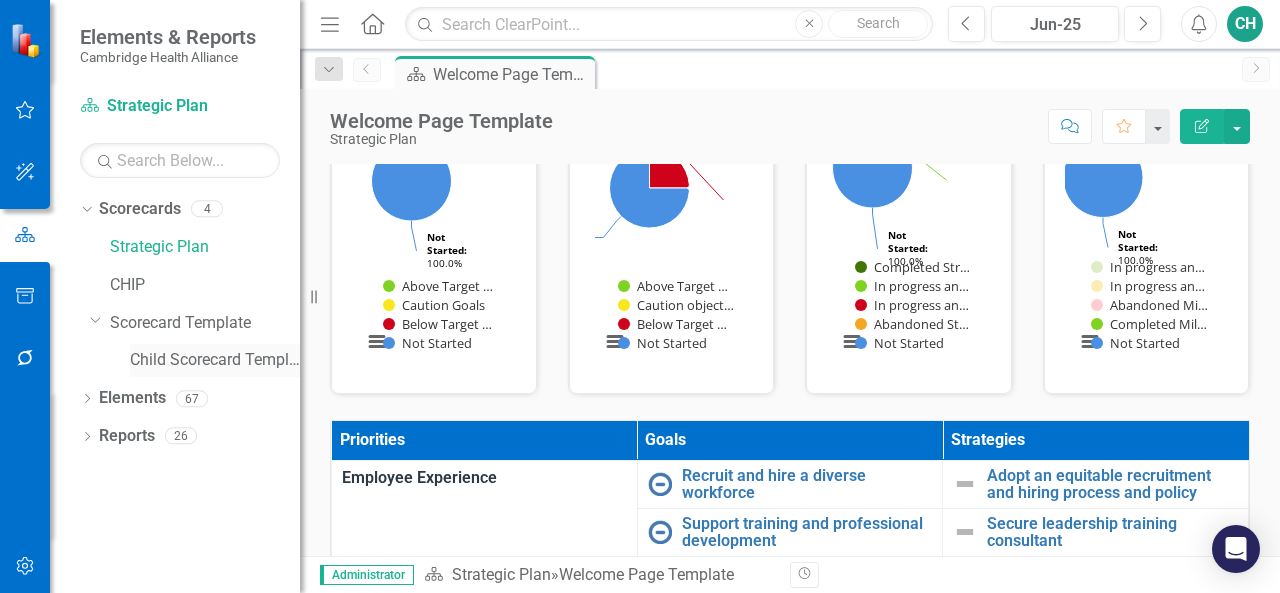 click on "Child Scorecard Template" at bounding box center (215, 360) 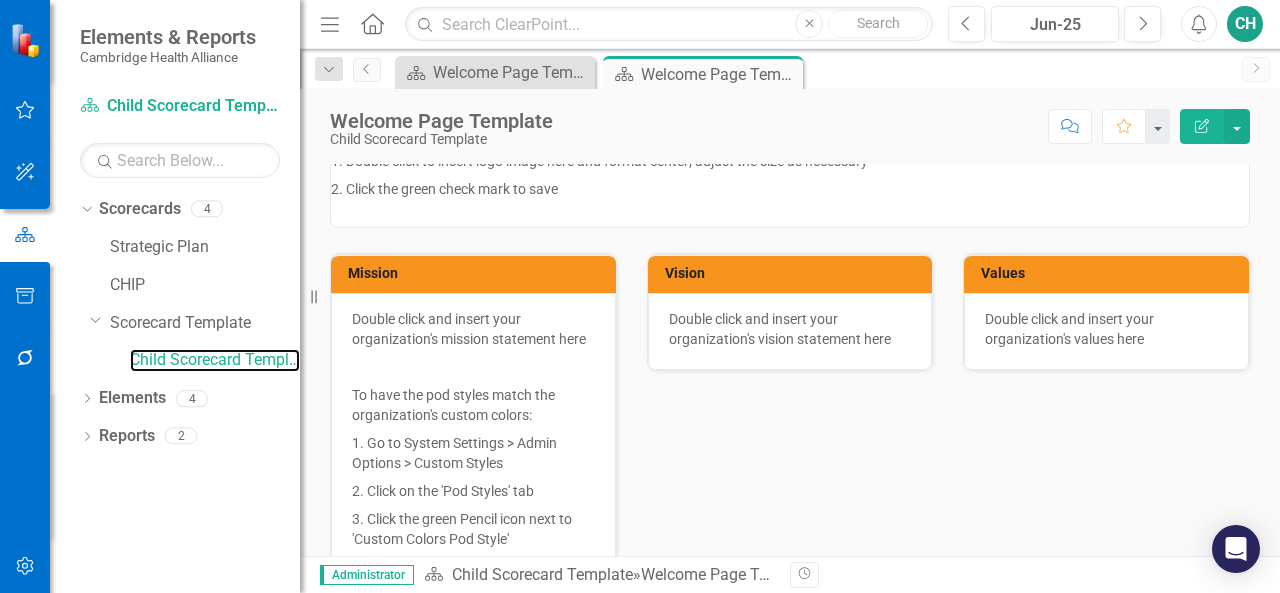scroll, scrollTop: 0, scrollLeft: 0, axis: both 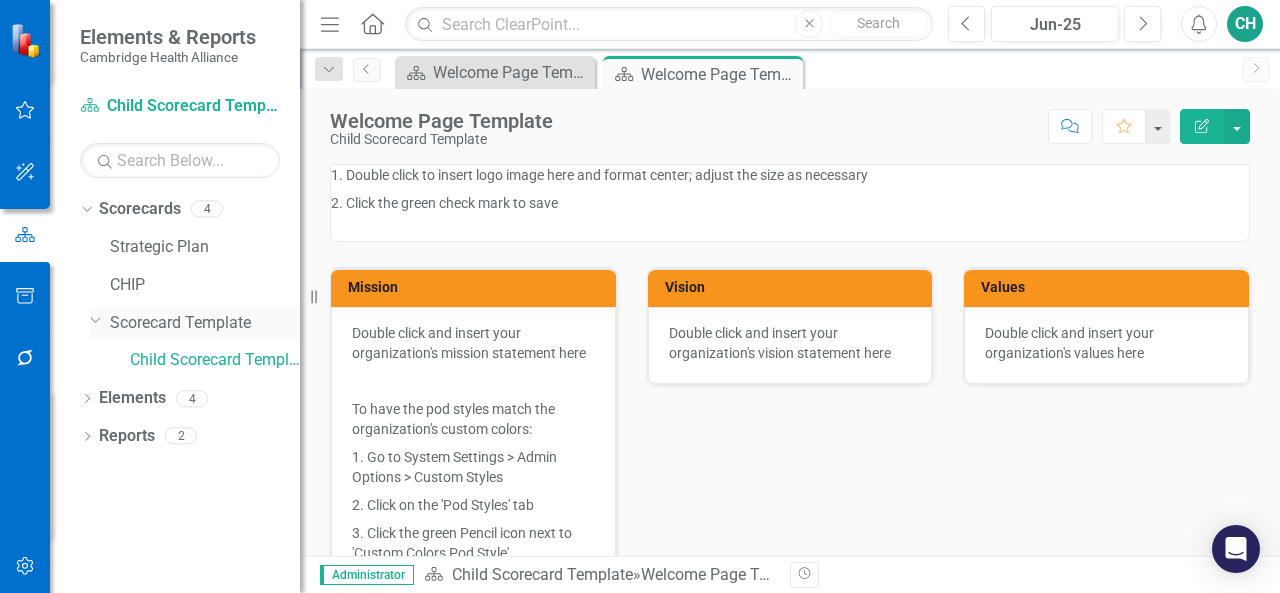 click on "Scorecard Template" at bounding box center (205, 323) 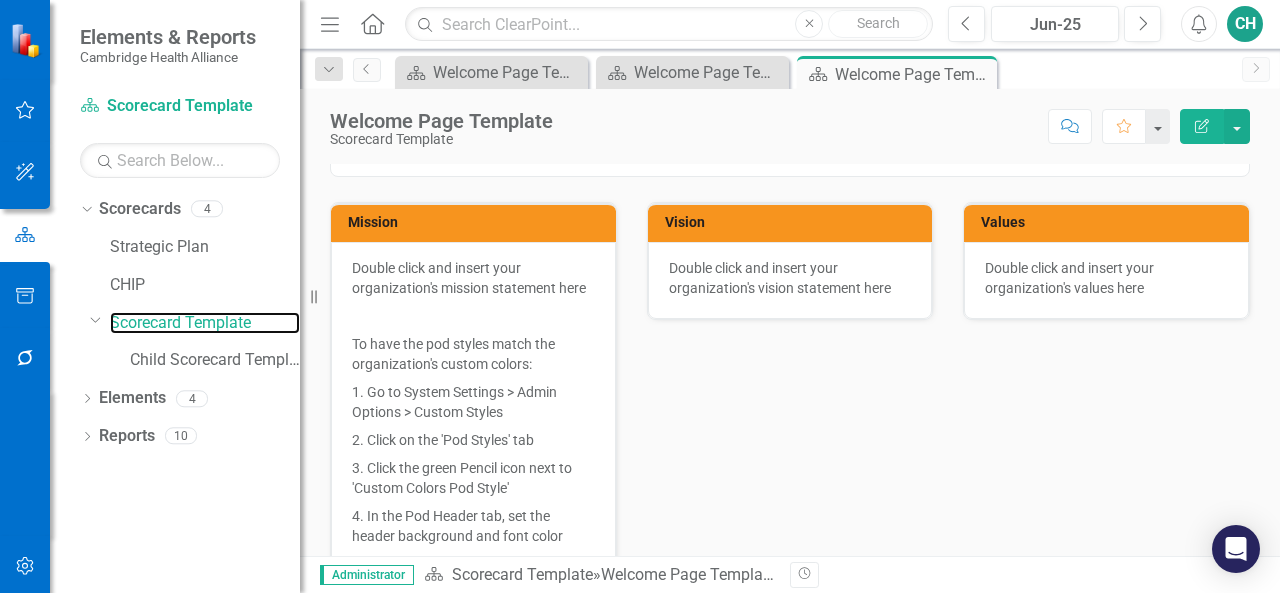 scroll, scrollTop: 0, scrollLeft: 0, axis: both 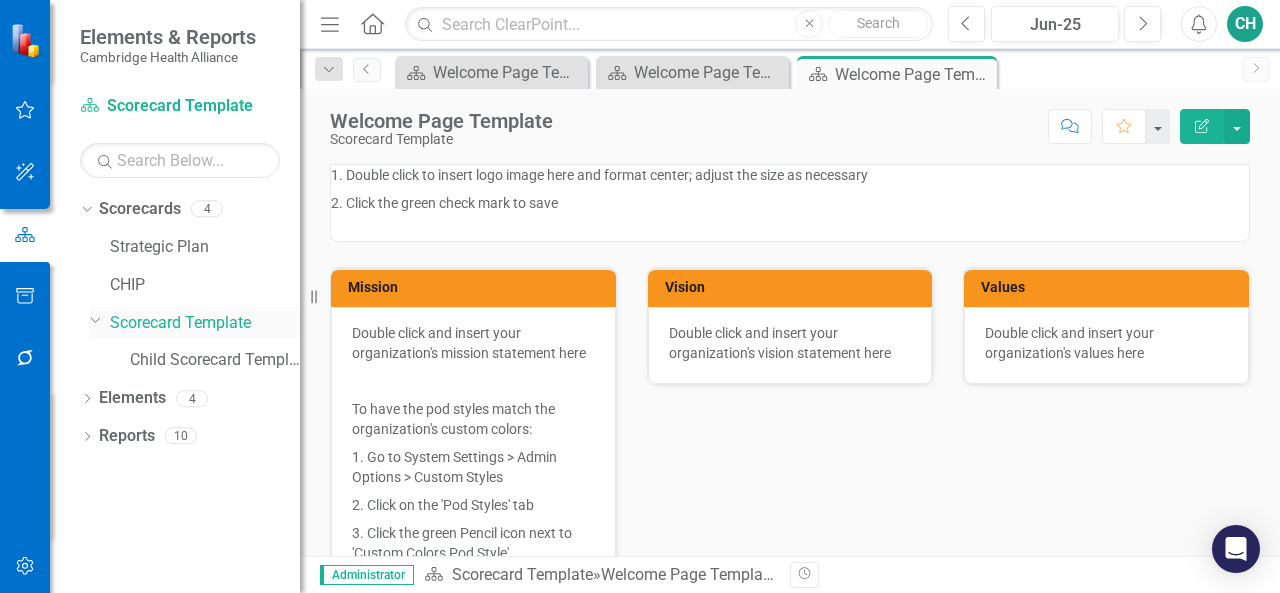 drag, startPoint x: 673, startPoint y: 362, endPoint x: 185, endPoint y: 325, distance: 489.40067 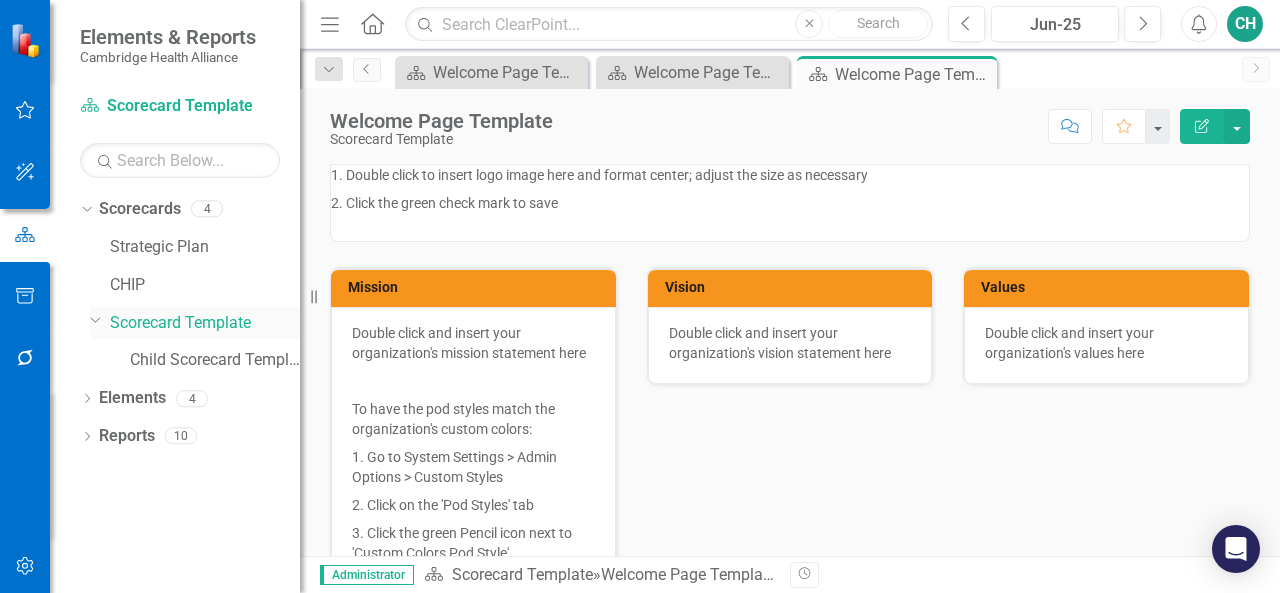 click on "Scorecard Template" at bounding box center (205, 323) 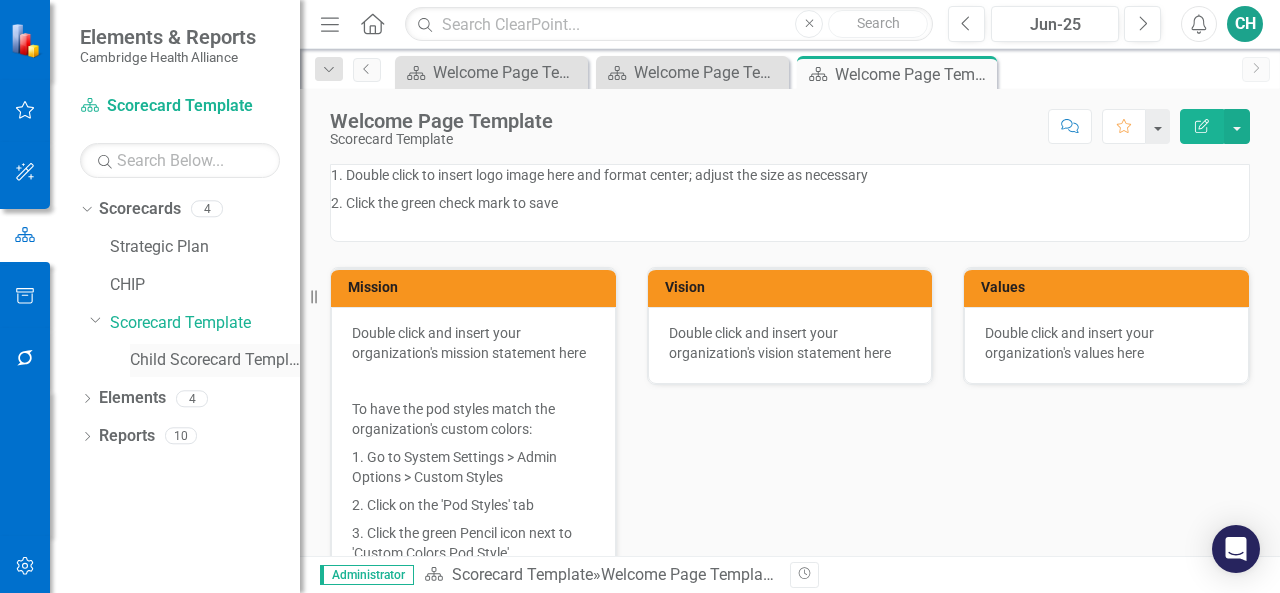 click on "Child Scorecard Template" at bounding box center [215, 360] 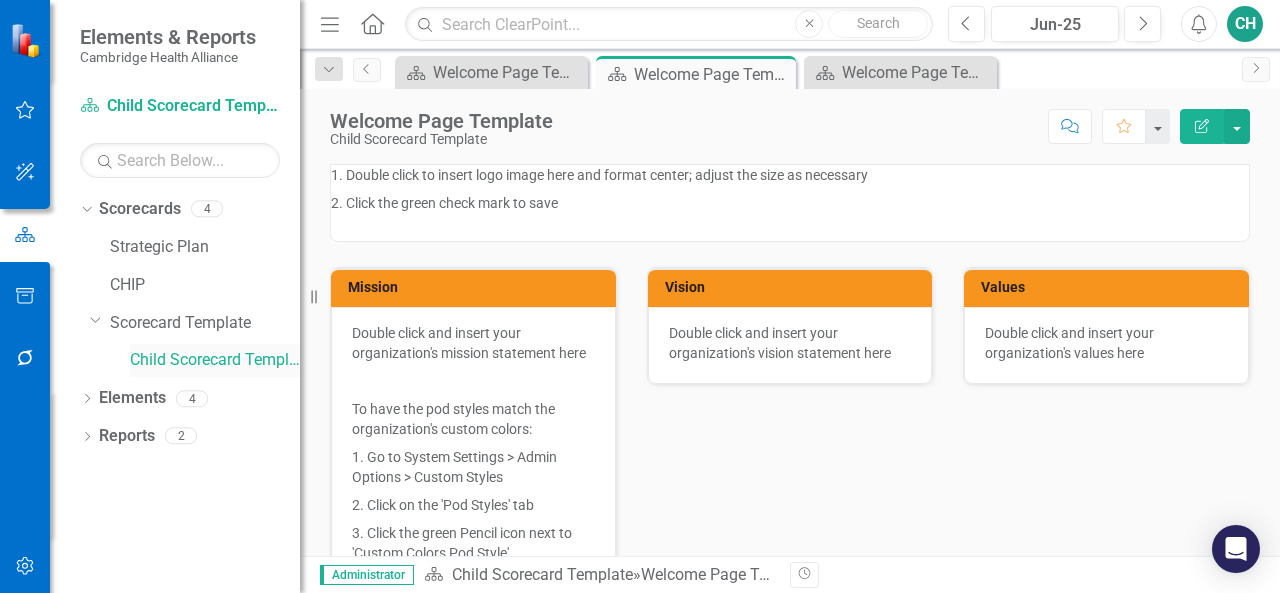 drag, startPoint x: 208, startPoint y: 357, endPoint x: 131, endPoint y: 360, distance: 77.05842 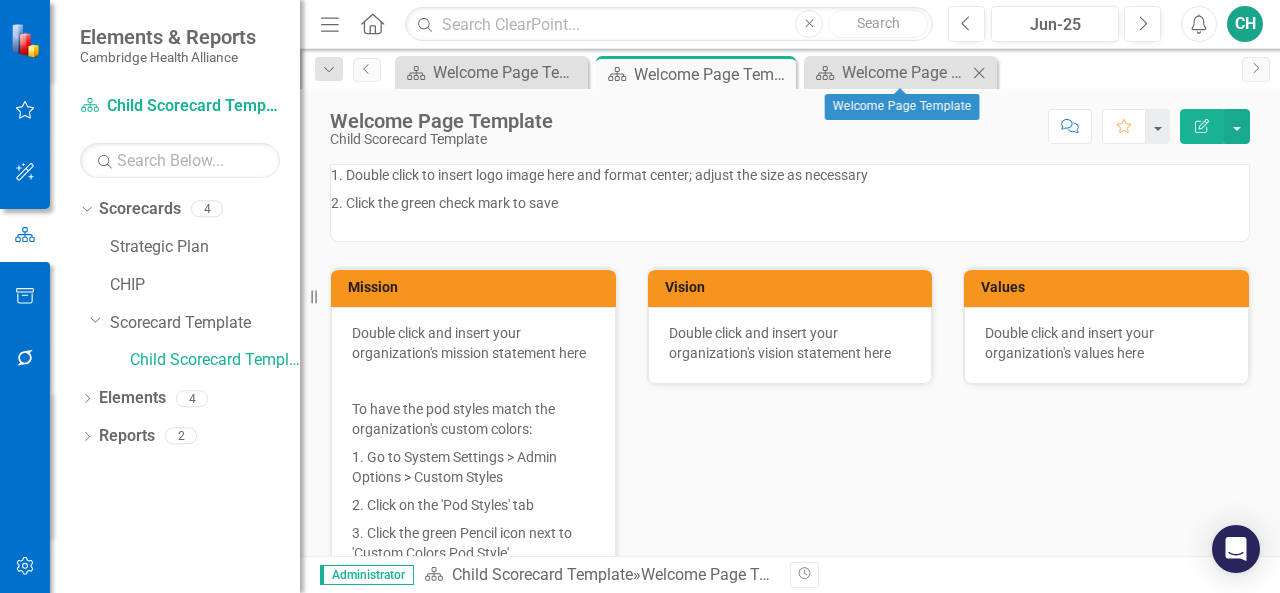 click on "Close" 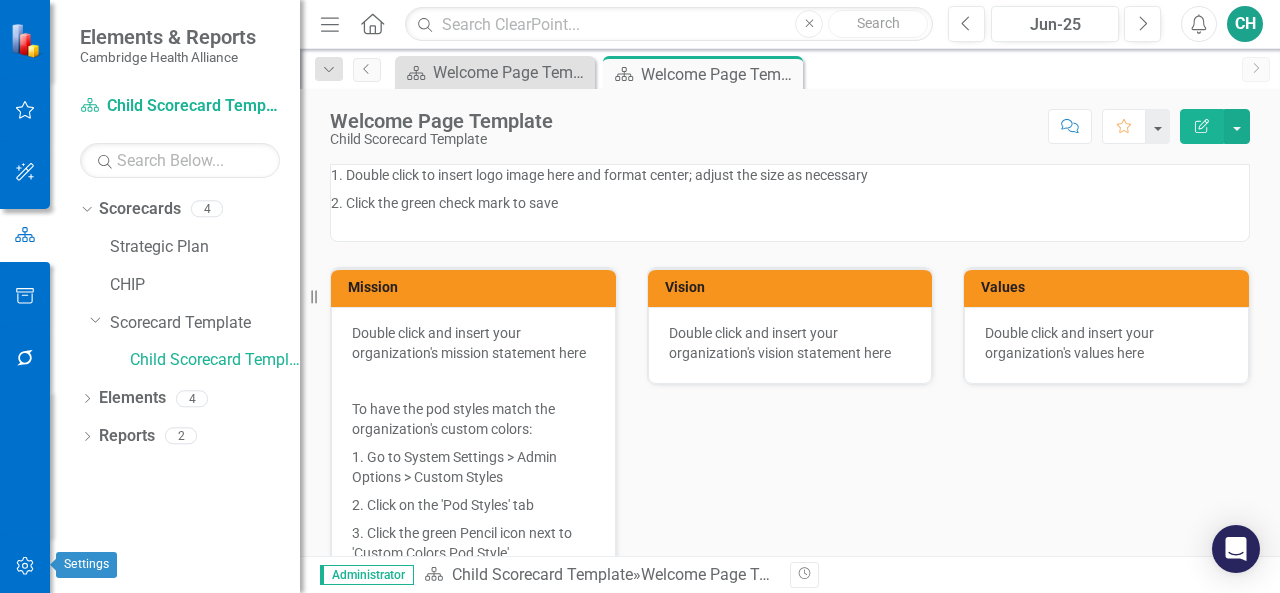 click 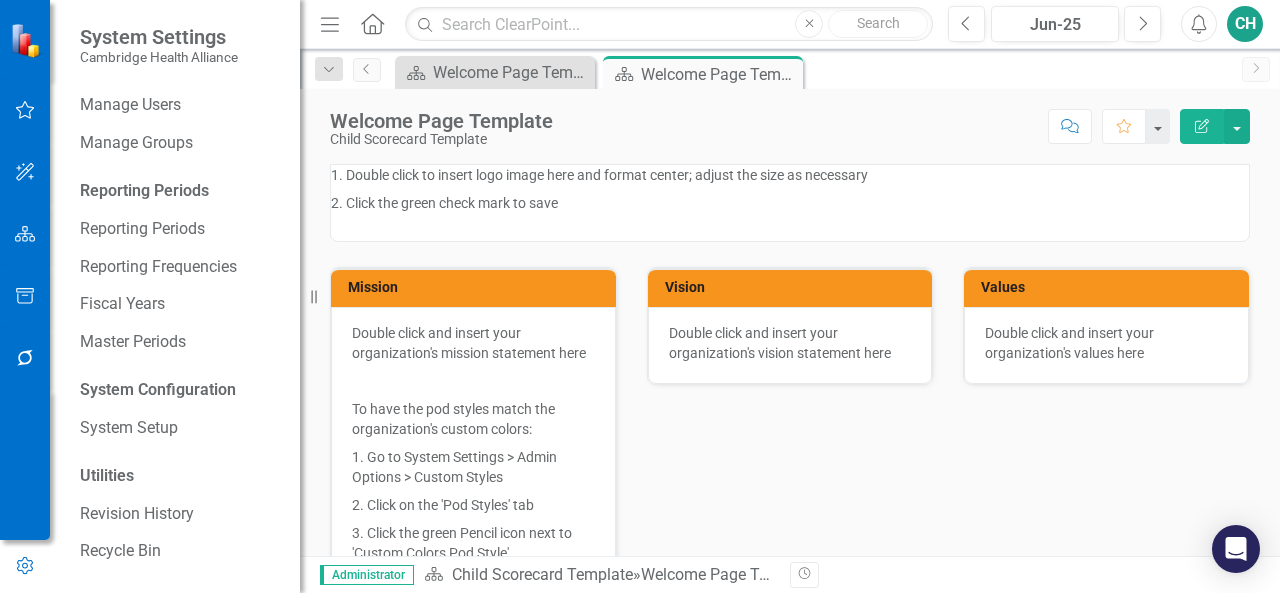 scroll, scrollTop: 0, scrollLeft: 0, axis: both 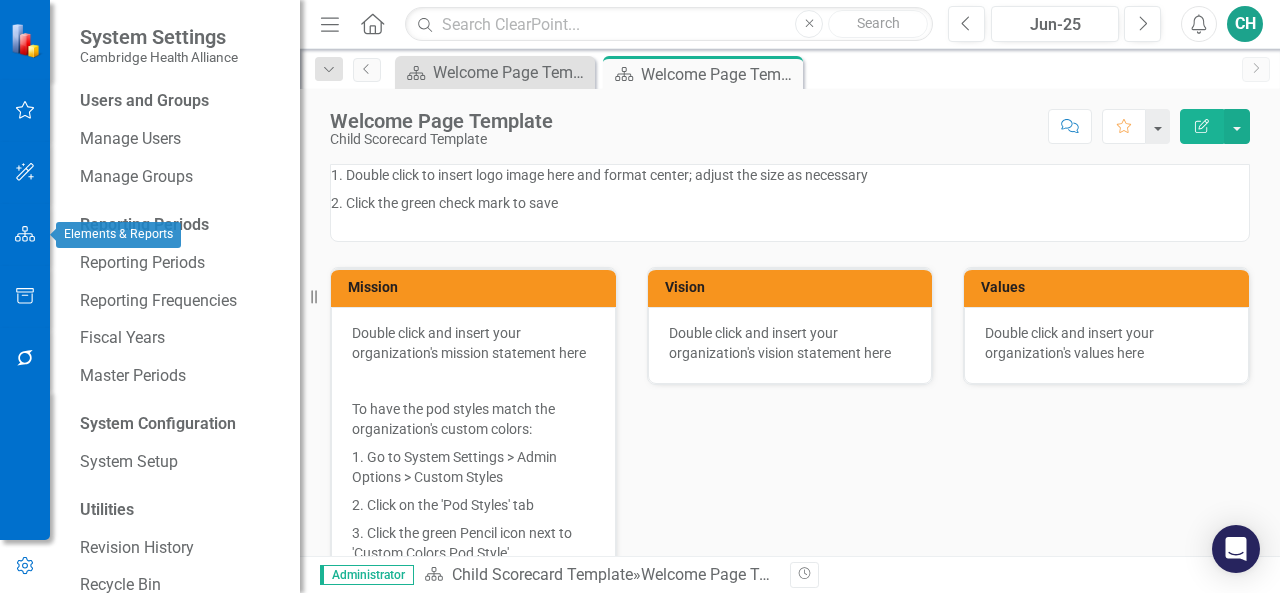 click 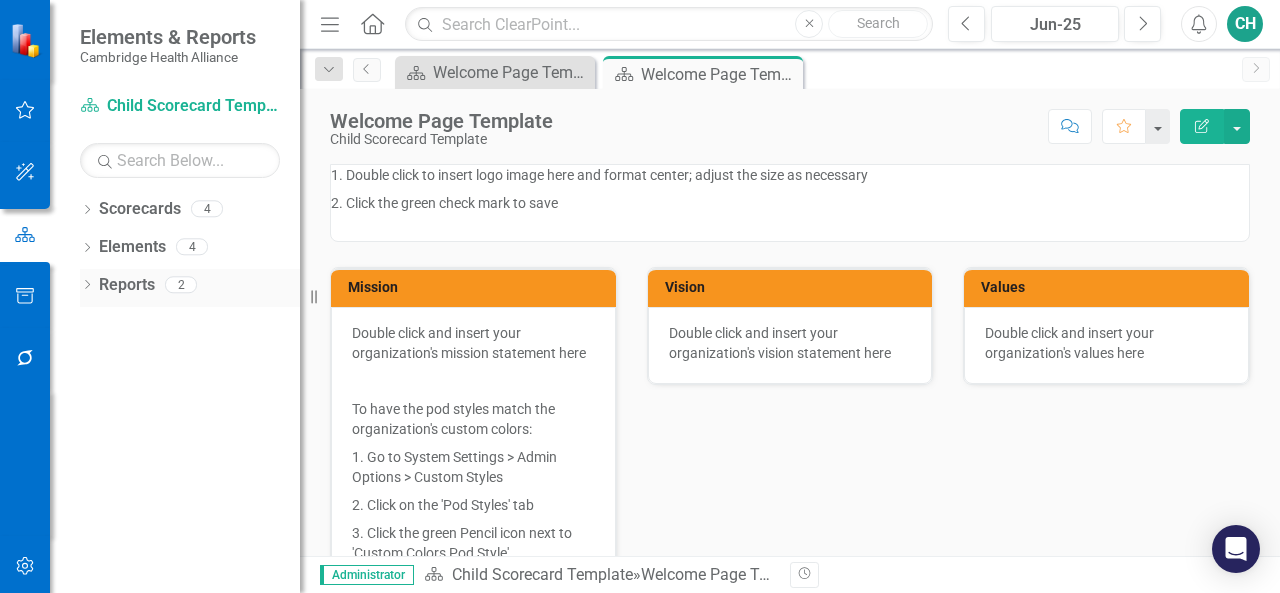 click on "Dropdown" 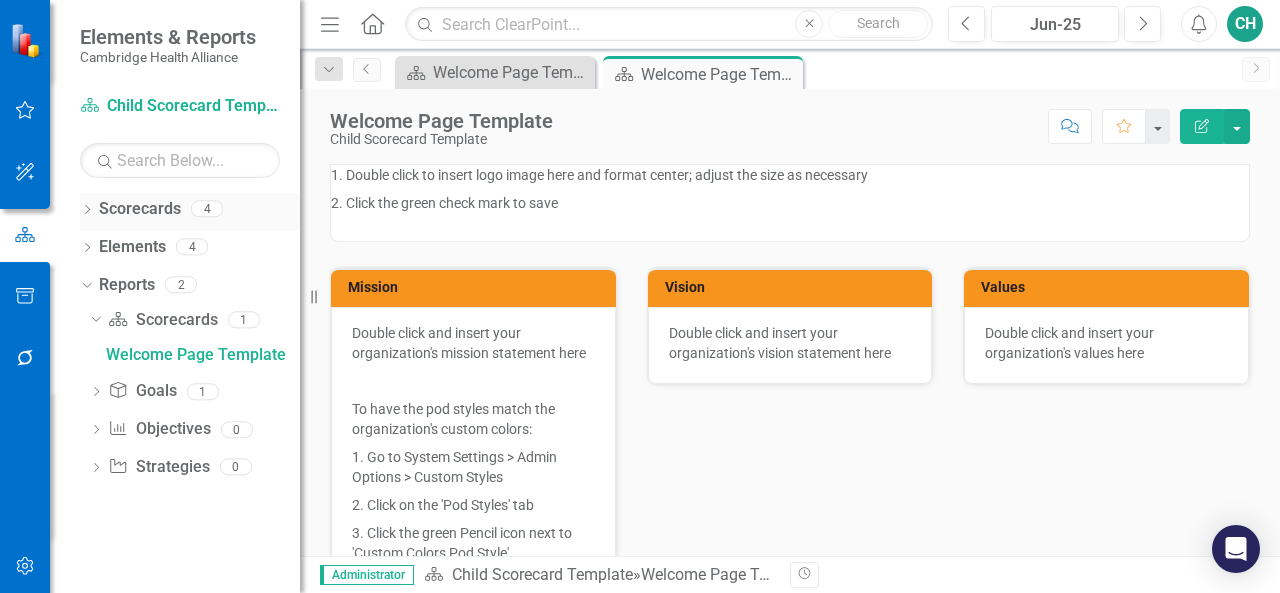 click on "Dropdown" at bounding box center [87, 211] 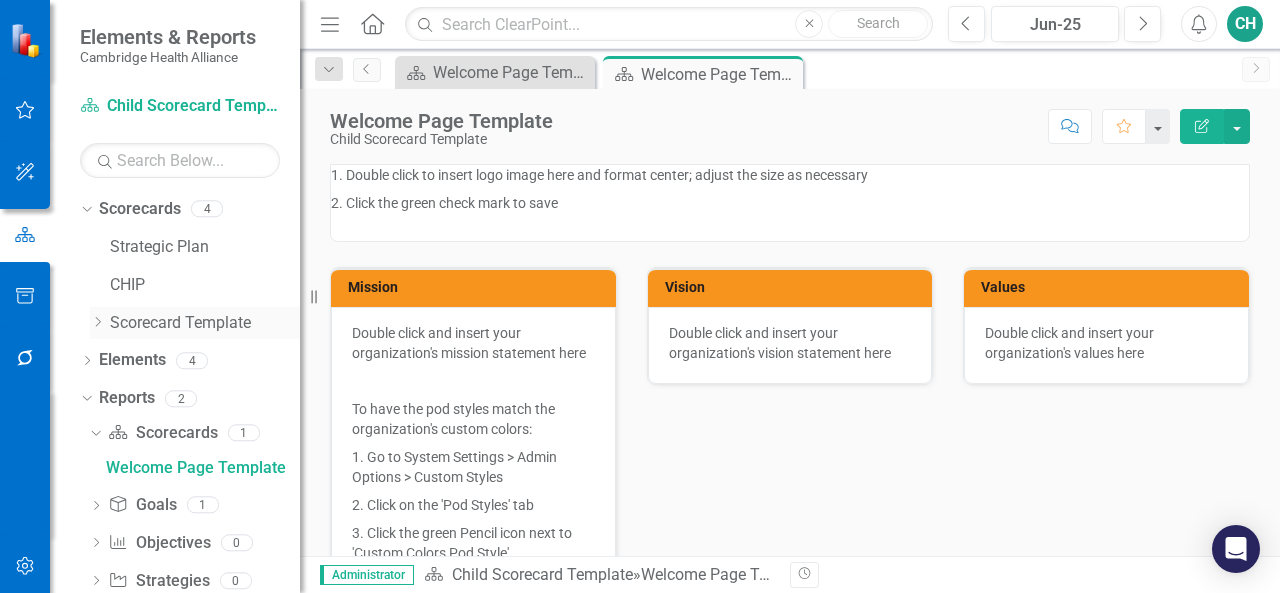 click on "Scorecard Template" at bounding box center (205, 323) 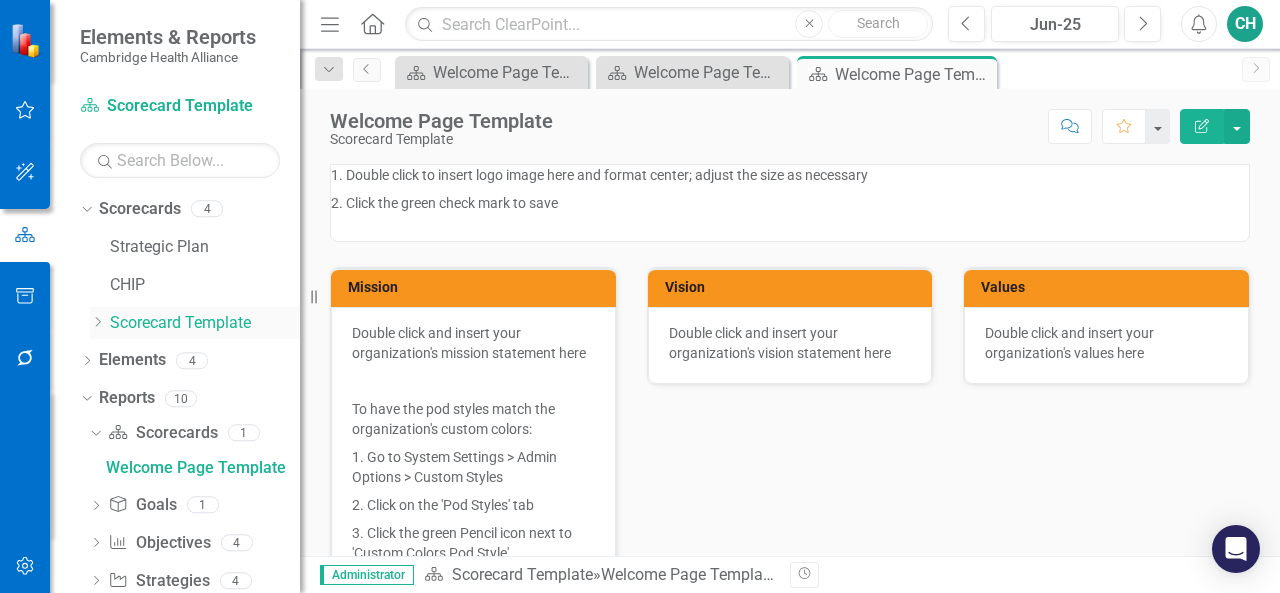 click on "Dropdown" at bounding box center (100, 322) 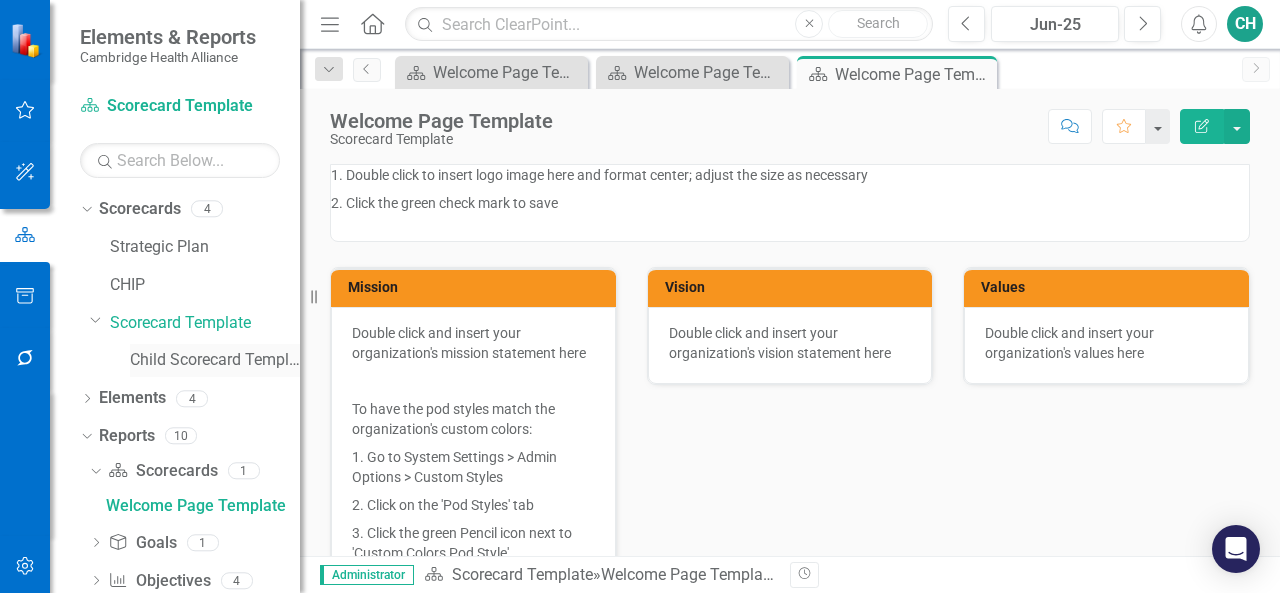 click on "Child Scorecard Template" at bounding box center [215, 360] 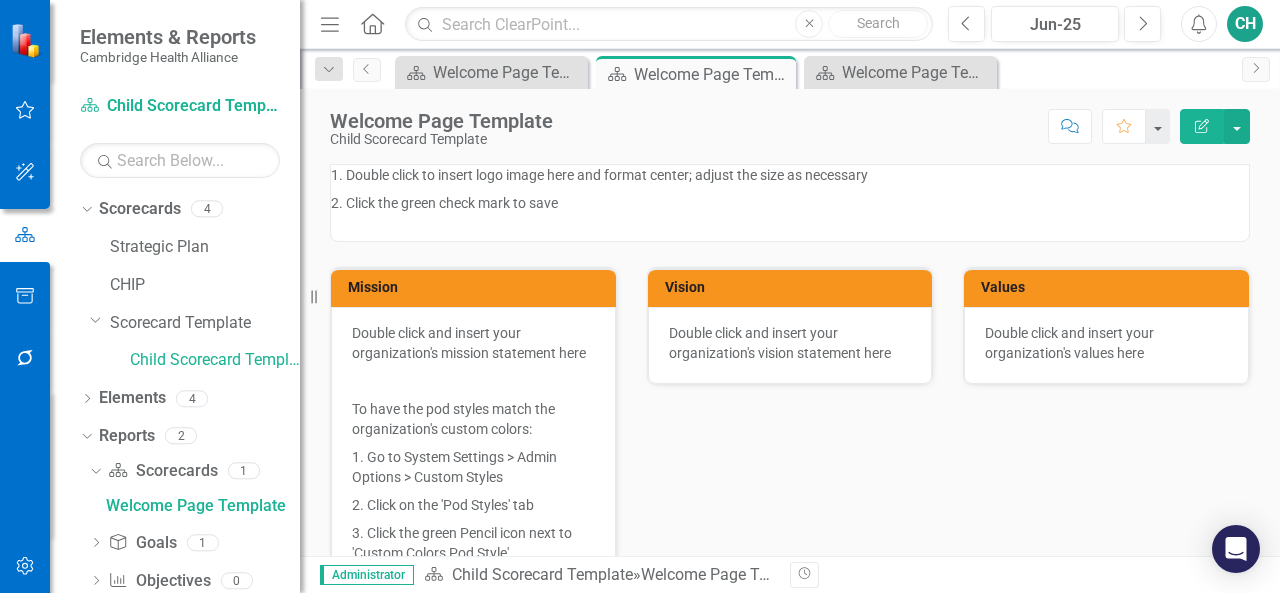 click on "Menu" 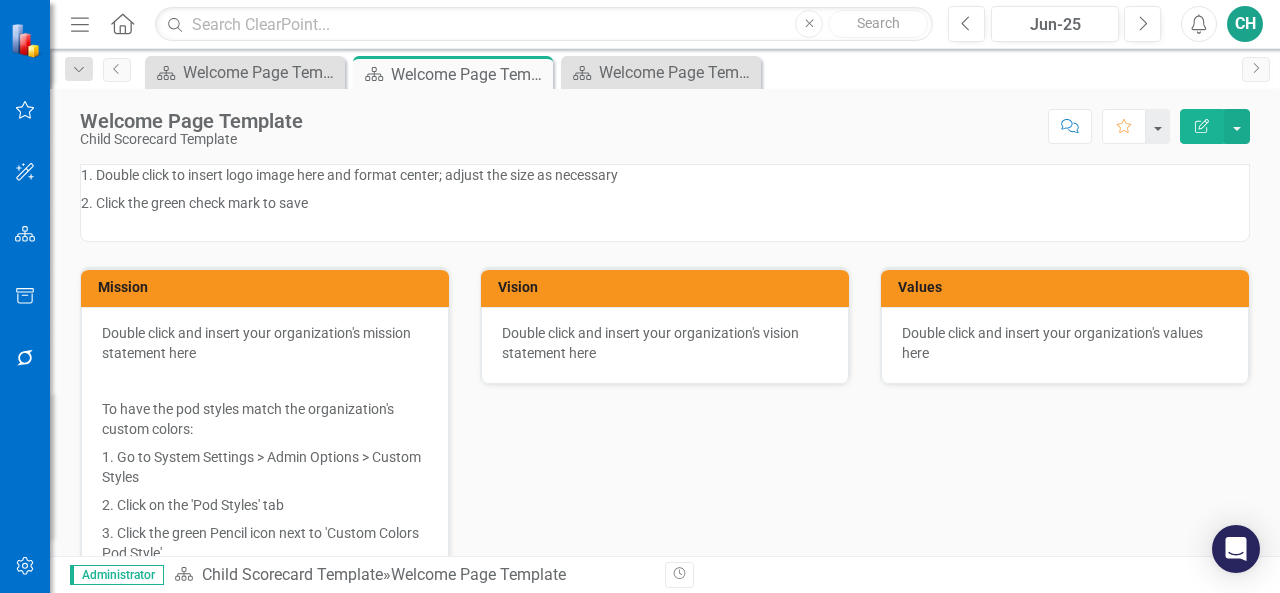 click on "Menu" 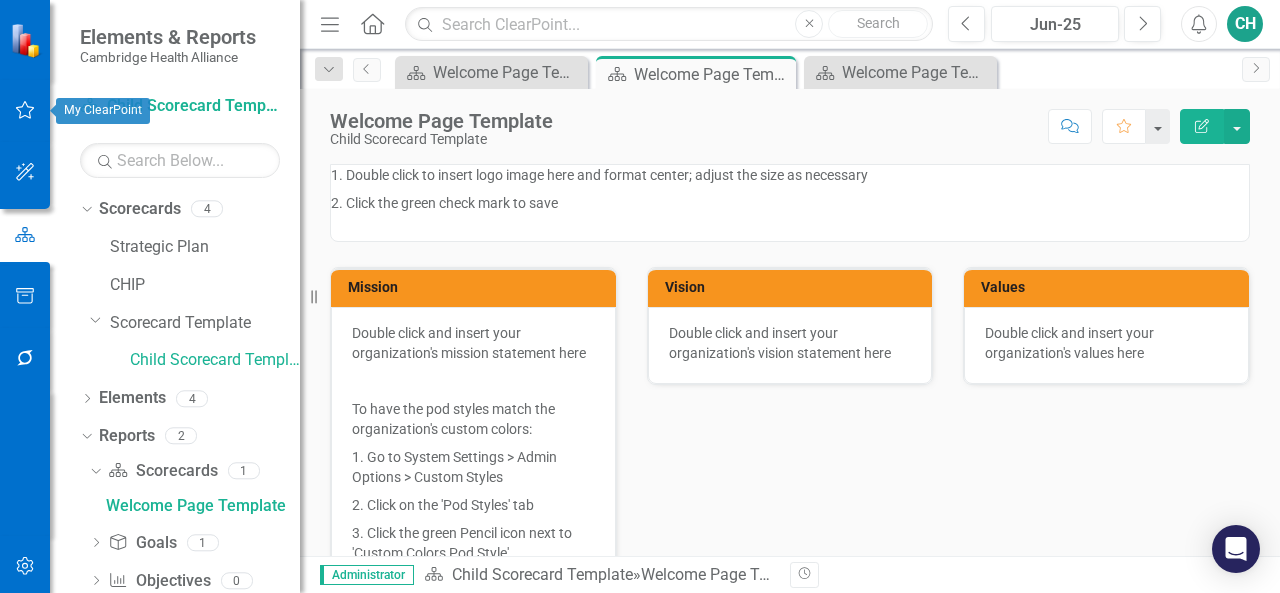 click 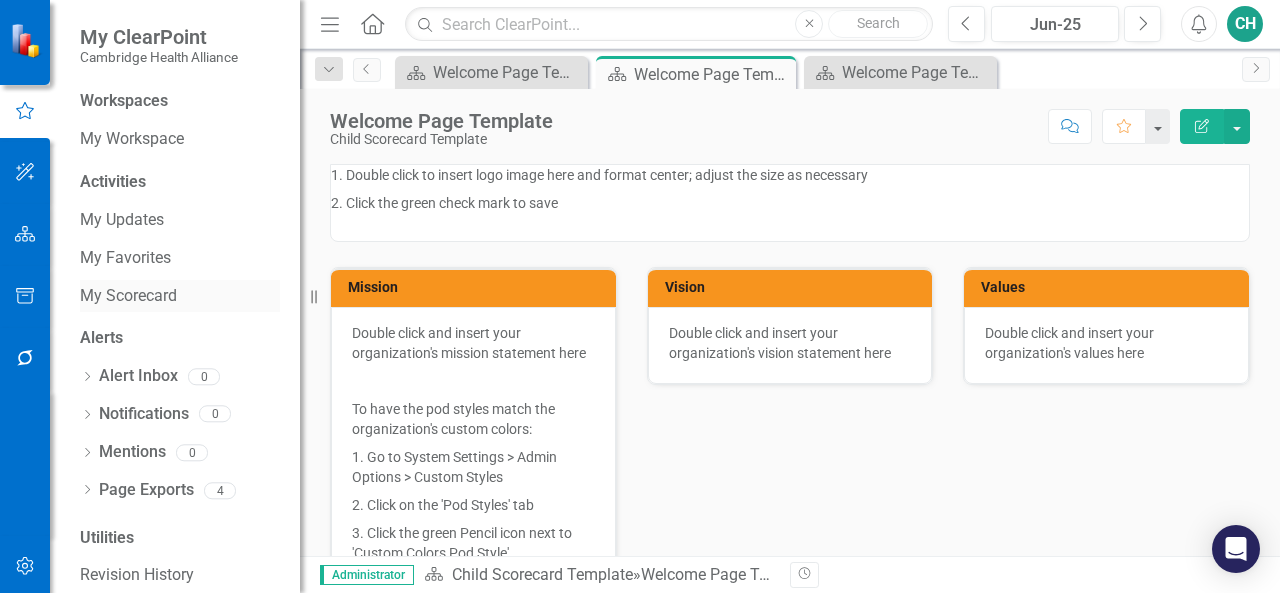 click on "My Scorecard" at bounding box center (180, 296) 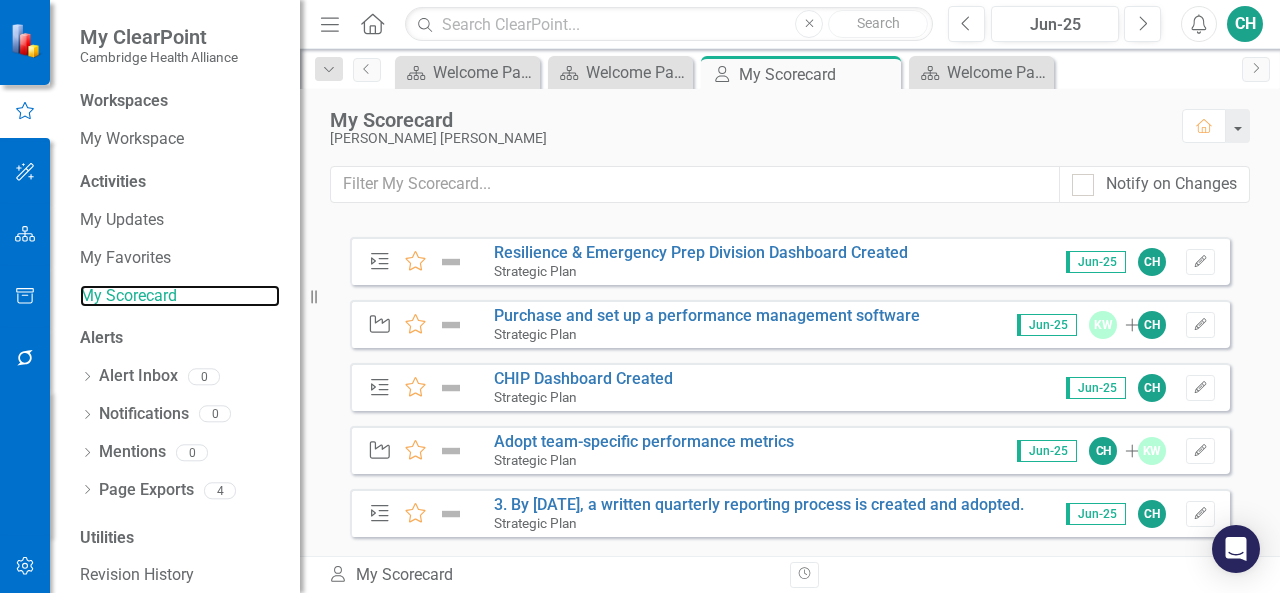 scroll, scrollTop: 1326, scrollLeft: 0, axis: vertical 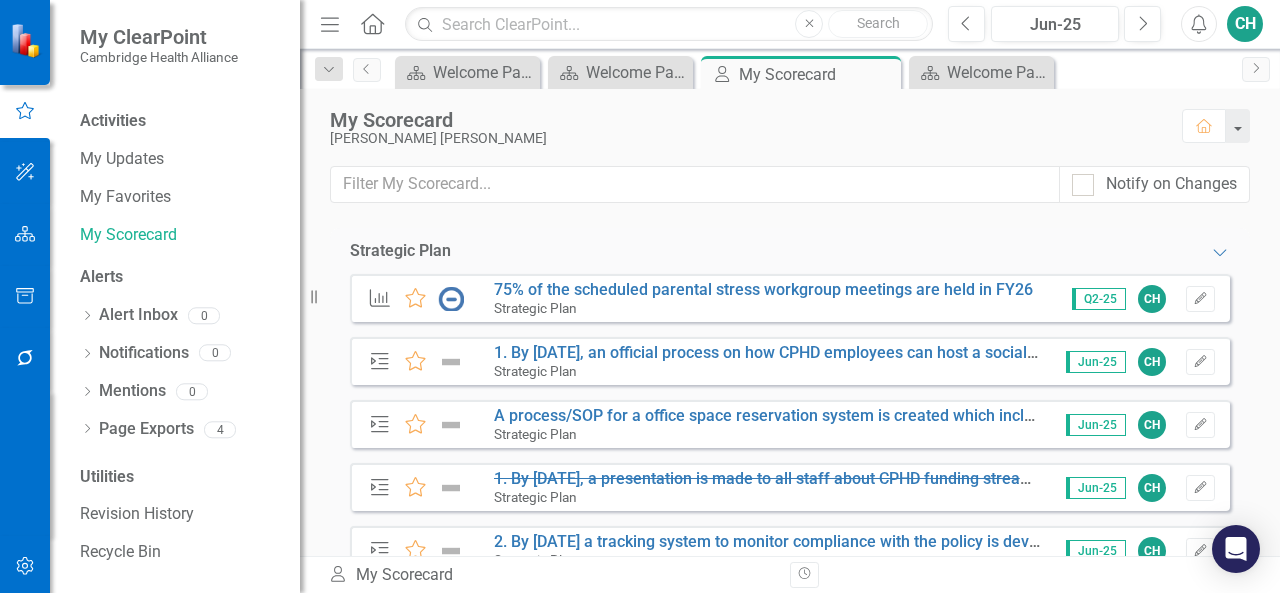 click on "Utilities" at bounding box center [180, 477] 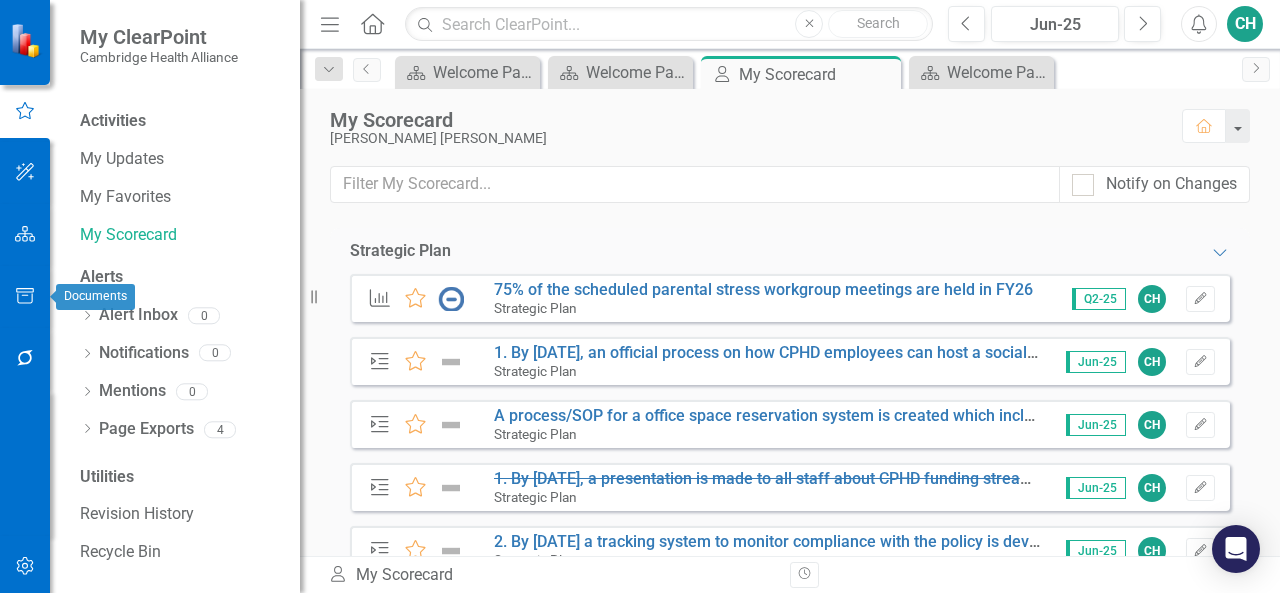 click 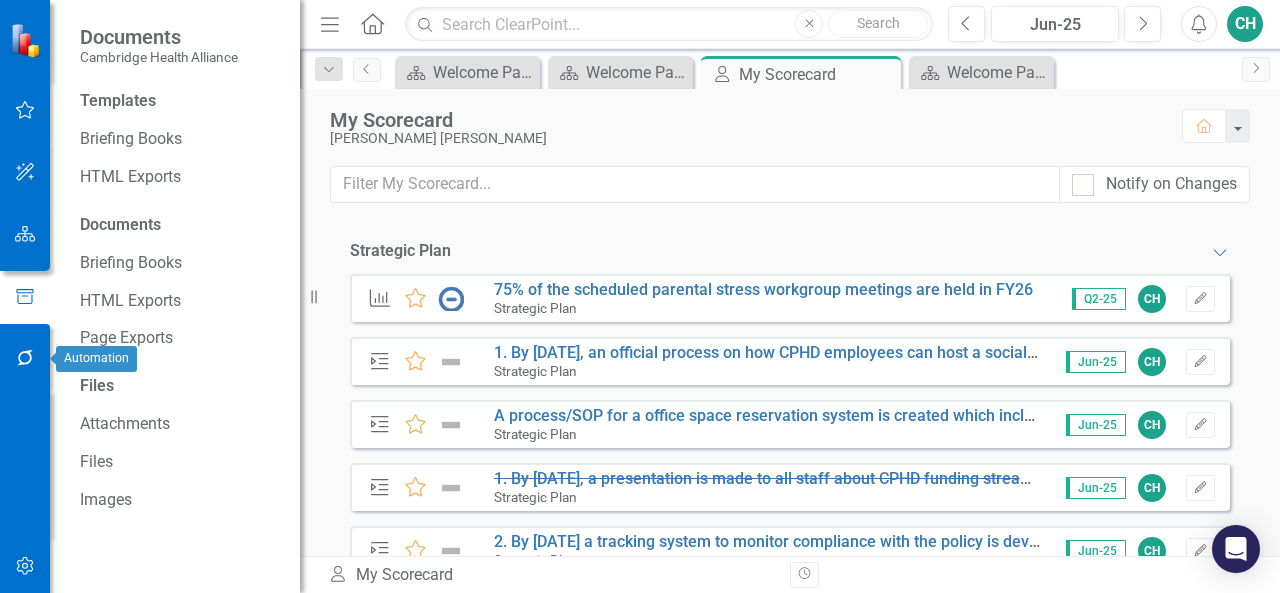 click 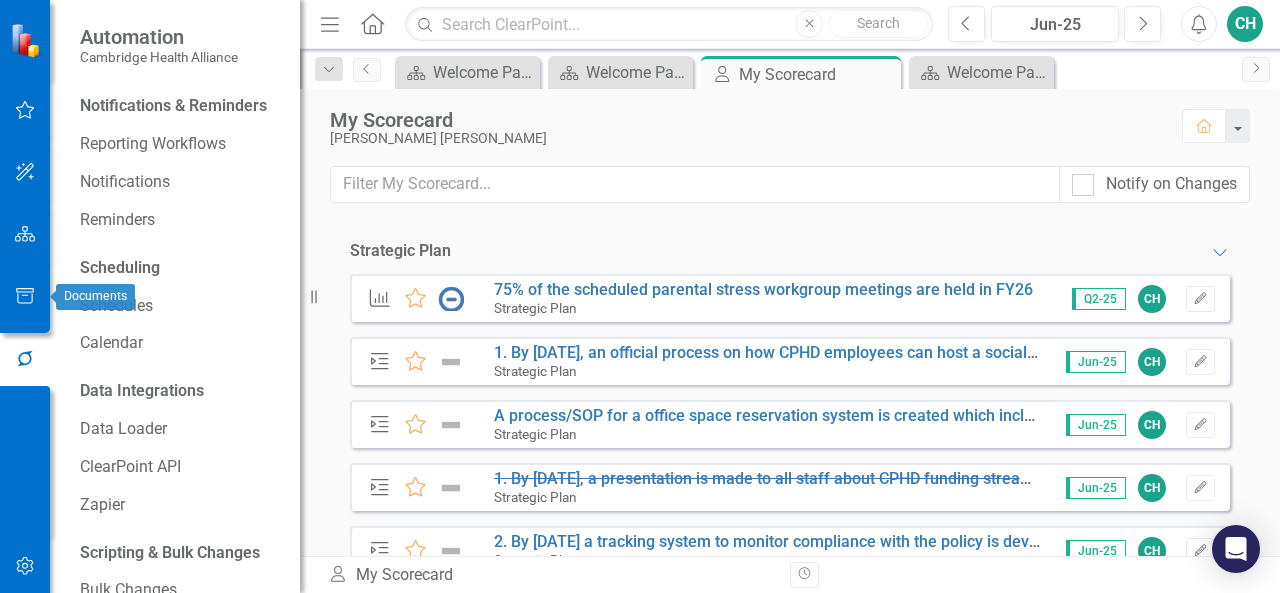 click 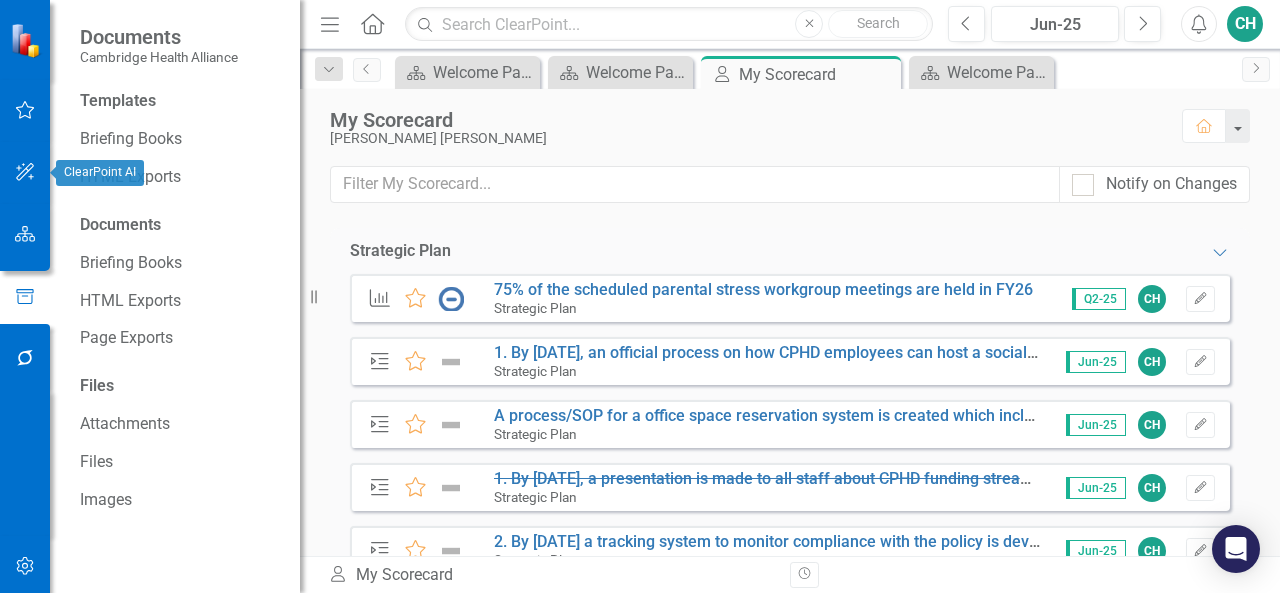 click at bounding box center [25, 173] 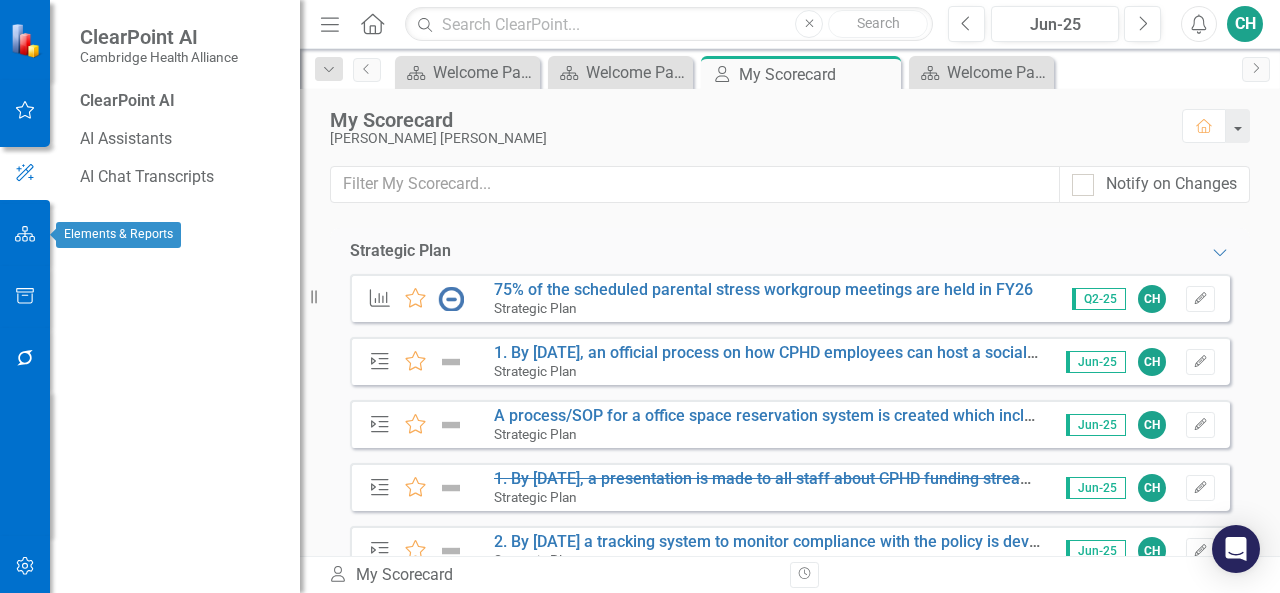 click 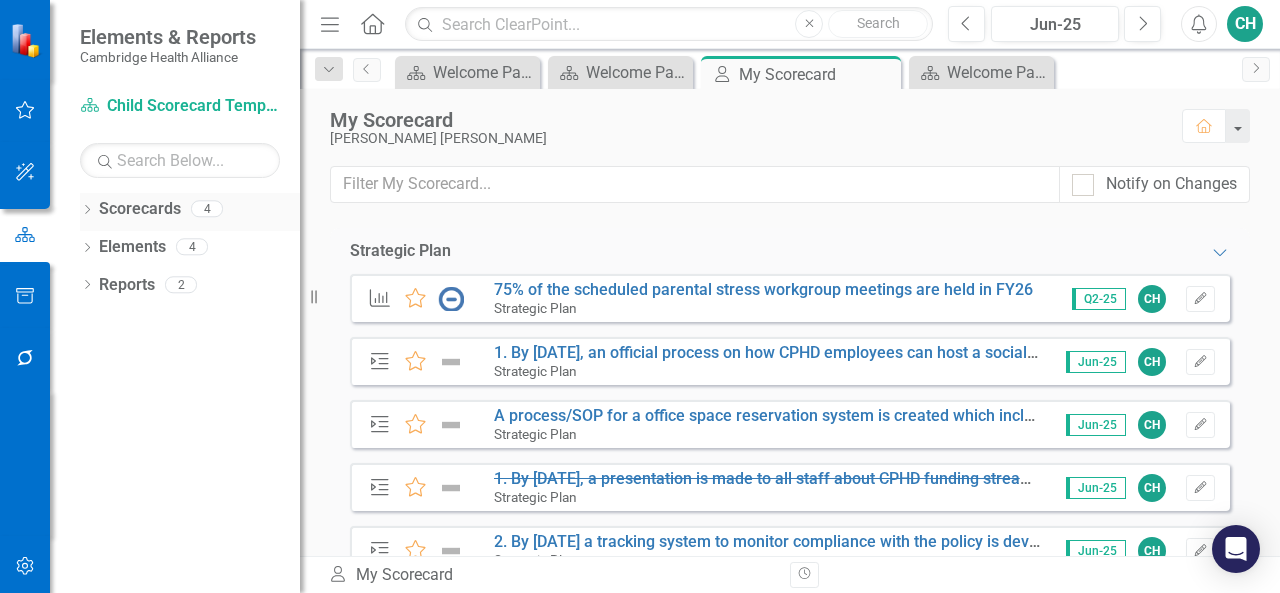 click on "Dropdown Scorecards 4" at bounding box center (190, 212) 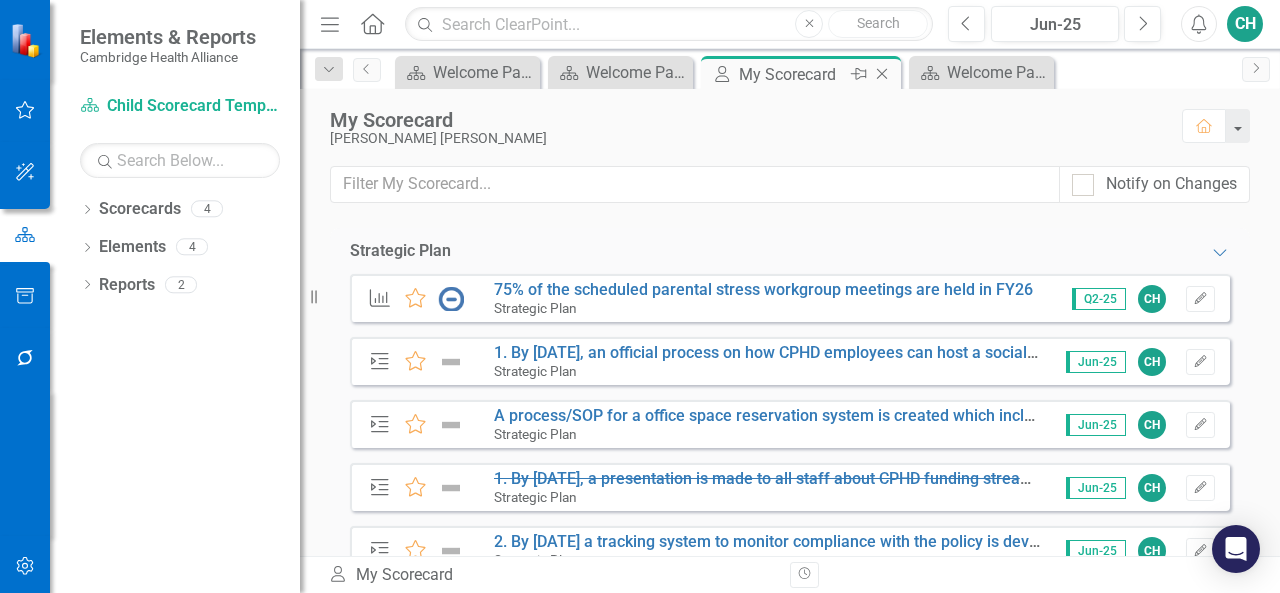 click on "Close" 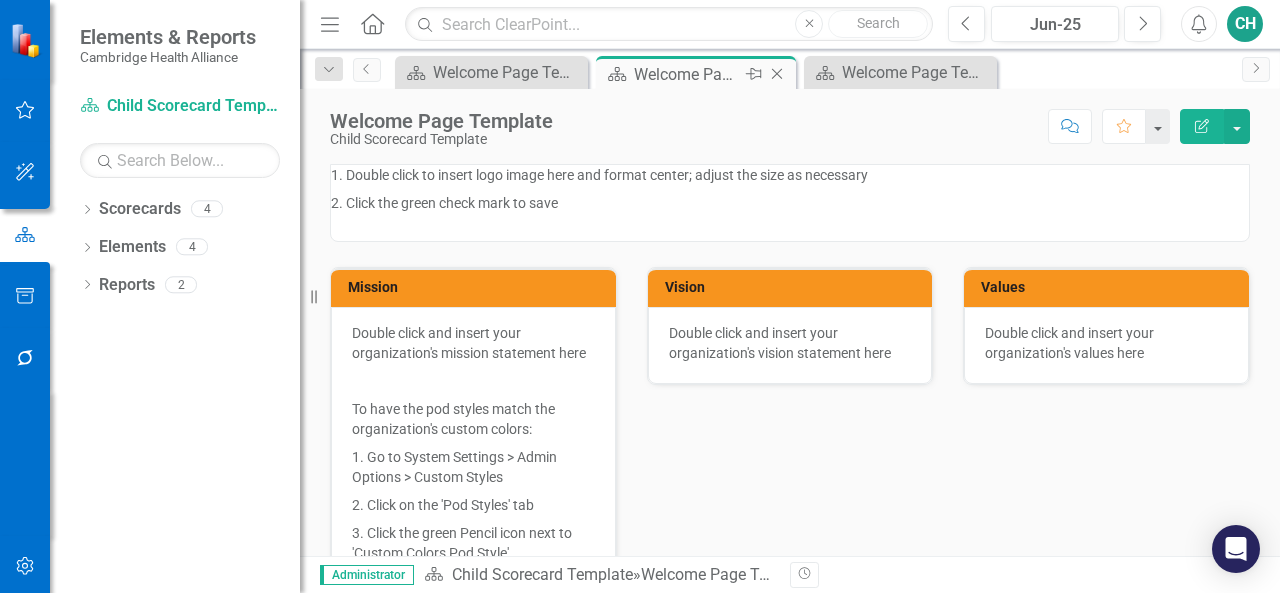 click 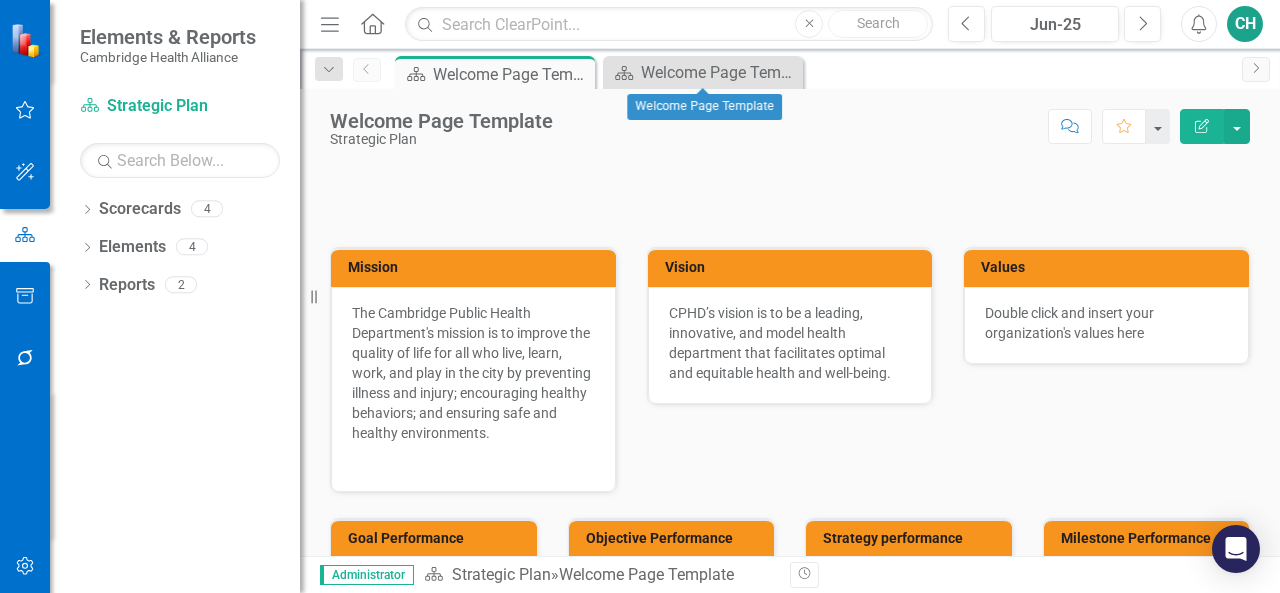 click on "Close" 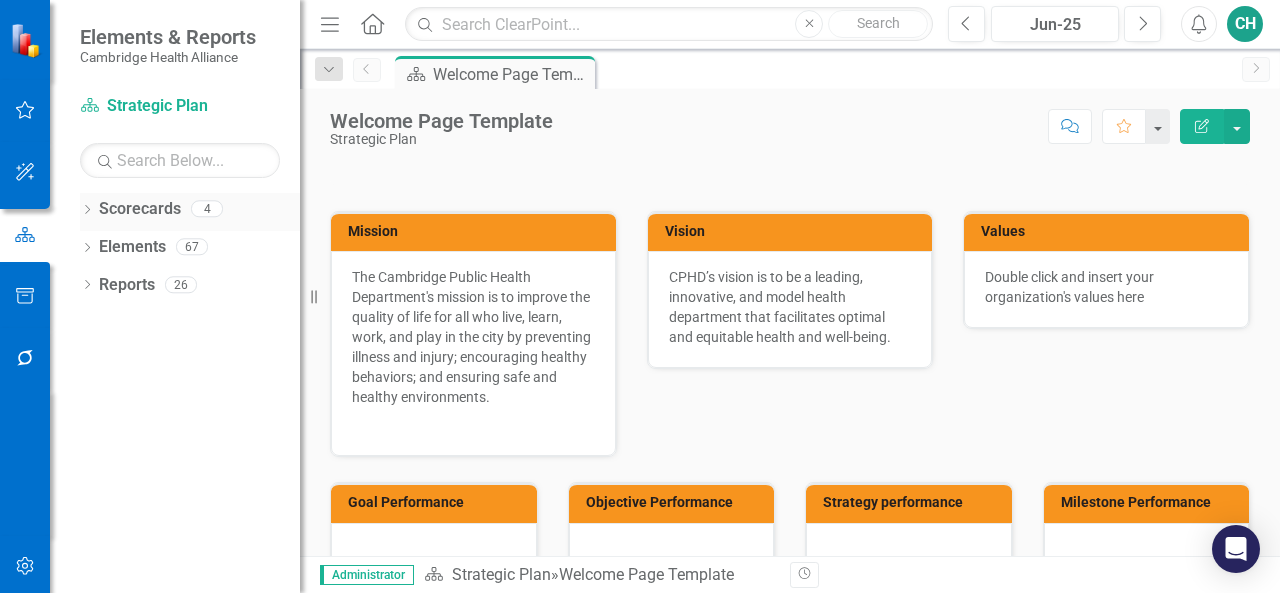 scroll, scrollTop: 35, scrollLeft: 0, axis: vertical 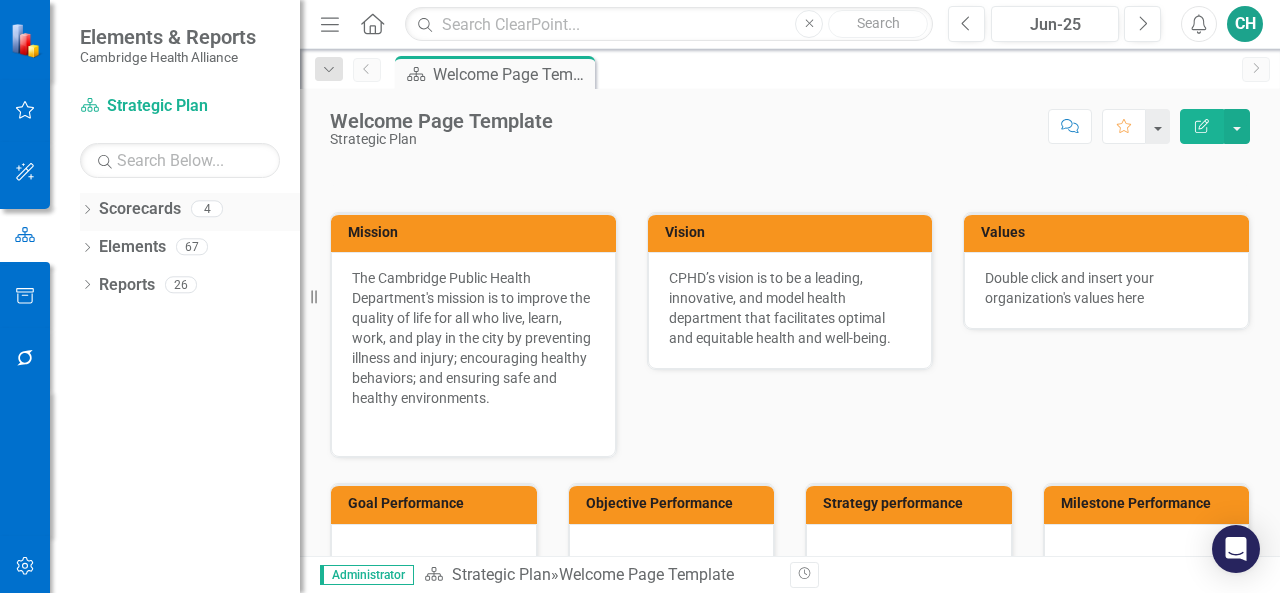 click 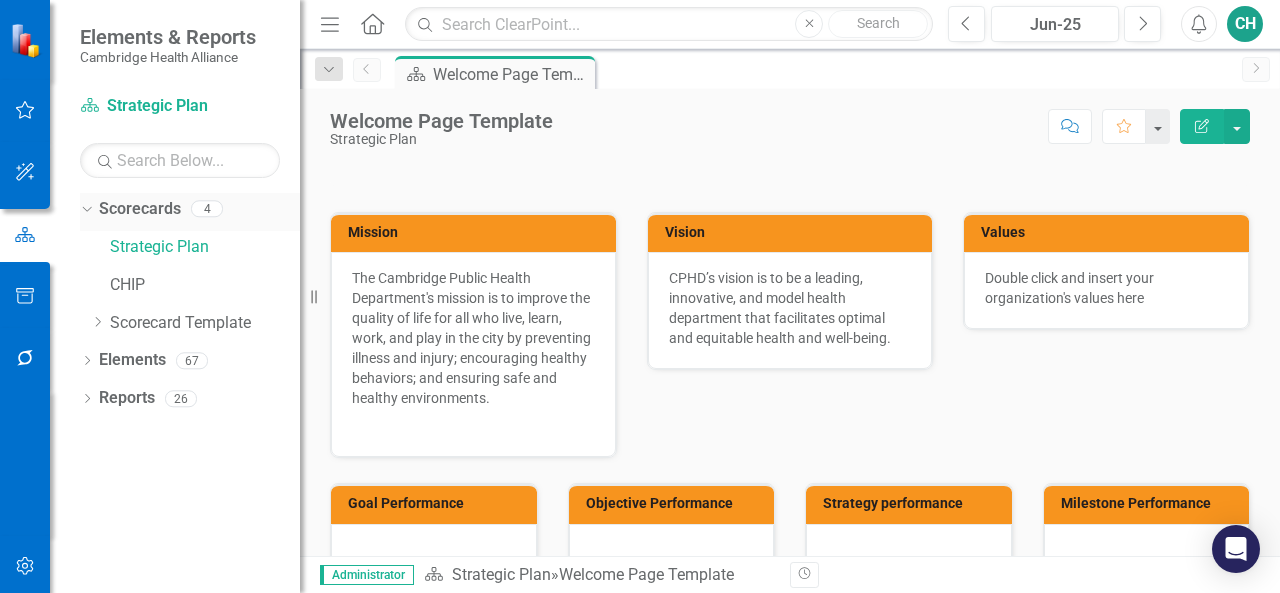 click on "4" at bounding box center [207, 209] 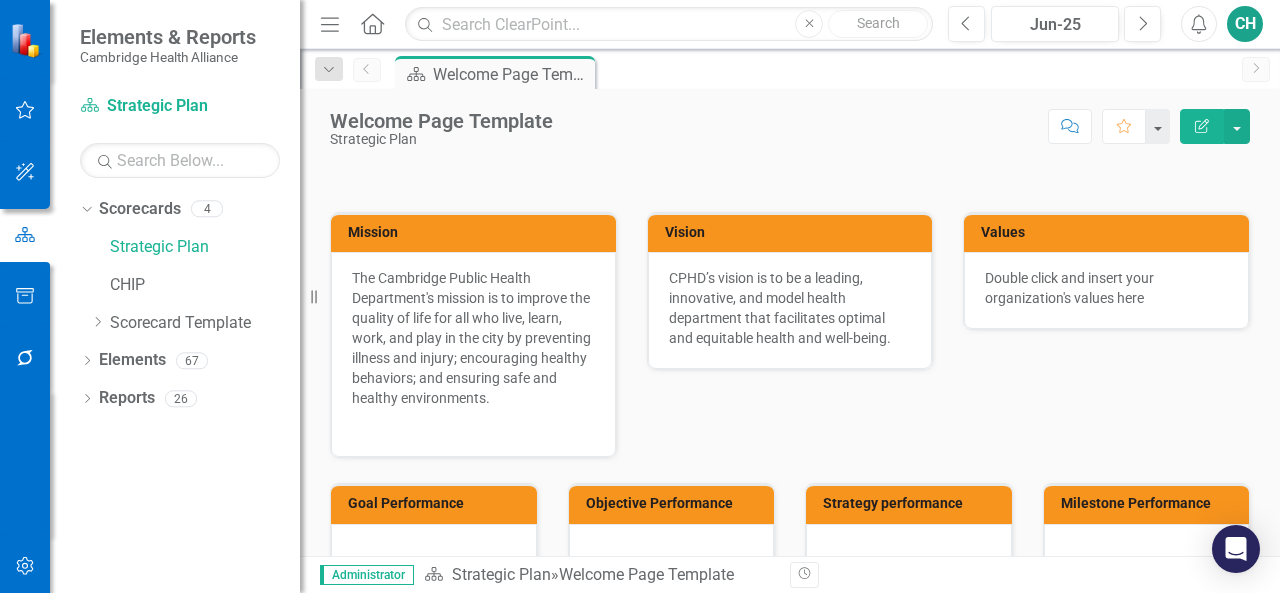 click at bounding box center [28, 40] 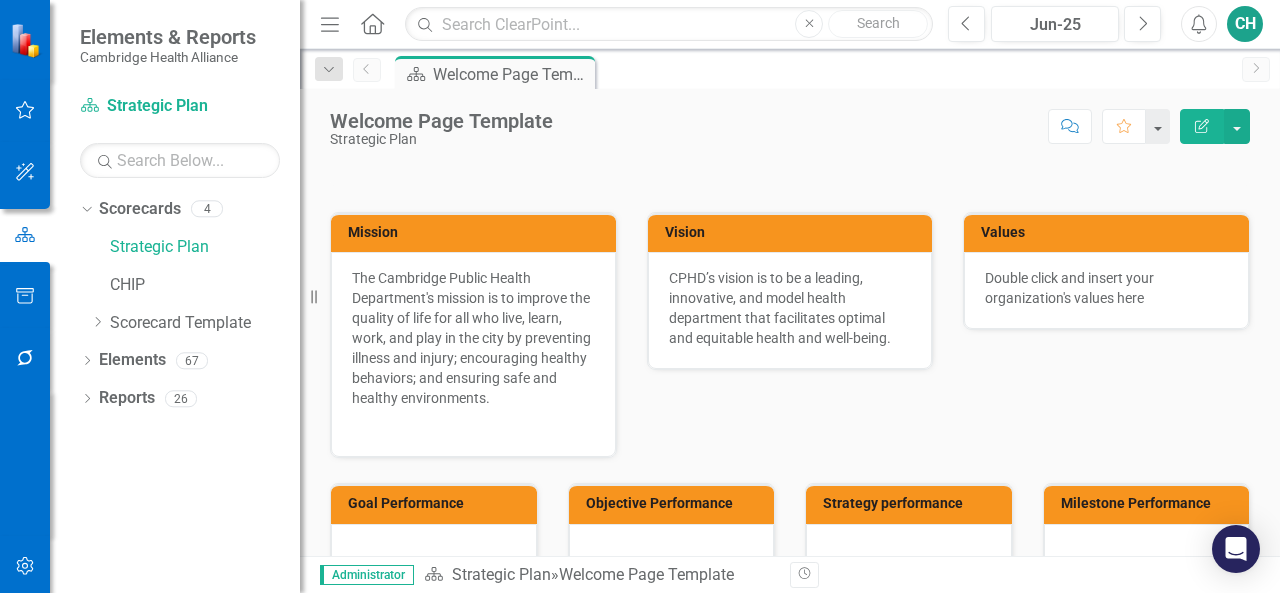 click on "Menu" 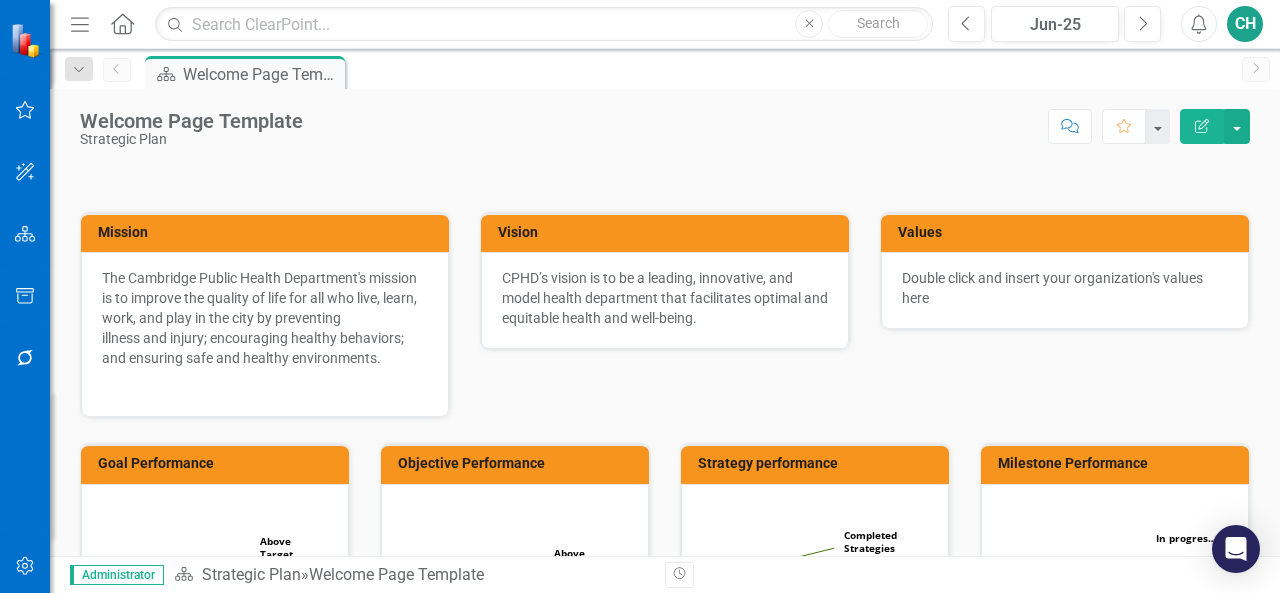 click on "Home" 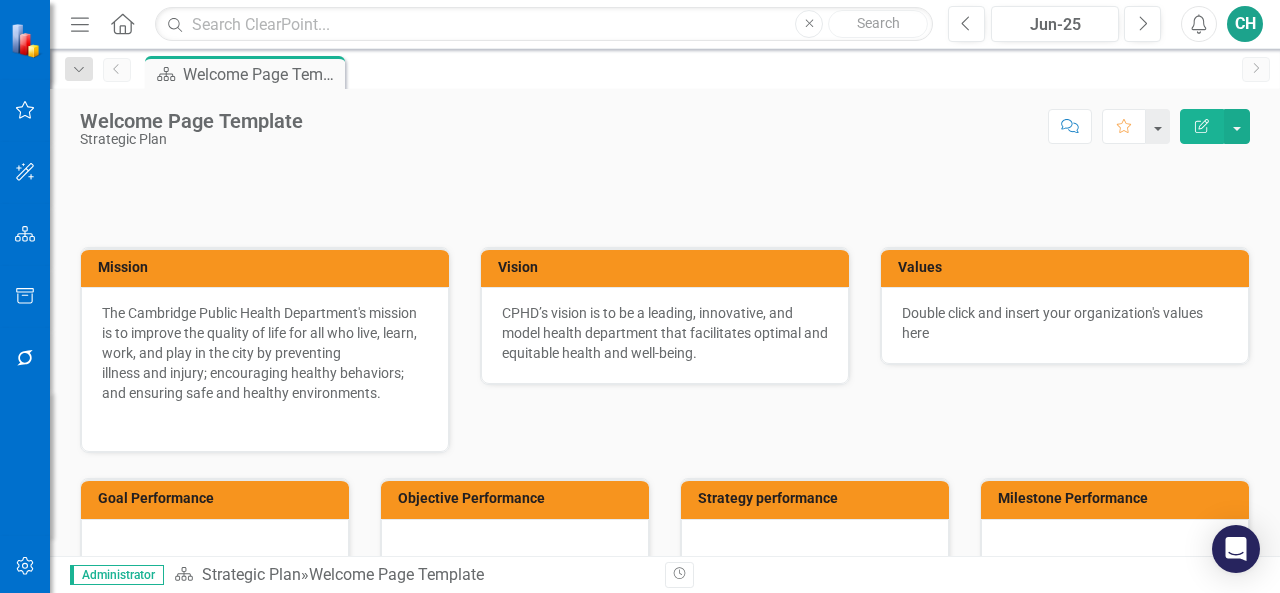 click on "CH" at bounding box center (1245, 24) 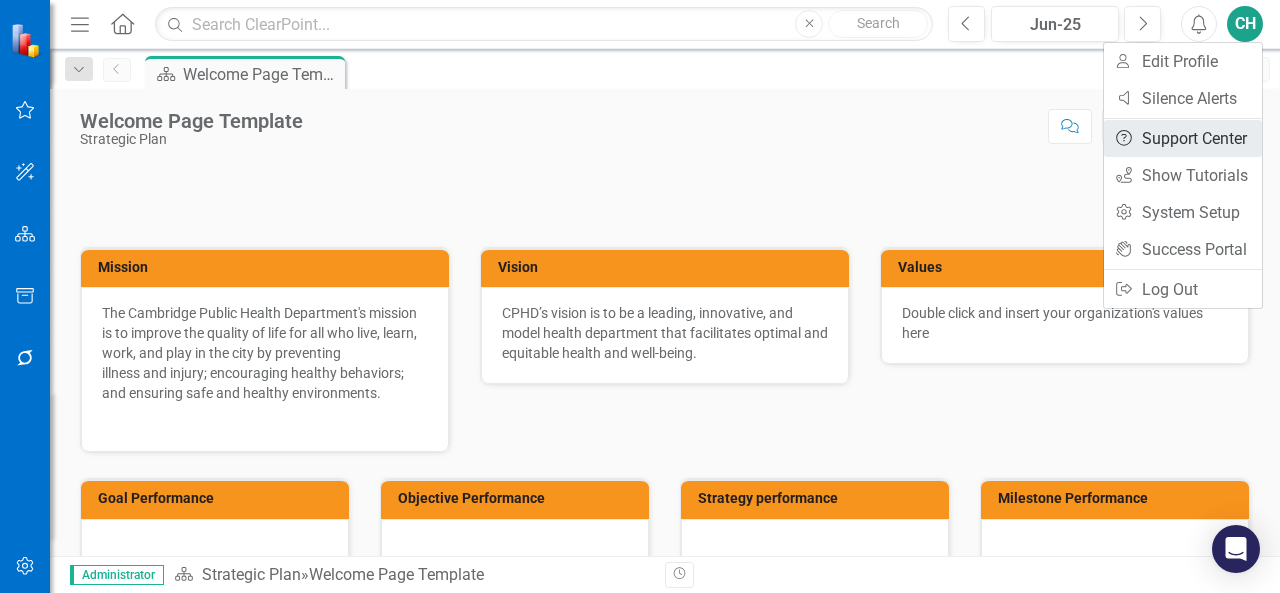 click on "Help Support Center" at bounding box center [1183, 138] 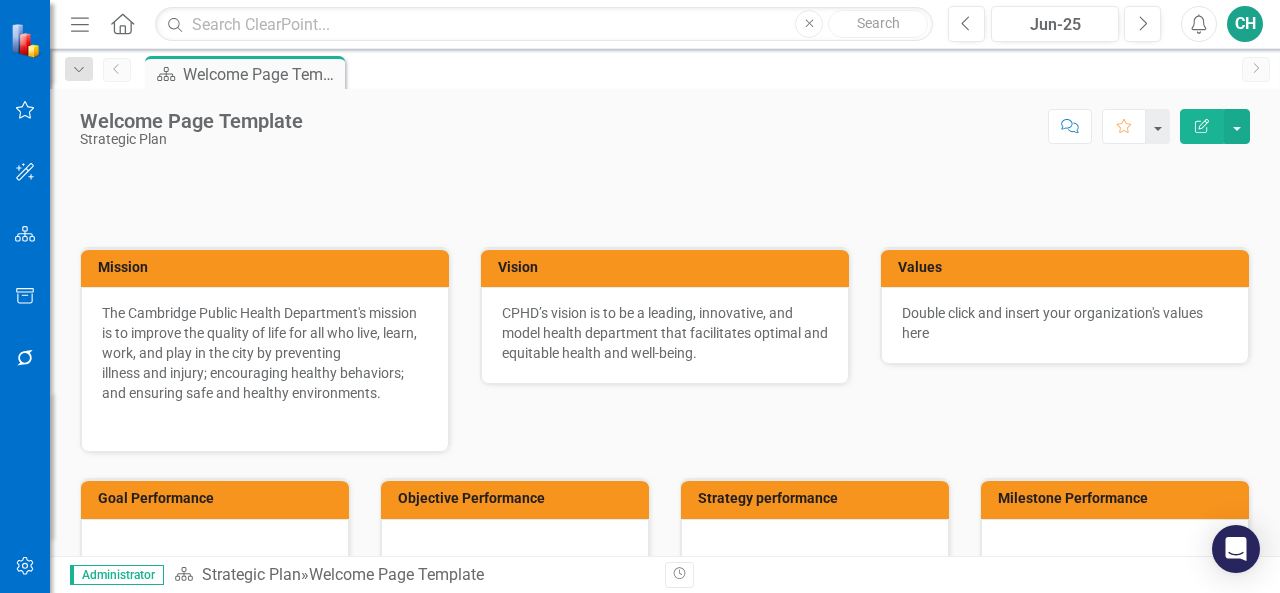 click on "Menu" at bounding box center [80, 24] 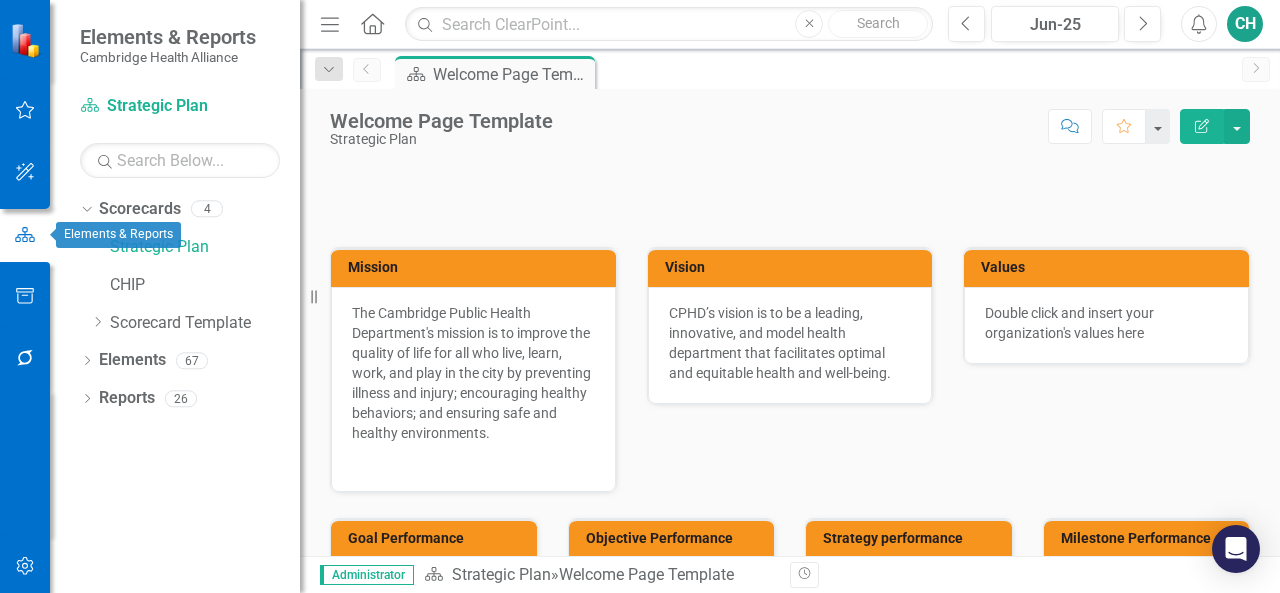 click 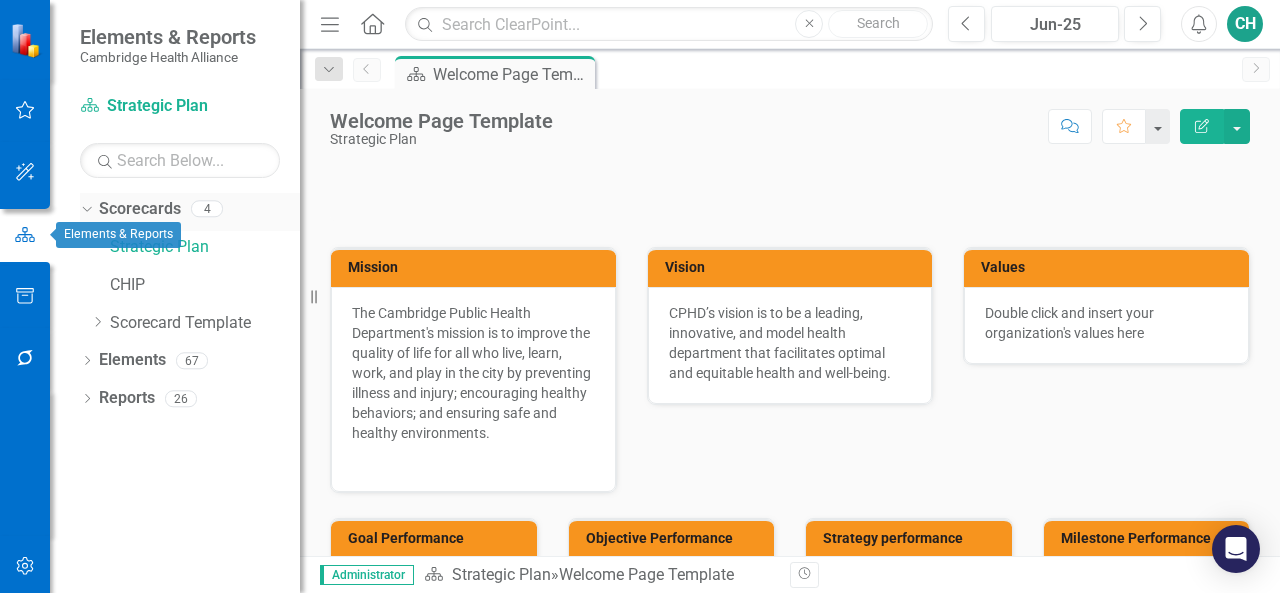 click on "Dropdown" at bounding box center (83, 208) 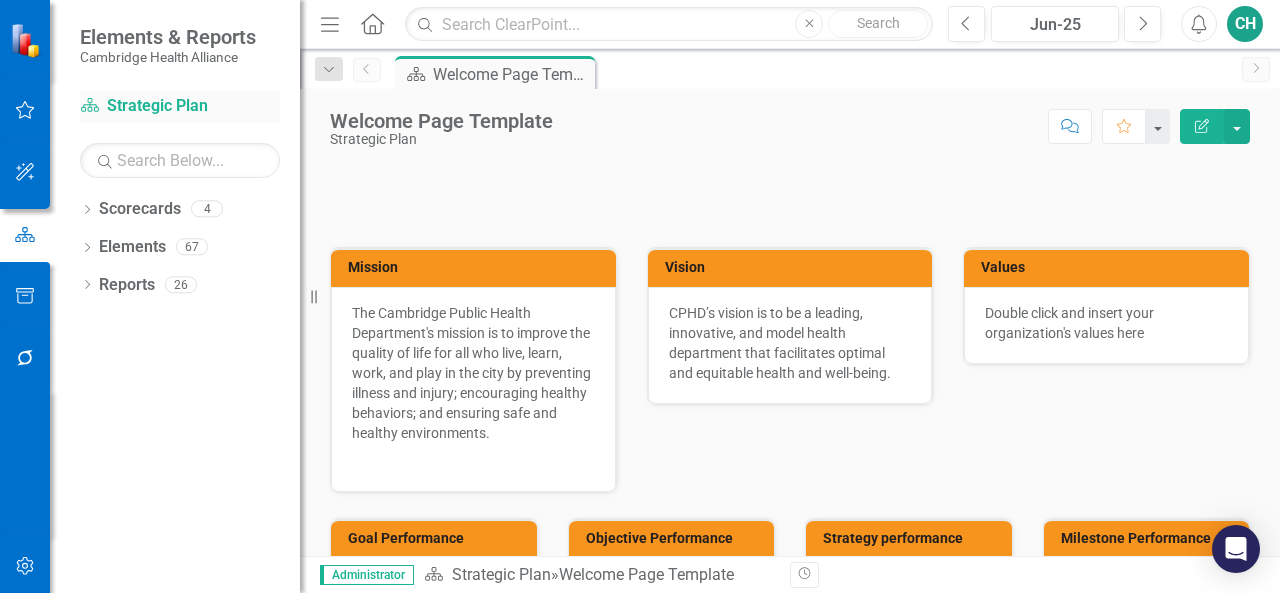 click on "Scorecard Strategic Plan" at bounding box center (180, 106) 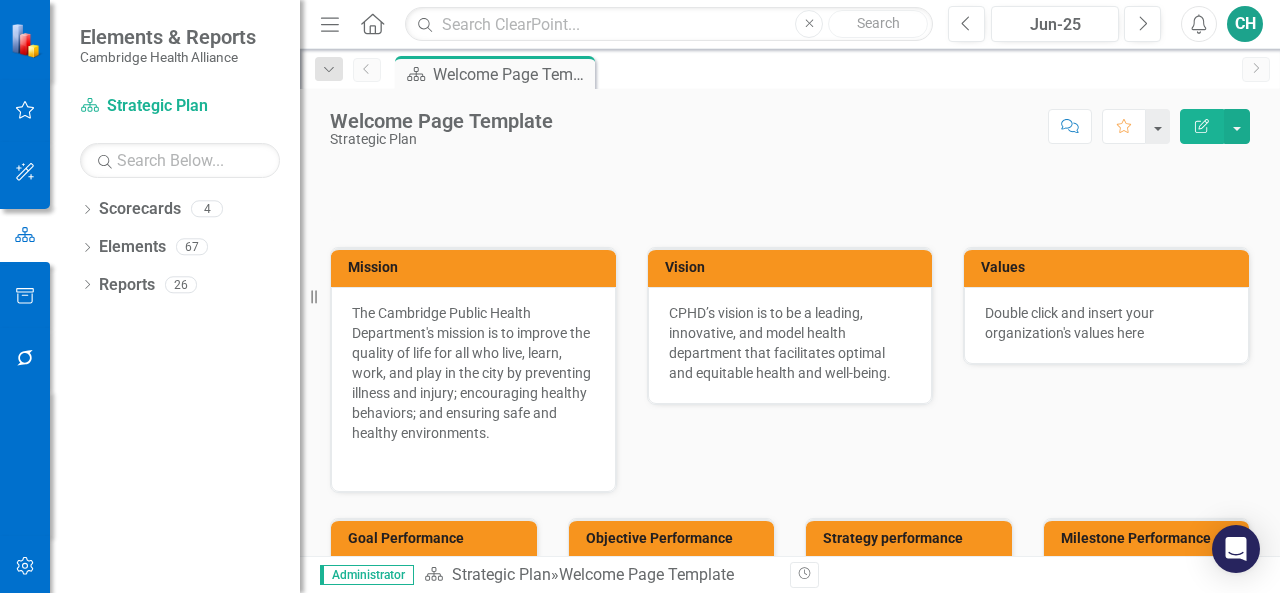 click on "Elements & Reports" at bounding box center (168, 37) 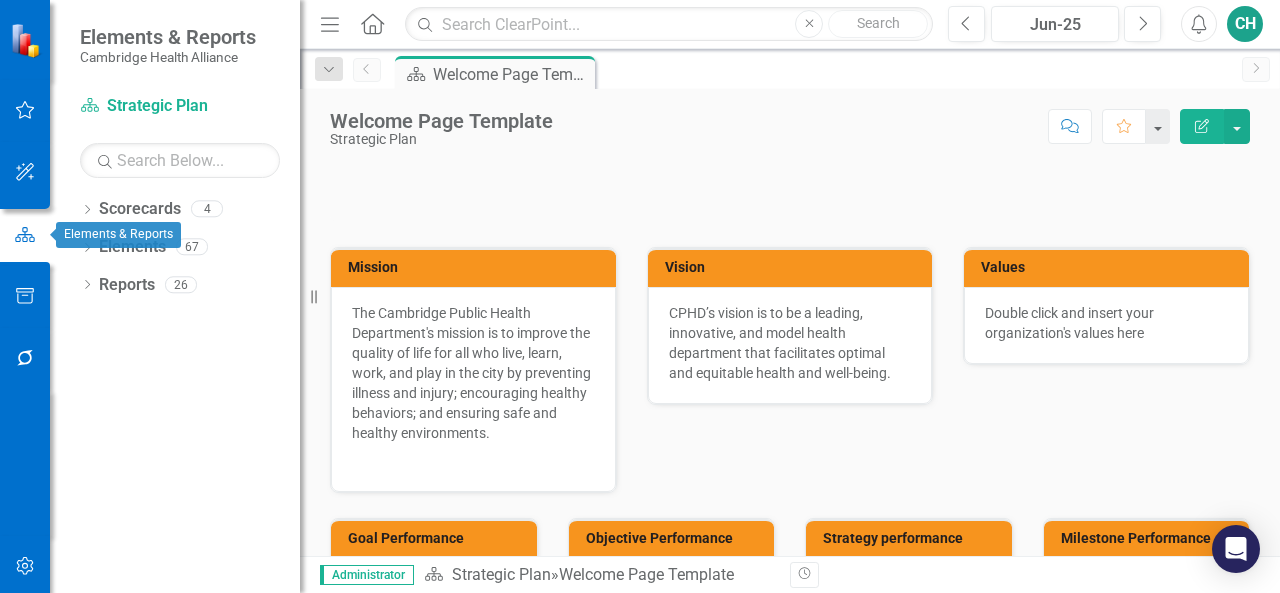 click at bounding box center (25, 235) 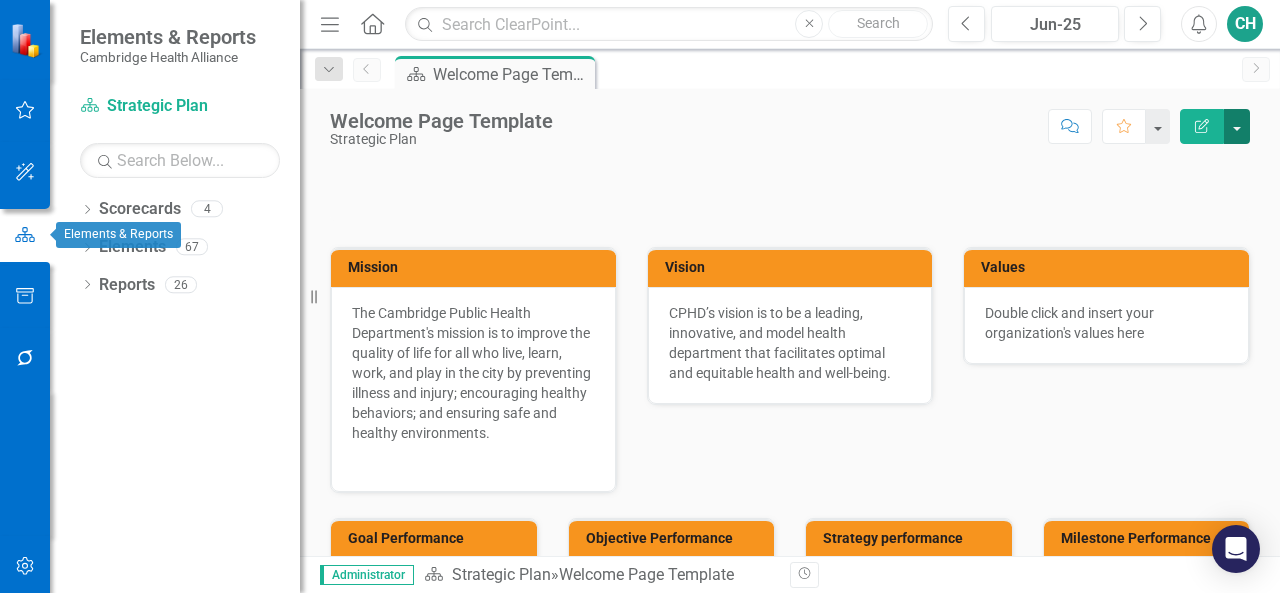 click at bounding box center (1237, 126) 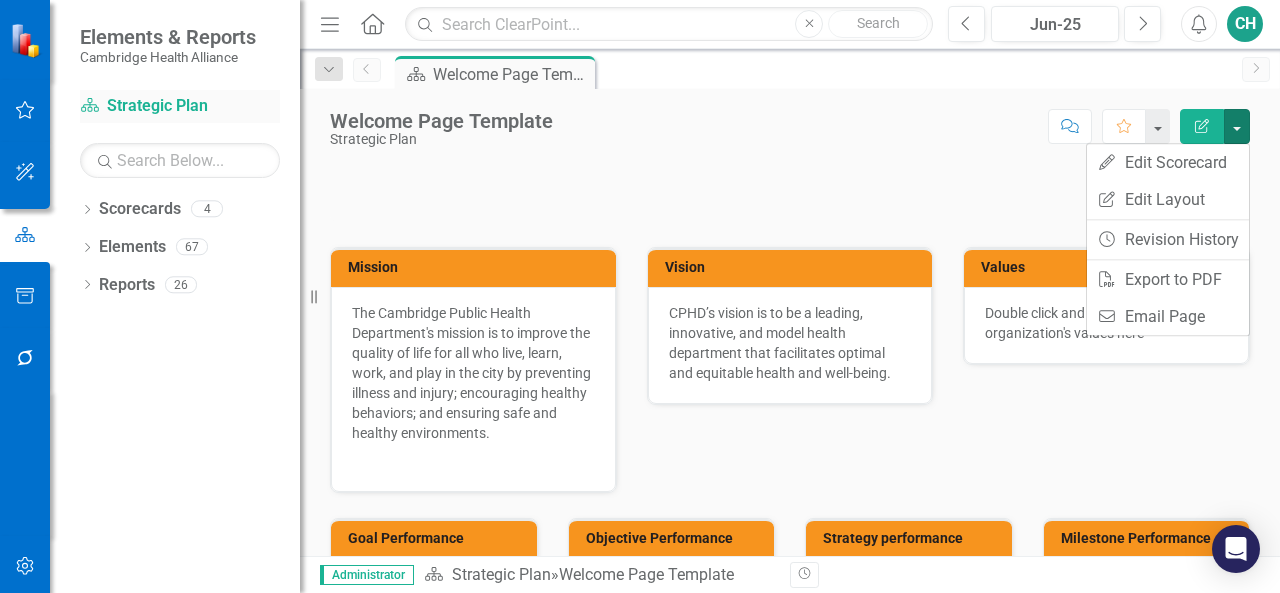 click on "Scorecard Strategic Plan" at bounding box center [180, 106] 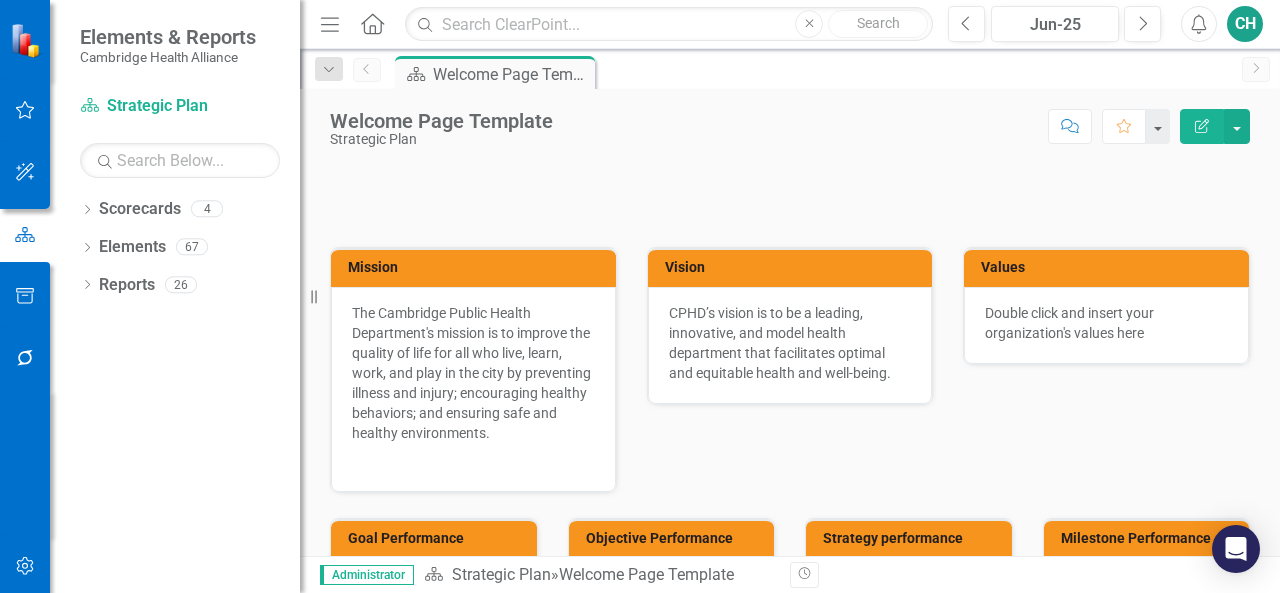 click on "Elements & Reports" at bounding box center (168, 37) 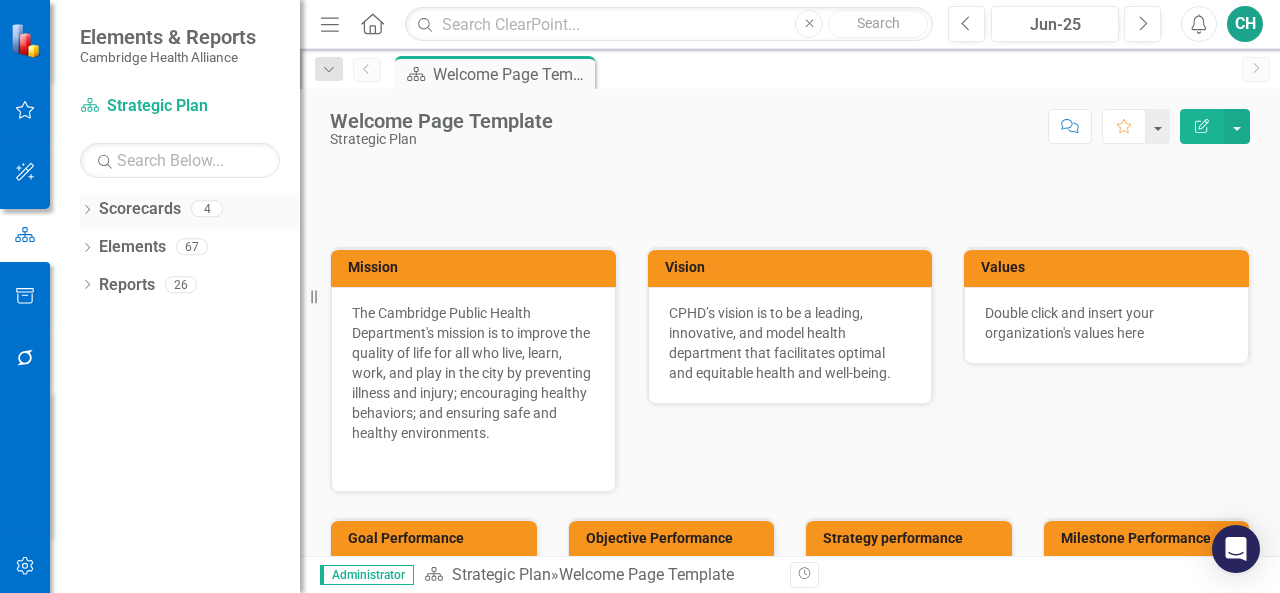 click on "Dropdown" 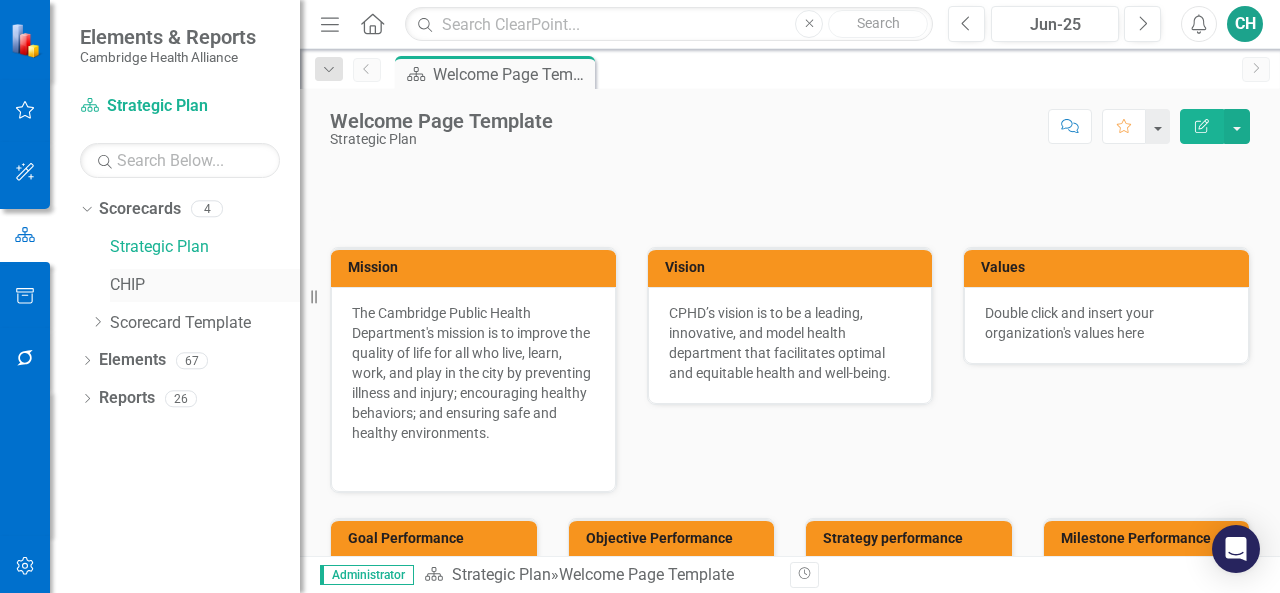 click on "CHIP" at bounding box center [205, 285] 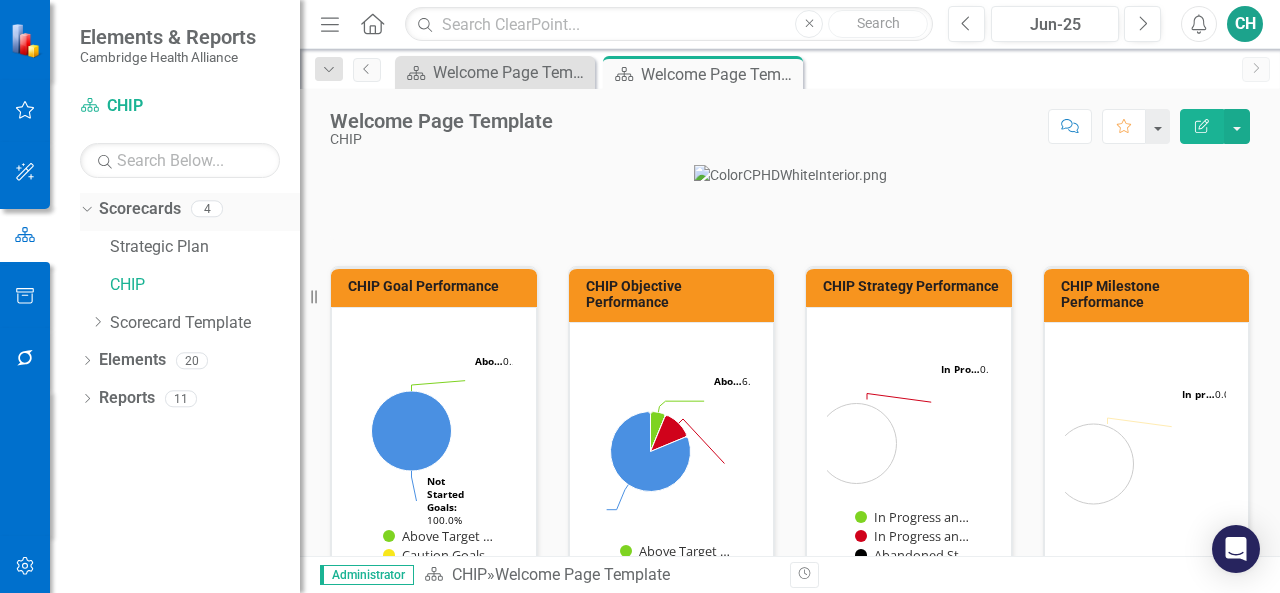 click on "Scorecards" at bounding box center (140, 209) 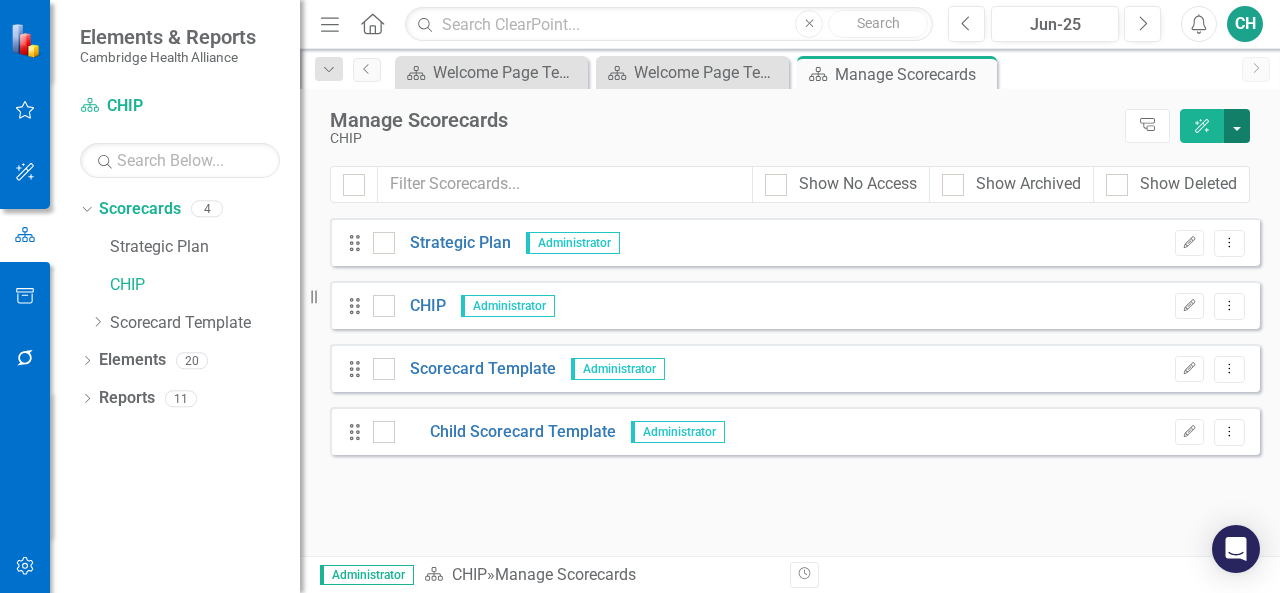 click at bounding box center (1237, 126) 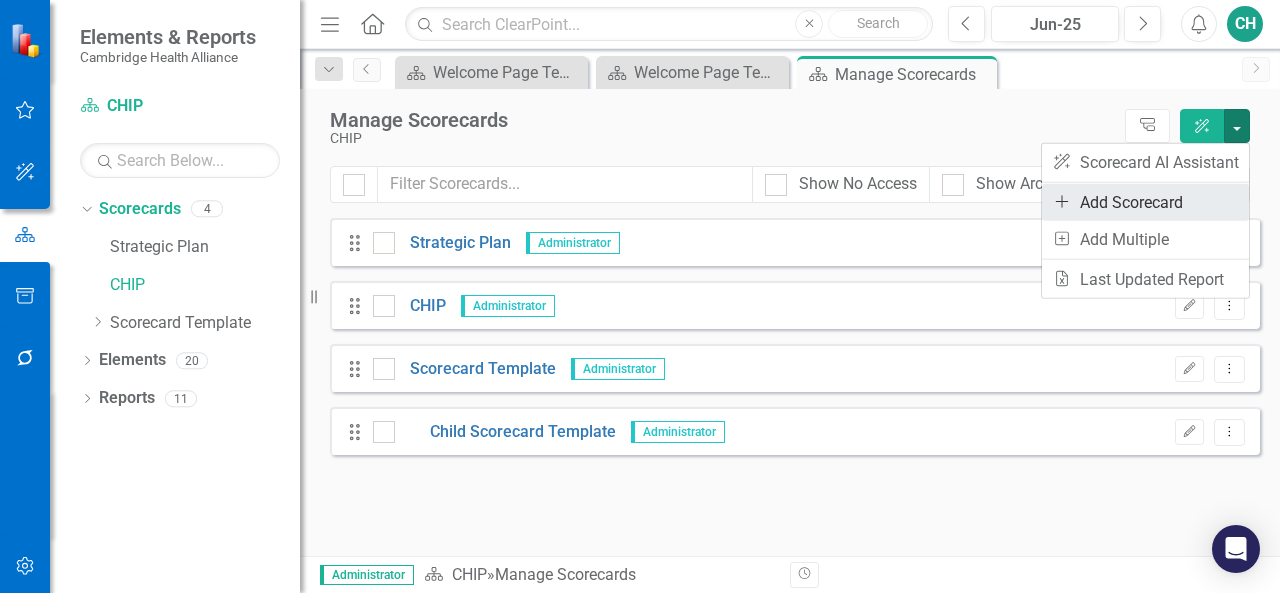 click on "Add Add   Scorecard" at bounding box center (1145, 202) 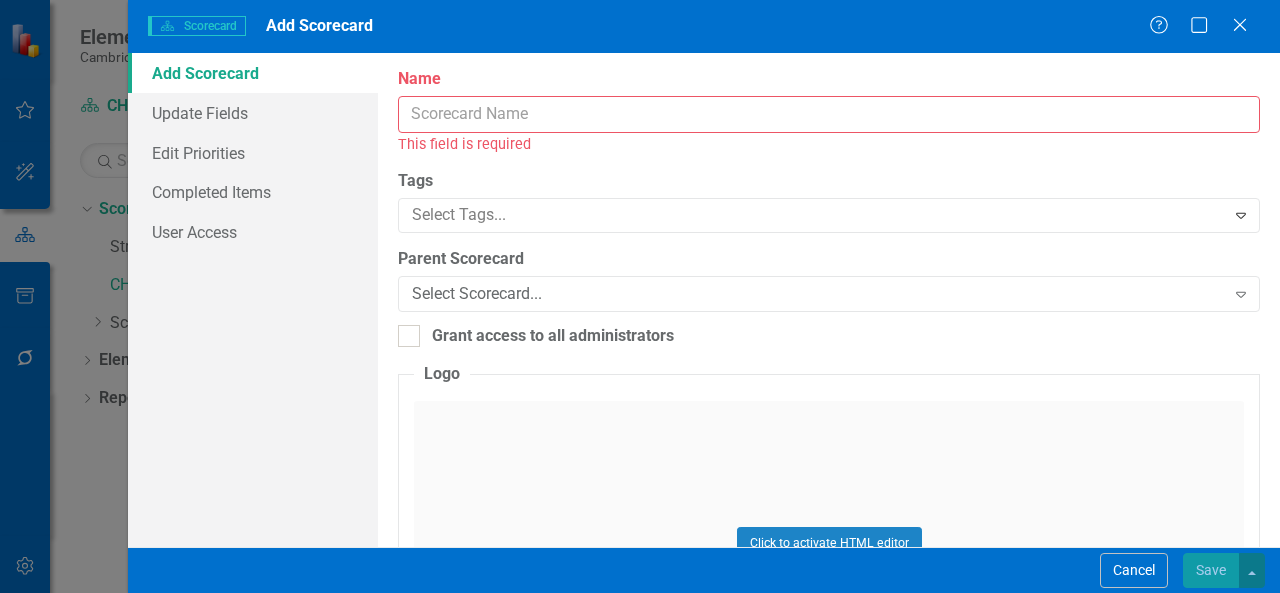 click on "Name" at bounding box center (829, 114) 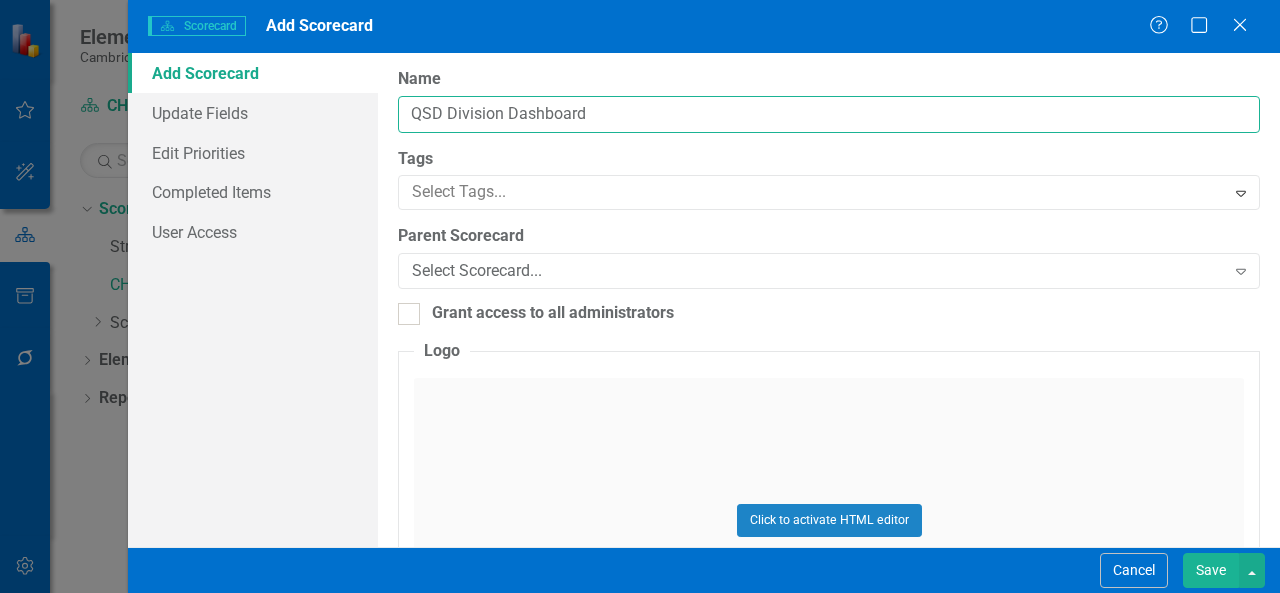 type on "QSD Division Dashboard" 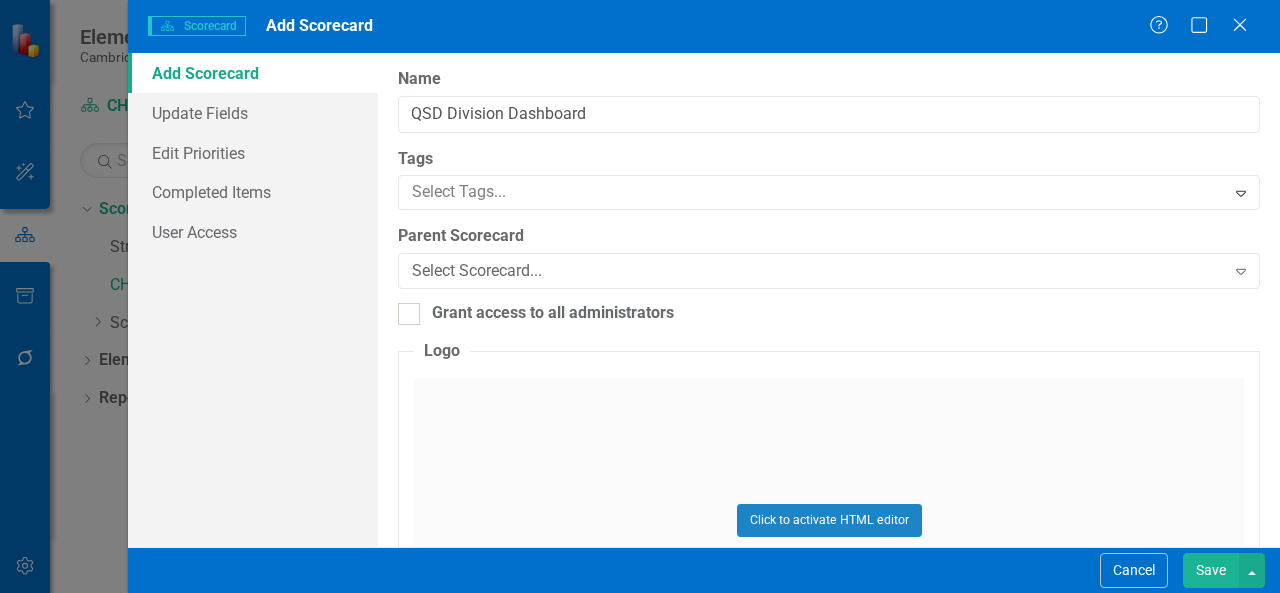 click on "Tags" at bounding box center [829, 159] 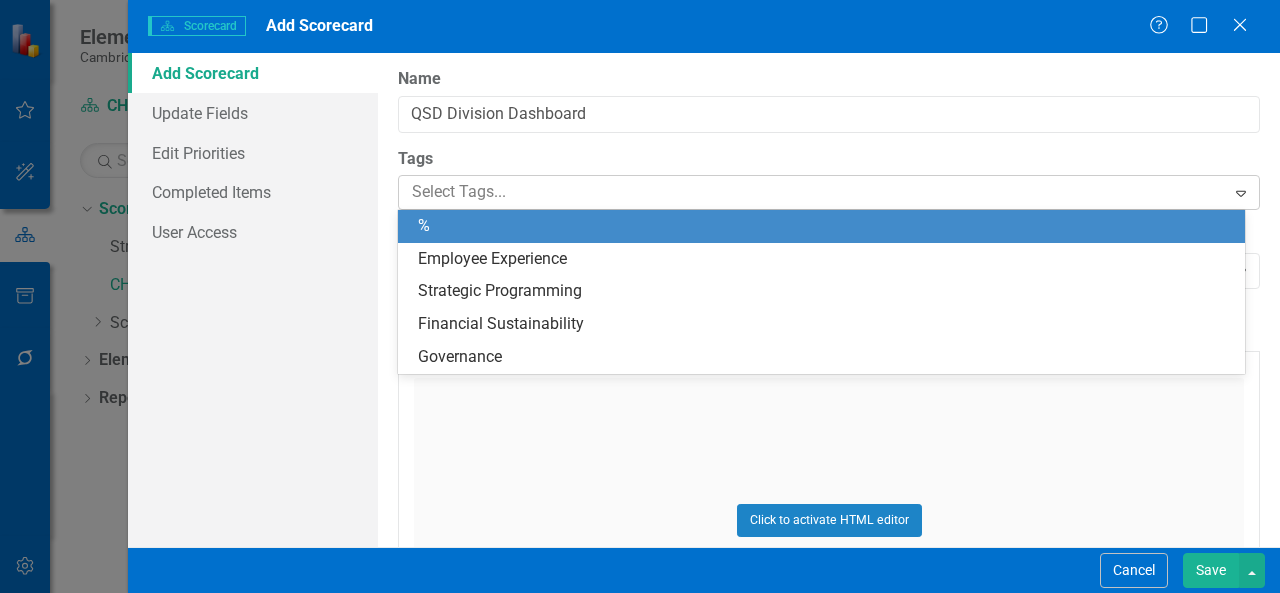click at bounding box center (814, 192) 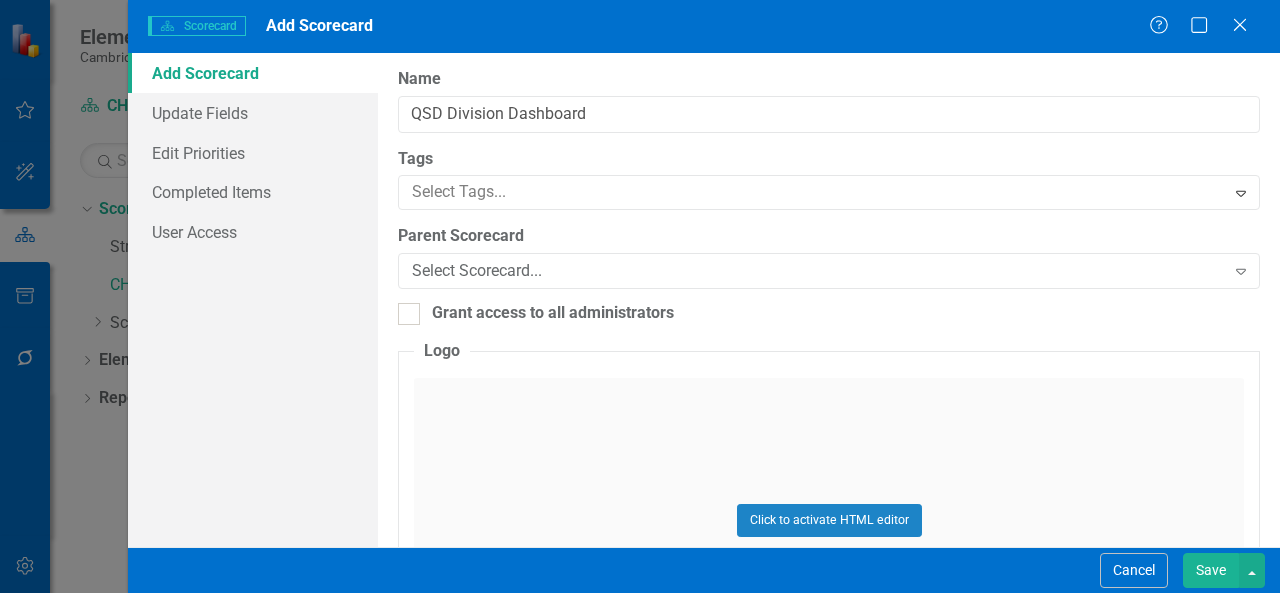 click on "Tags" at bounding box center (829, 159) 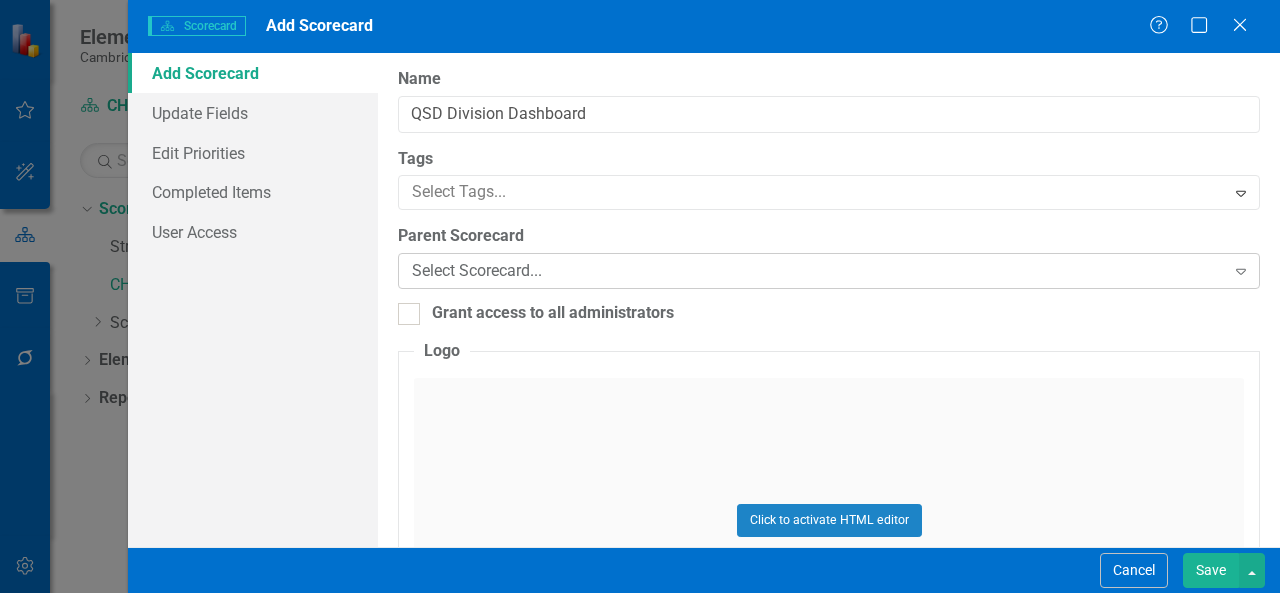 click on "Select Scorecard..." at bounding box center [818, 271] 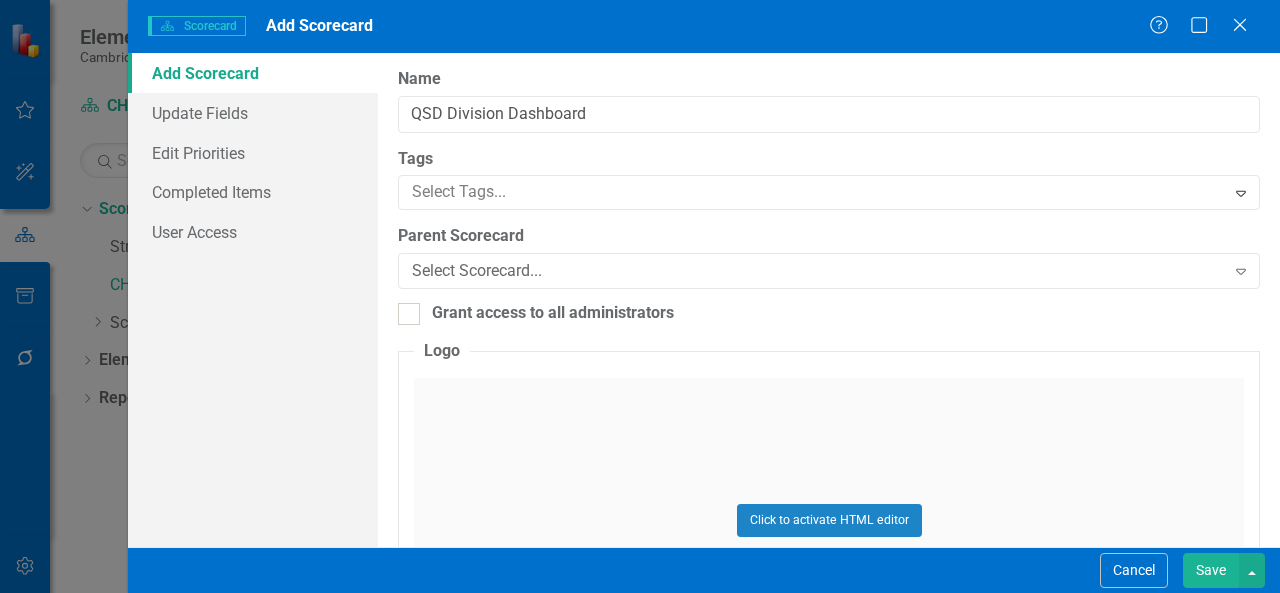 click on "Parent Scorecard Select Scorecard... Expand" at bounding box center (829, 256) 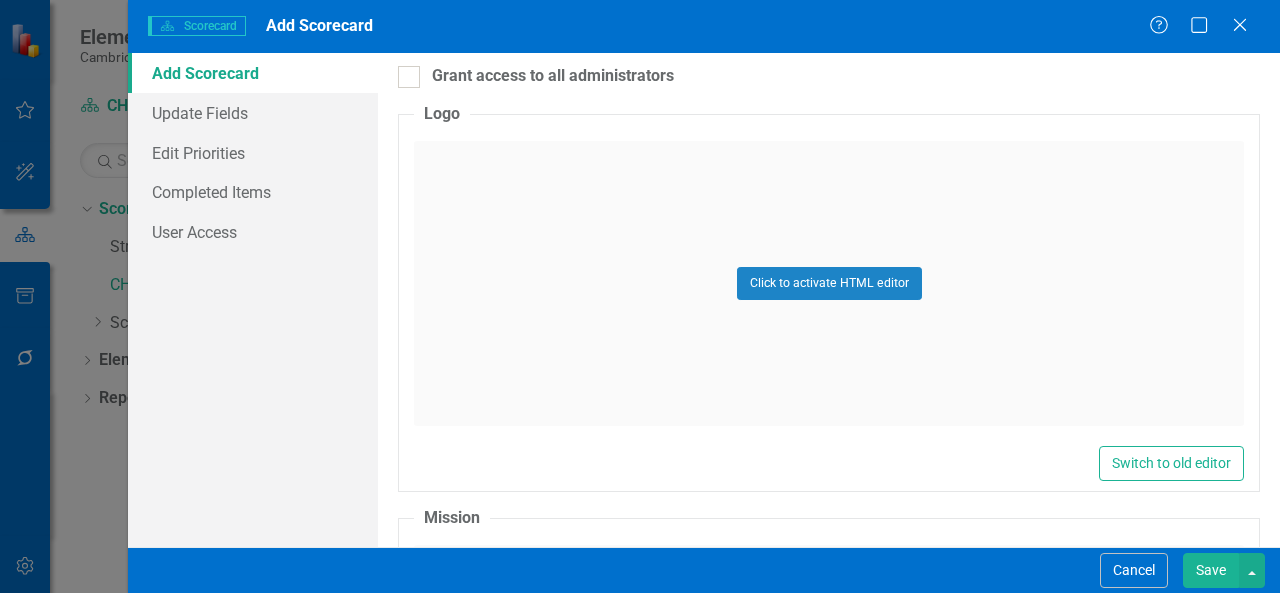 scroll, scrollTop: 243, scrollLeft: 0, axis: vertical 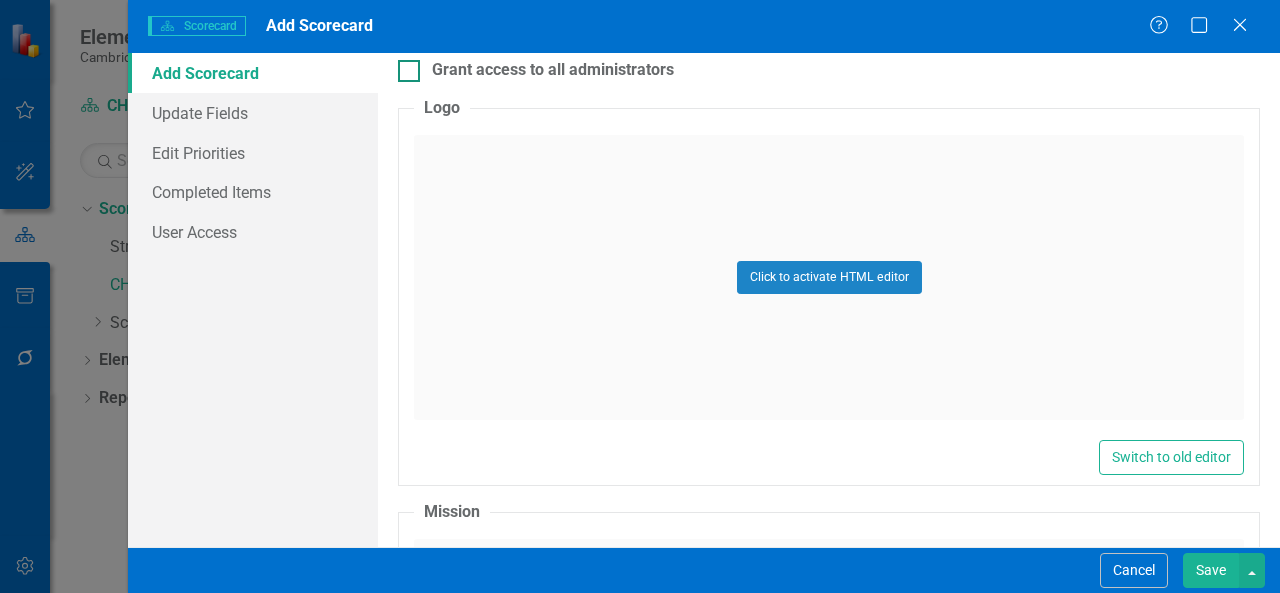 click at bounding box center [409, 71] 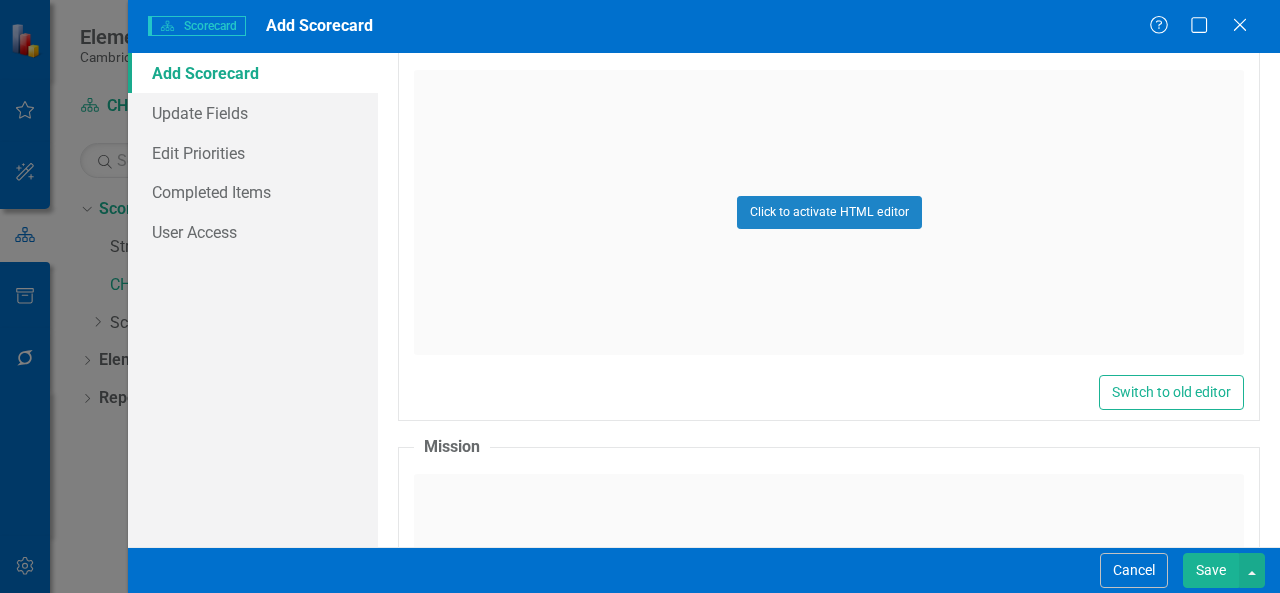 scroll, scrollTop: 307, scrollLeft: 0, axis: vertical 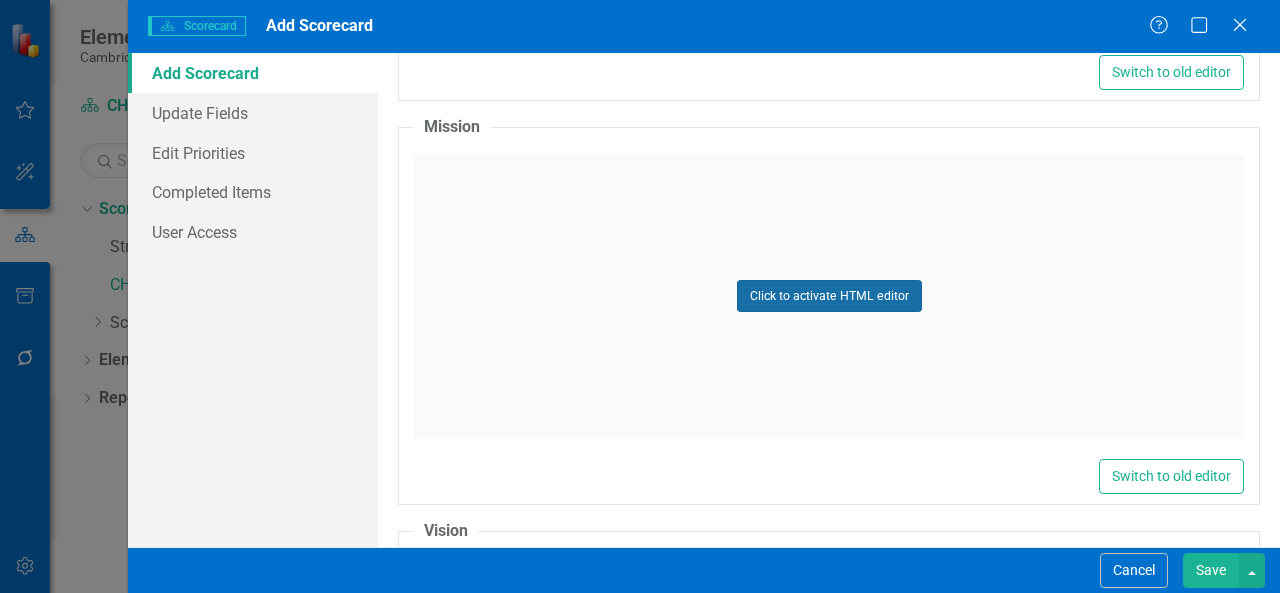click on "Click to activate HTML editor" at bounding box center [829, 296] 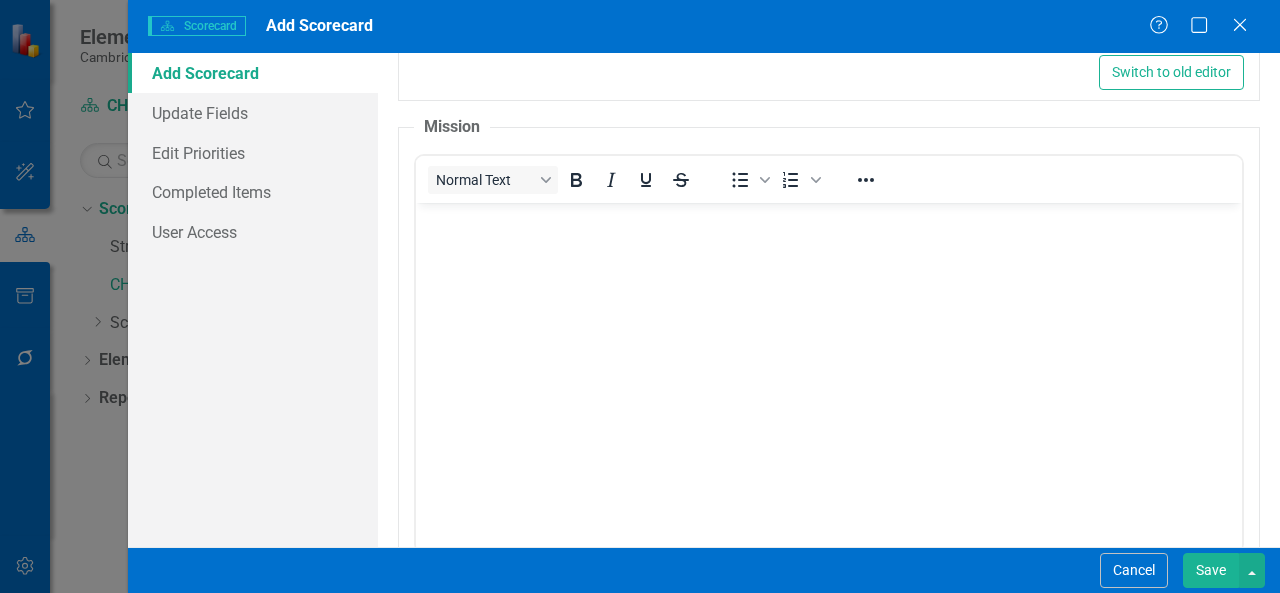 scroll, scrollTop: 0, scrollLeft: 0, axis: both 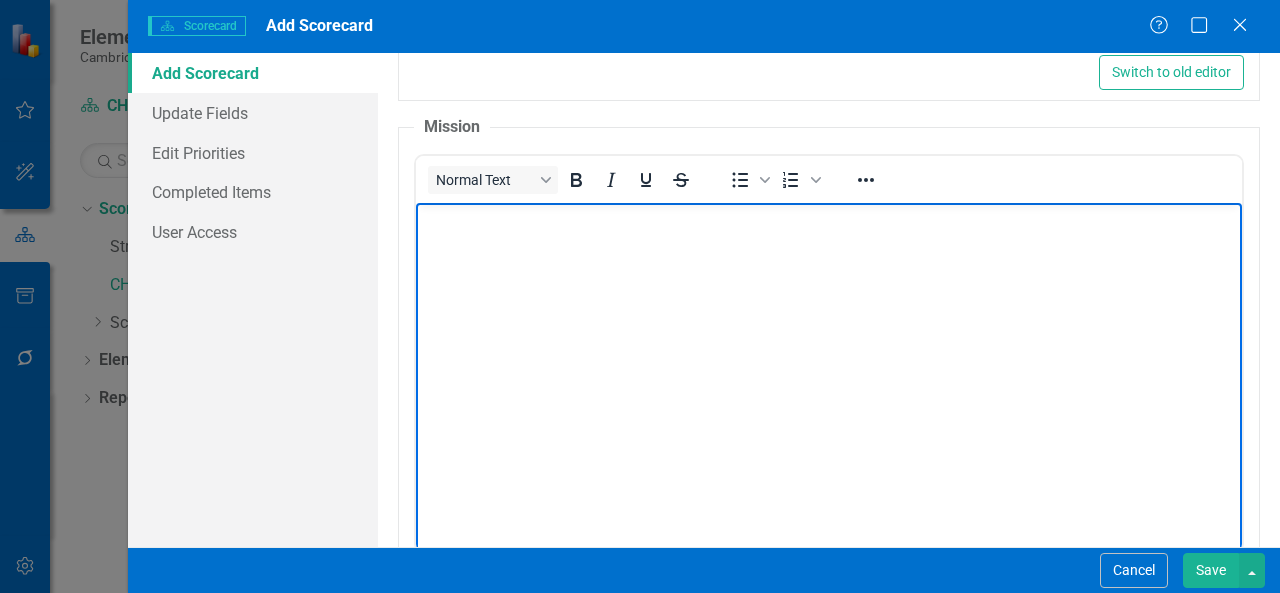 click at bounding box center [829, 352] 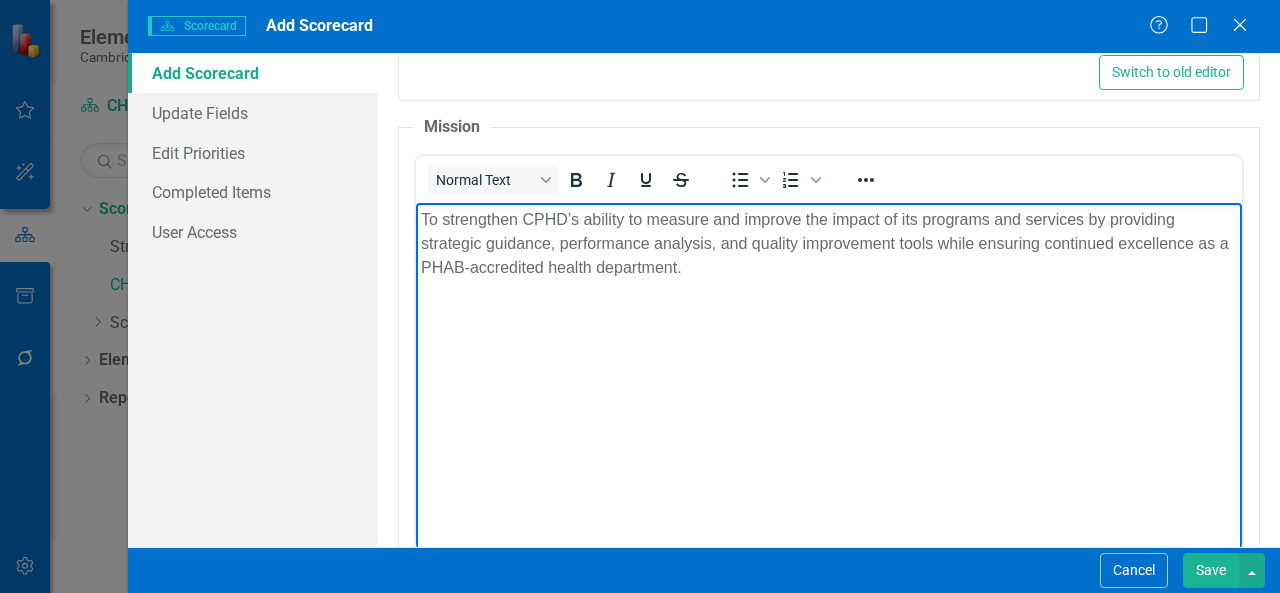 click on "To strengthen CPHD’s ability to measure and improve the impact of its programs and services by providing strategic guidance, performance analysis, and quality improvement tools while ensuring continued excellence as a PHAB-accredited health department." at bounding box center (829, 243) 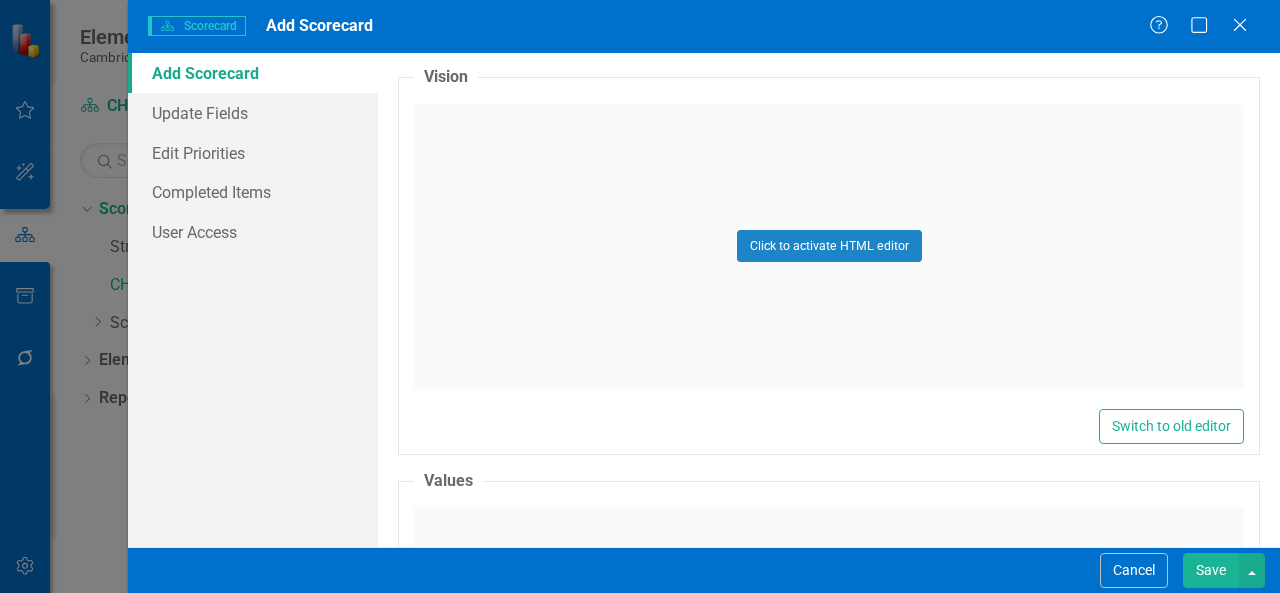 scroll, scrollTop: 1271, scrollLeft: 0, axis: vertical 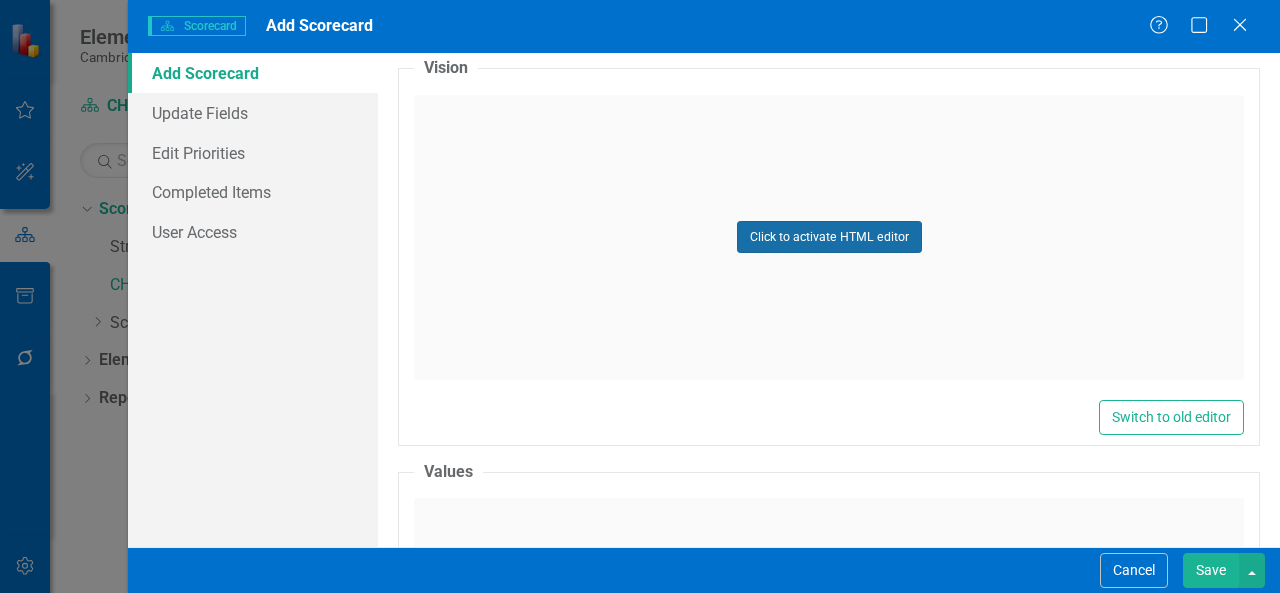 click on "Click to activate HTML editor" at bounding box center (829, 237) 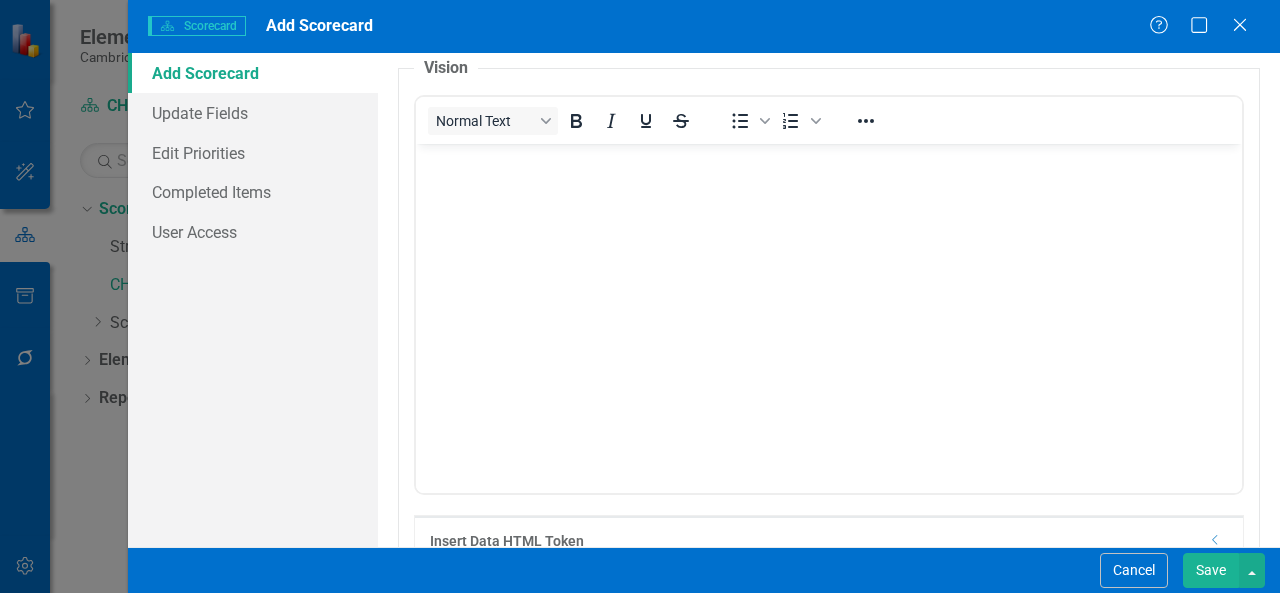 scroll, scrollTop: 0, scrollLeft: 0, axis: both 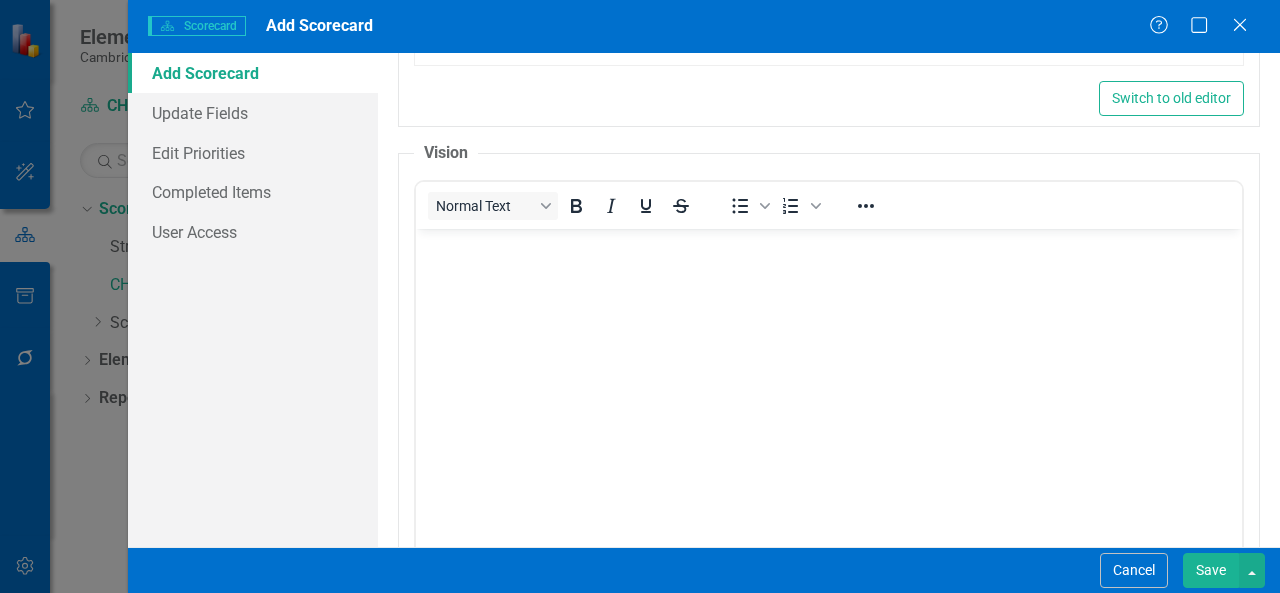 click on "Vision" at bounding box center (446, 153) 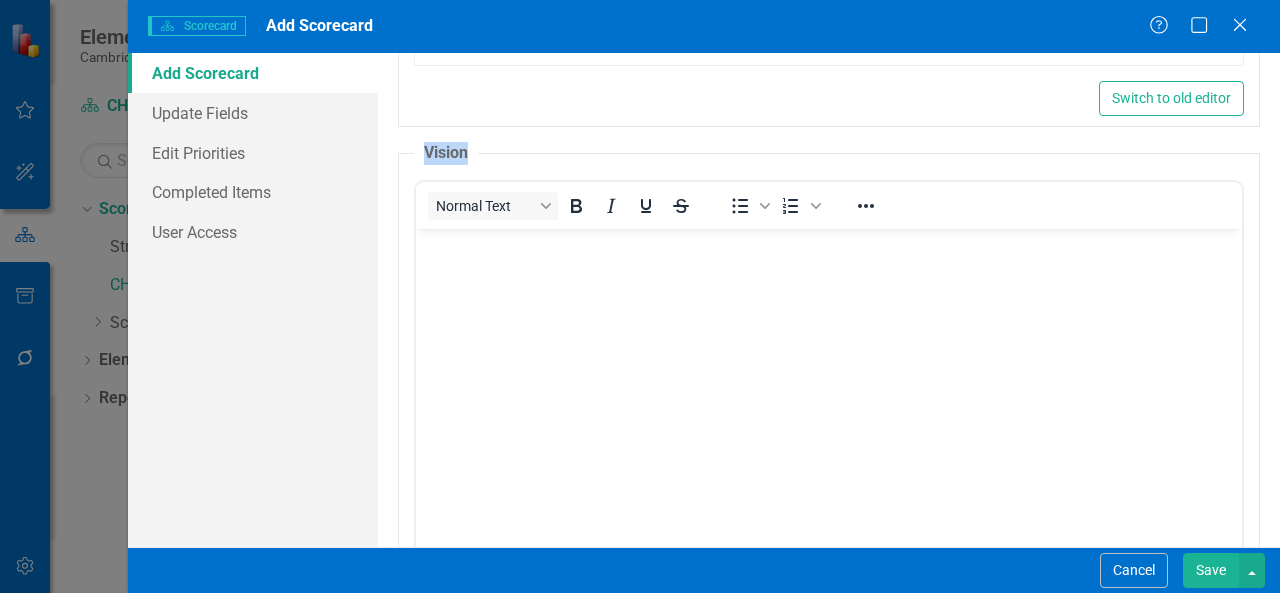 click on "Vision" at bounding box center (446, 153) 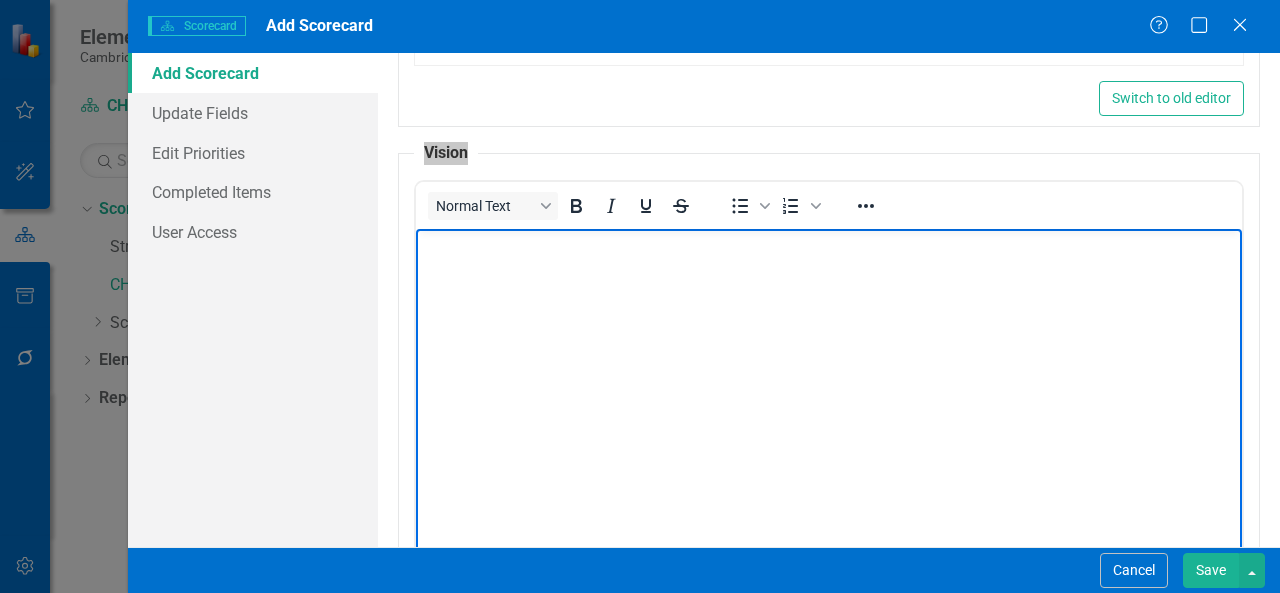 click at bounding box center (829, 378) 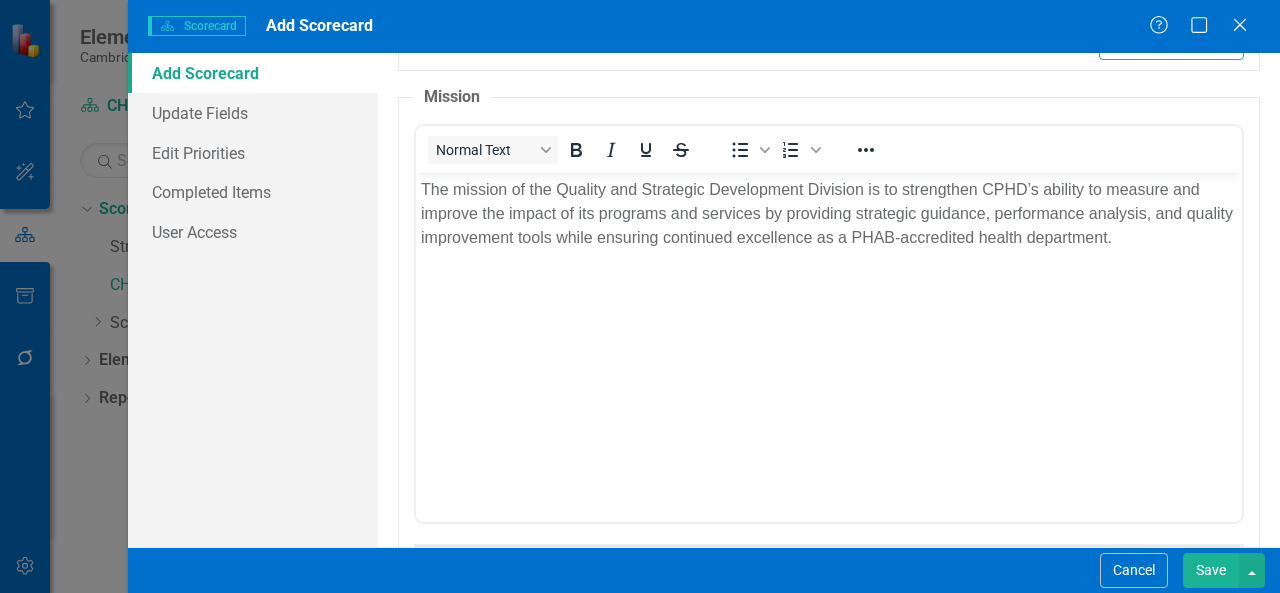 scroll, scrollTop: 638, scrollLeft: 0, axis: vertical 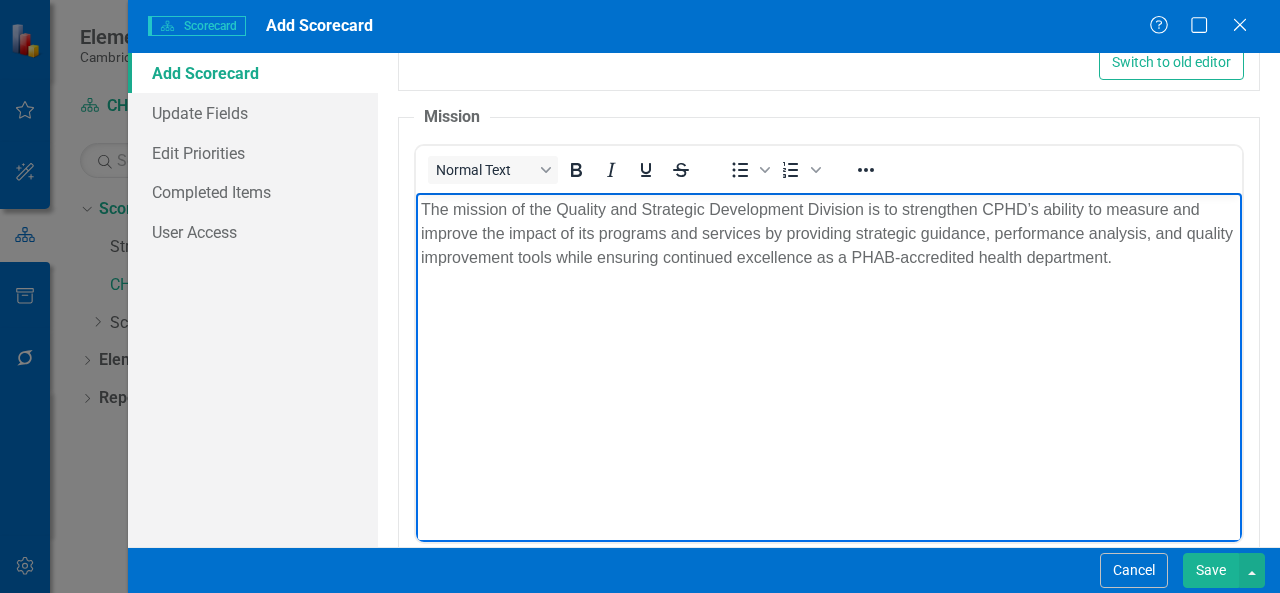 click on "The mission of the Quality and Strategic Development Division is to strengthen CPHD’s ability to measure and improve the impact of its programs and services by providing strategic guidance, performance analysis, and quality improvement tools while ensuring continued excellence as a PHAB-accredited health department." at bounding box center (829, 342) 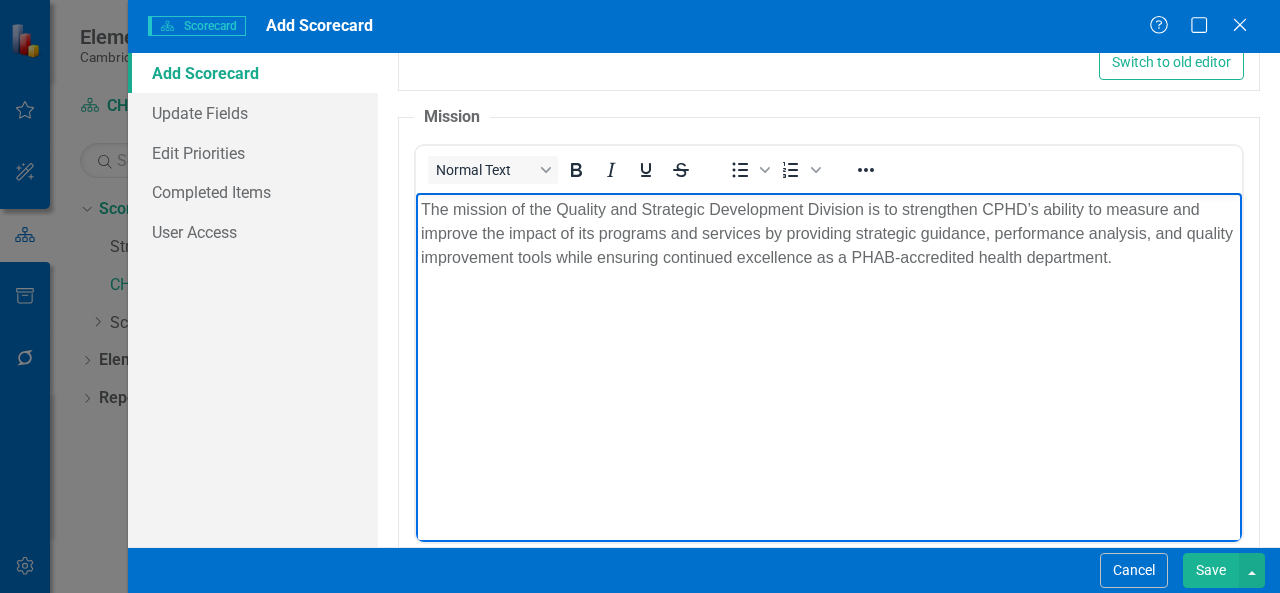 click on "The mission of the Quality and Strategic Development Division is to strengthen CPHD’s ability to measure and improve the impact of its programs and services by providing strategic guidance, performance analysis, and quality improvement tools while ensuring continued excellence as a PHAB-accredited health department." at bounding box center [829, 233] 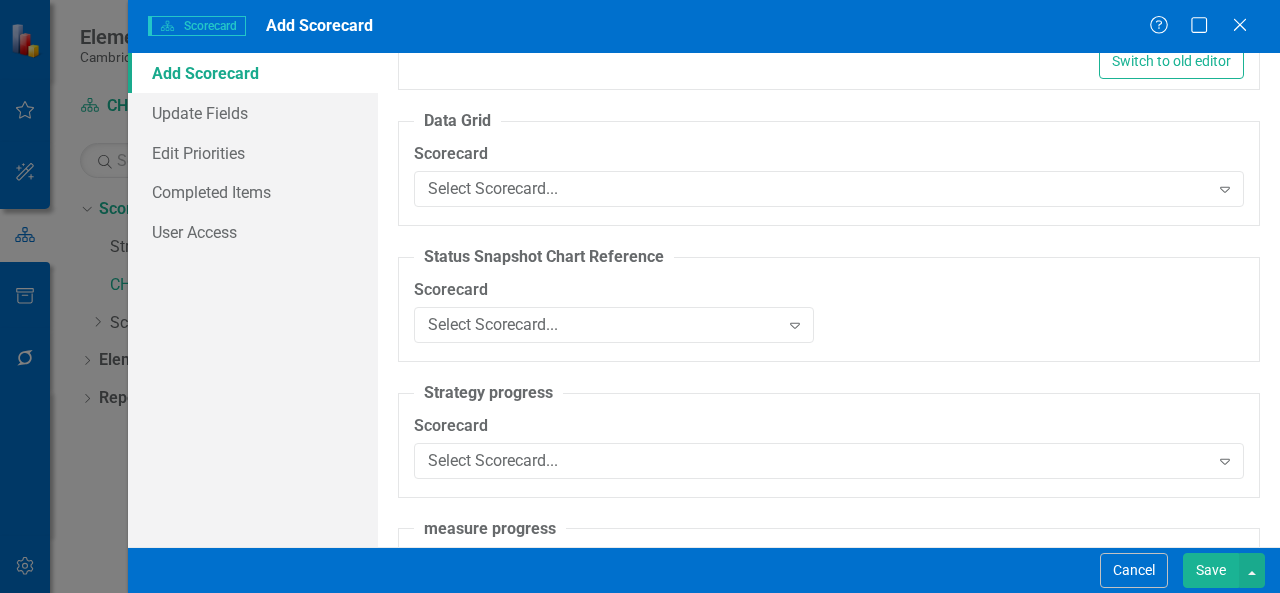 scroll, scrollTop: 2211, scrollLeft: 0, axis: vertical 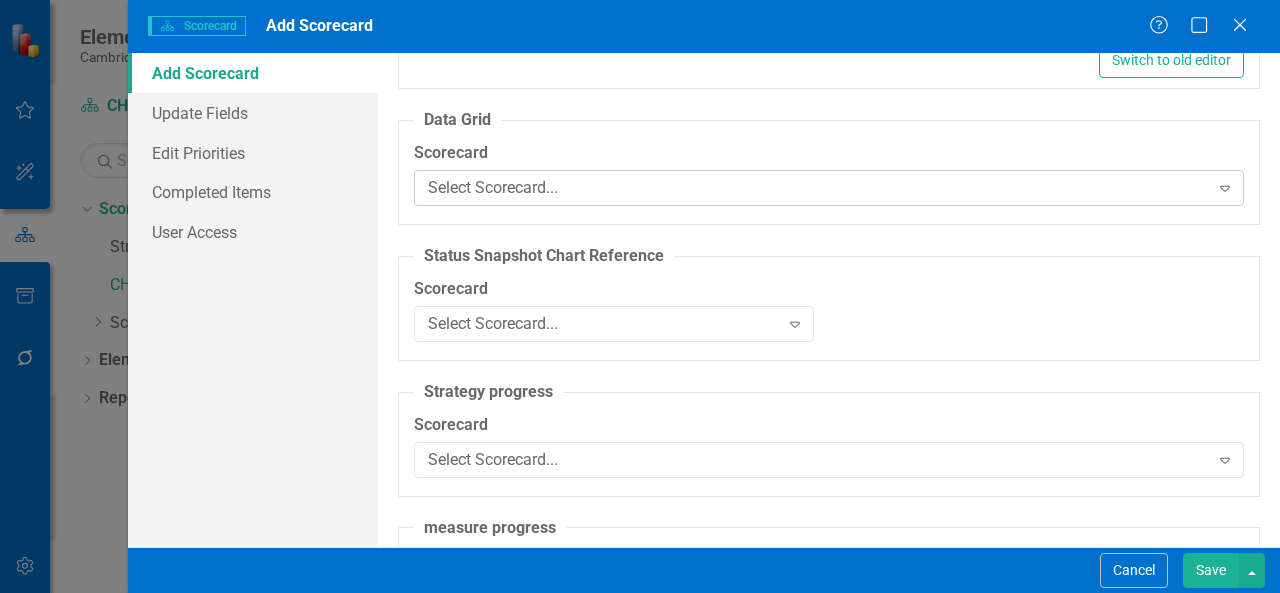 click on "Select Scorecard..." at bounding box center [818, 188] 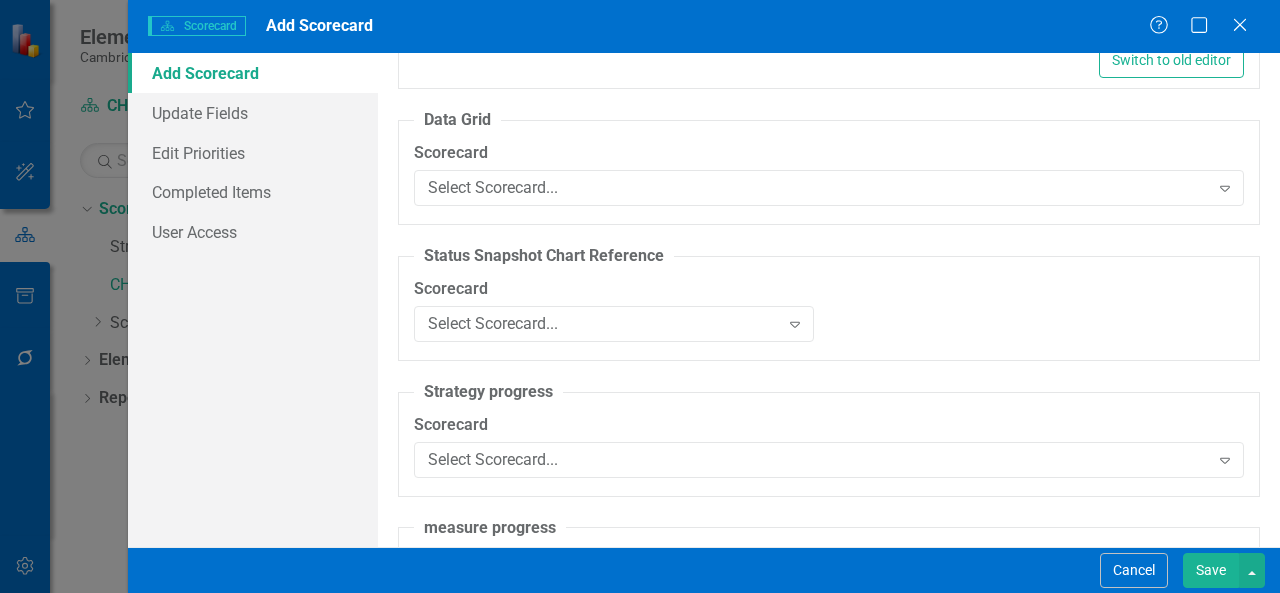 click on "Data Grid Scorecard Select Scorecard... Expand" at bounding box center (829, 167) 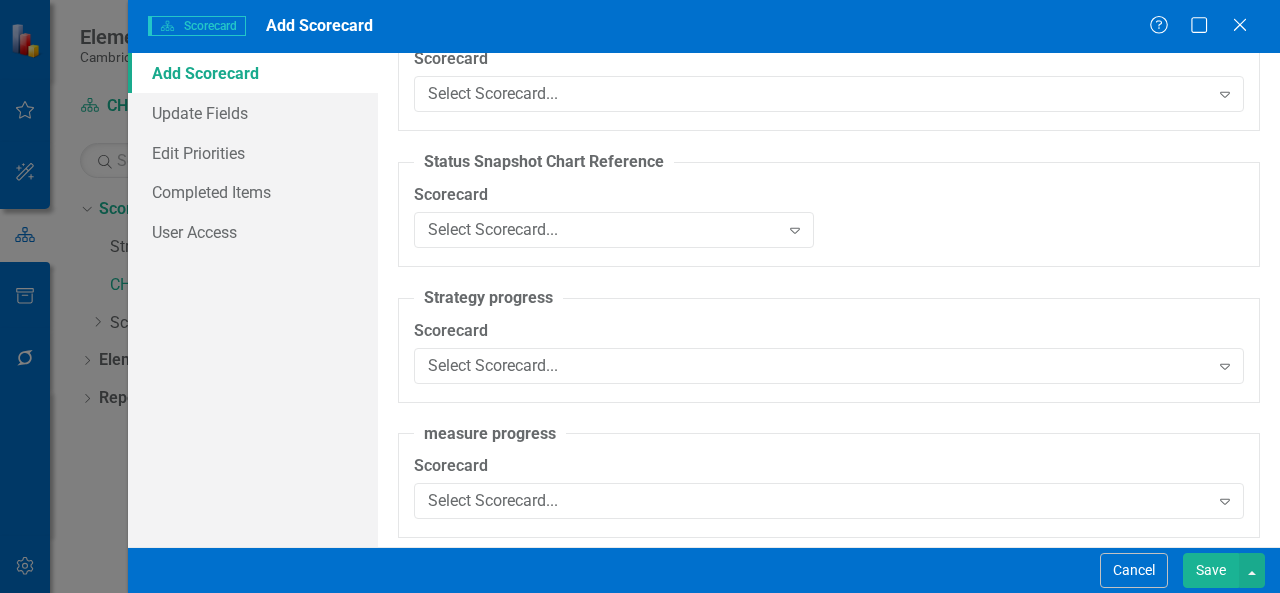 scroll, scrollTop: 2321, scrollLeft: 0, axis: vertical 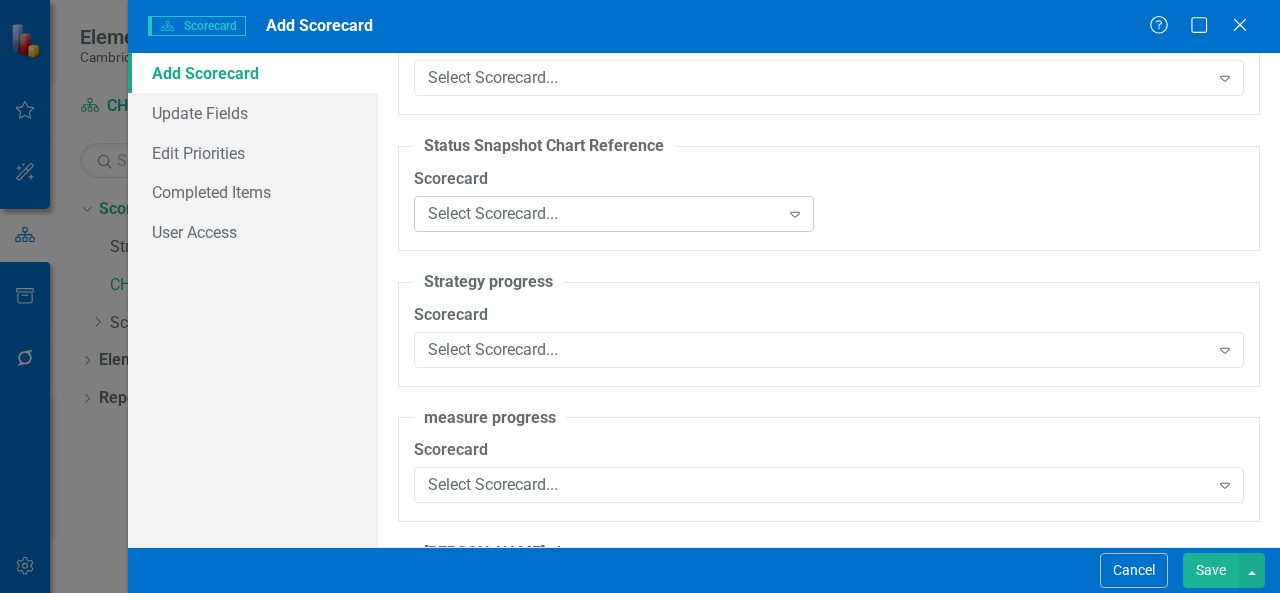 click on "Select Scorecard..." at bounding box center (603, 213) 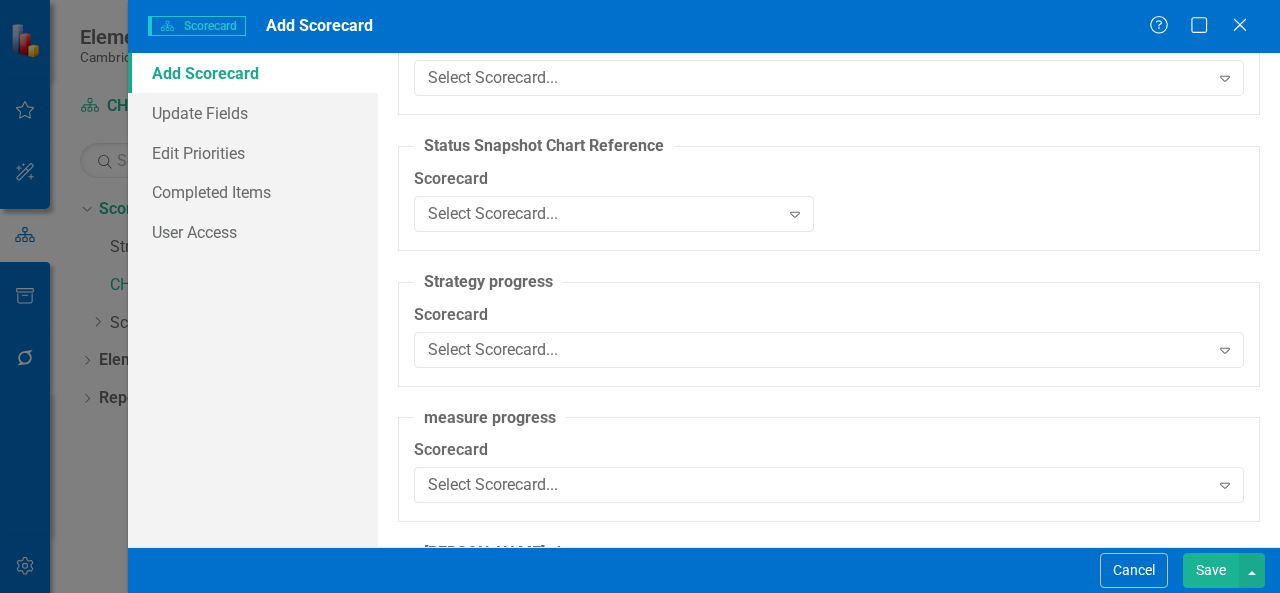click on "Status Snapshot Chart Reference Scorecard Select Scorecard... Expand Chart Select Chart... Expand" at bounding box center [829, 193] 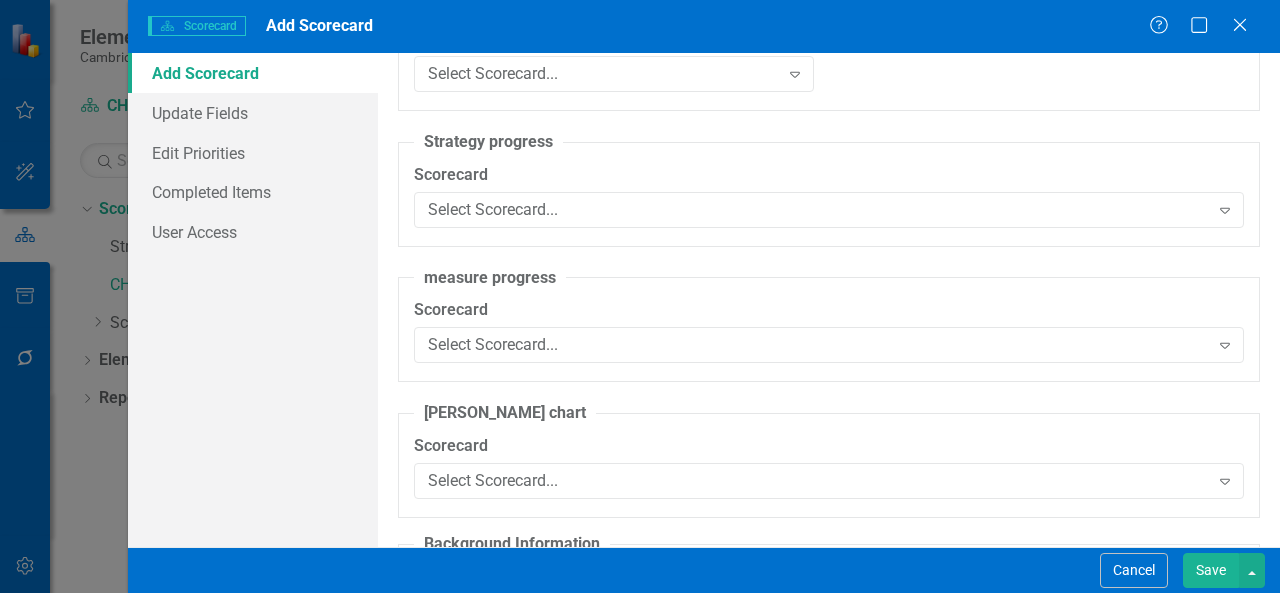 scroll, scrollTop: 2463, scrollLeft: 0, axis: vertical 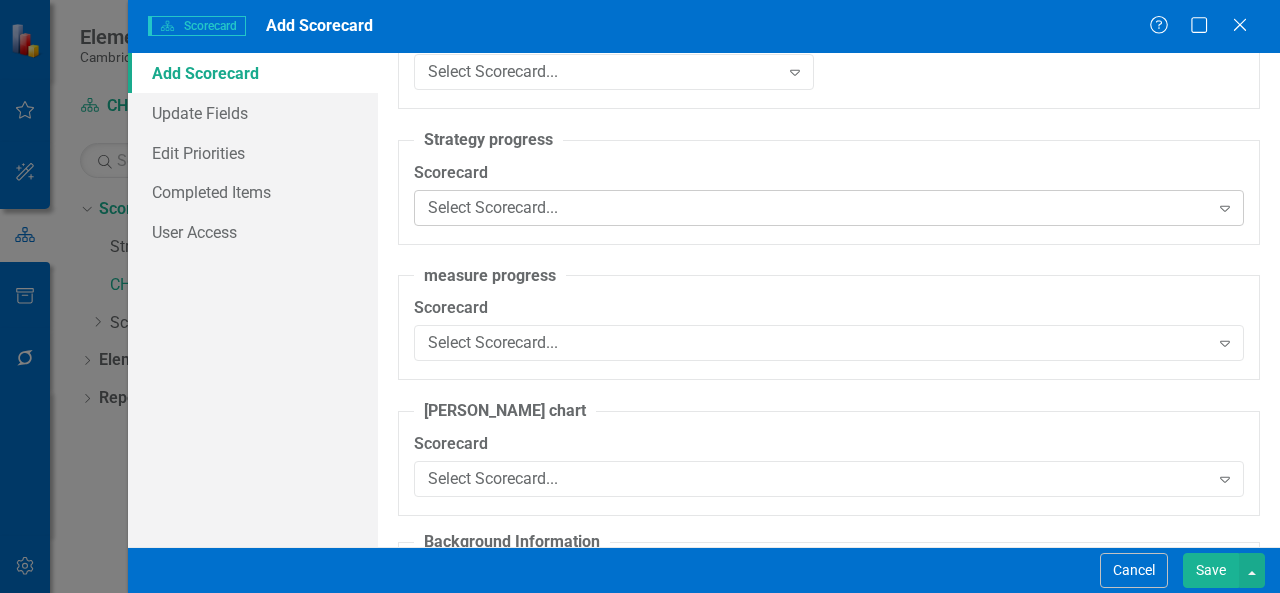 click on "Select Scorecard..." at bounding box center [818, 207] 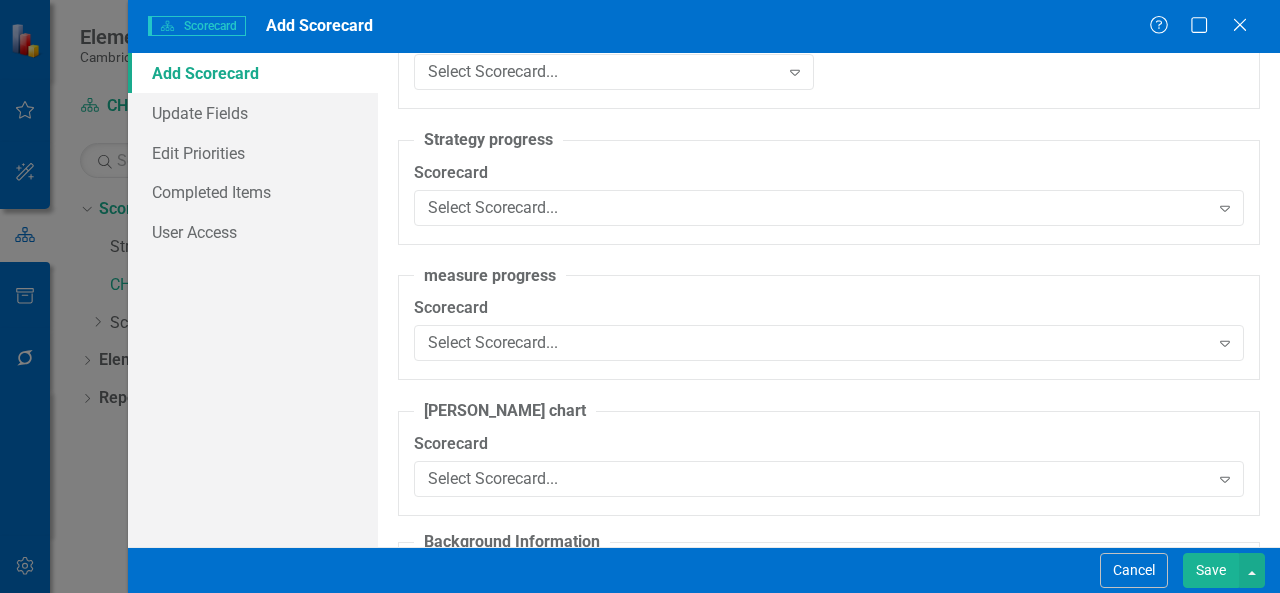 click on "Strategy progress Scorecard Select Scorecard... Expand" at bounding box center [829, 187] 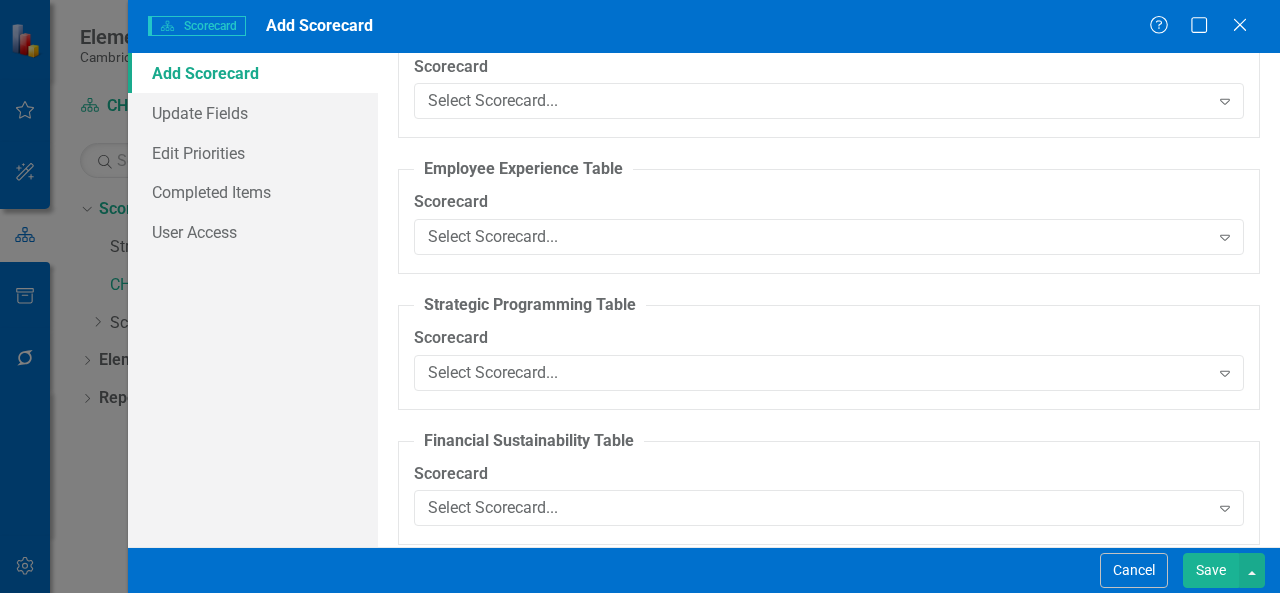scroll, scrollTop: 3518, scrollLeft: 0, axis: vertical 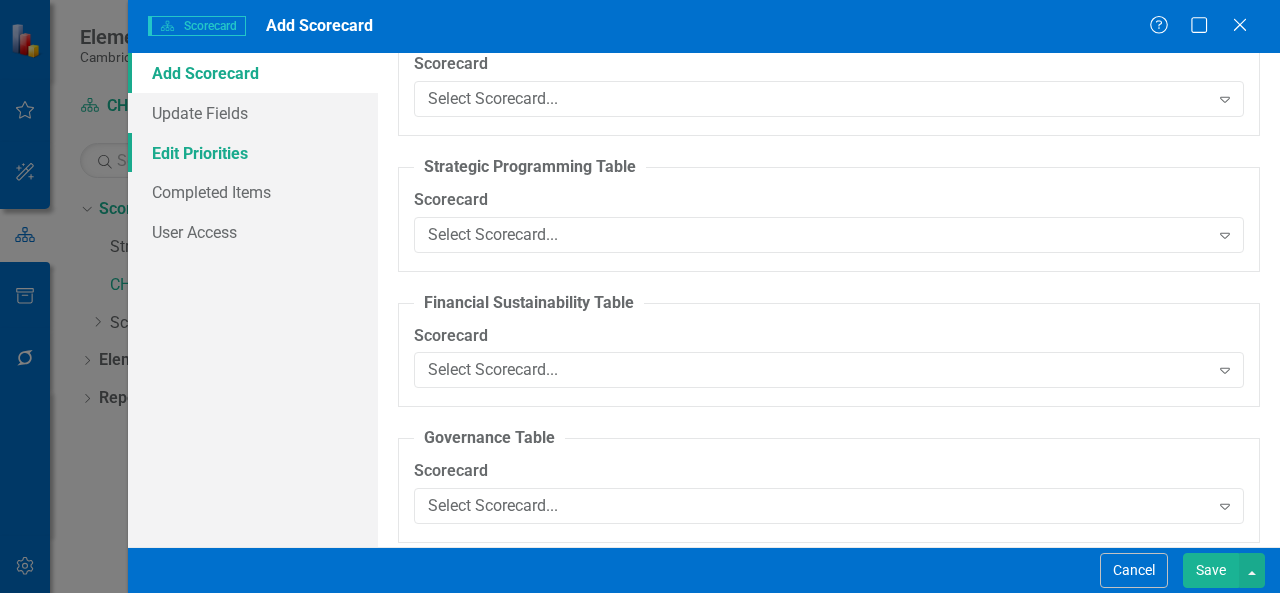 click on "Edit Priorities" at bounding box center [253, 153] 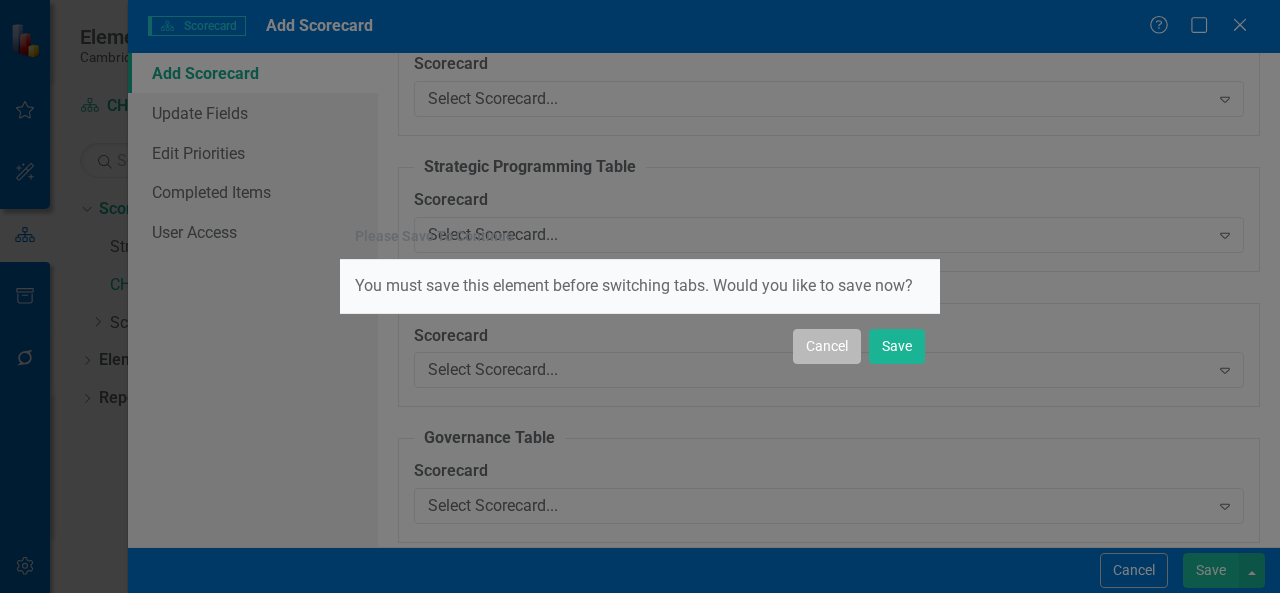 click on "Cancel" at bounding box center (827, 346) 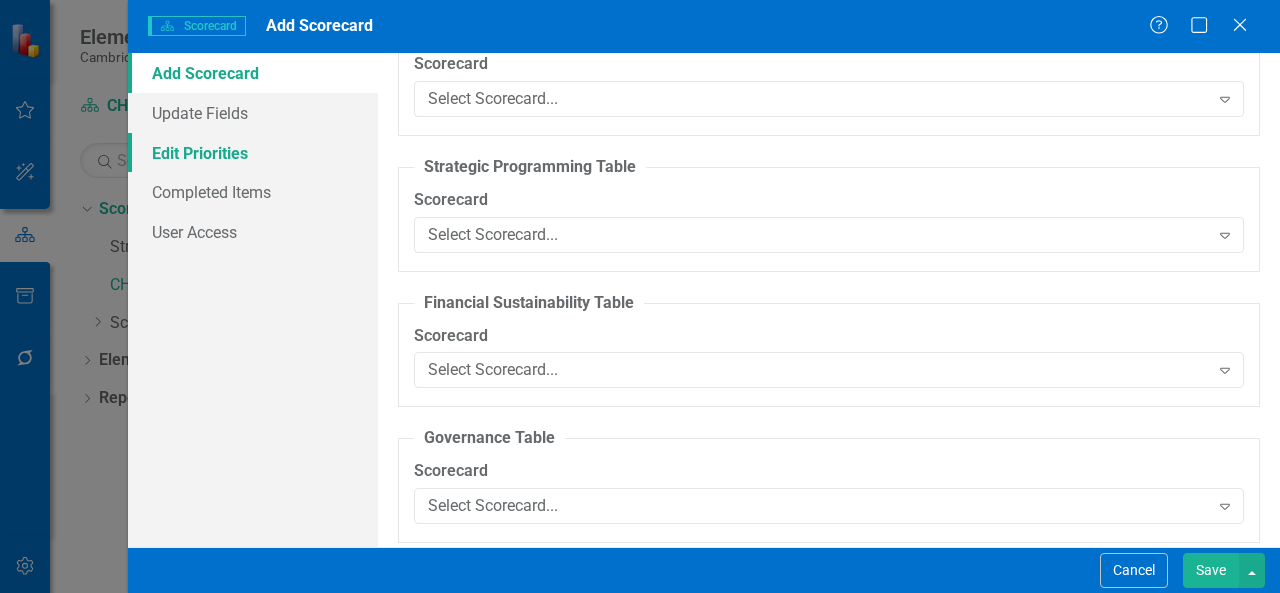 click on "Edit Priorities" at bounding box center [253, 153] 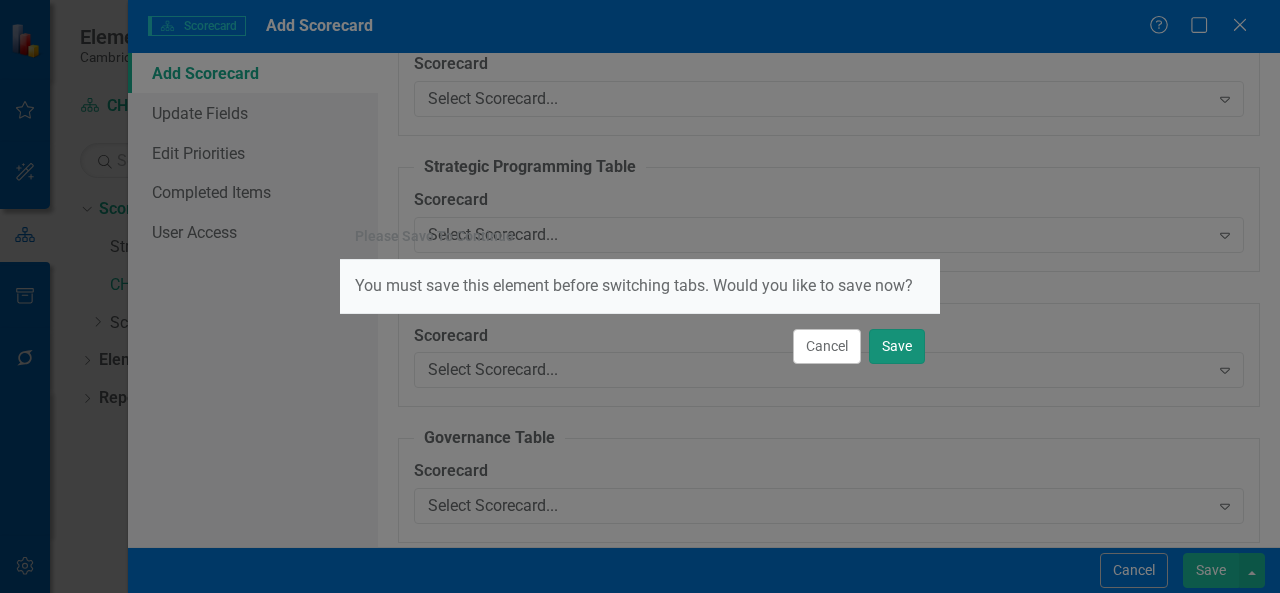 click on "Save" at bounding box center [897, 346] 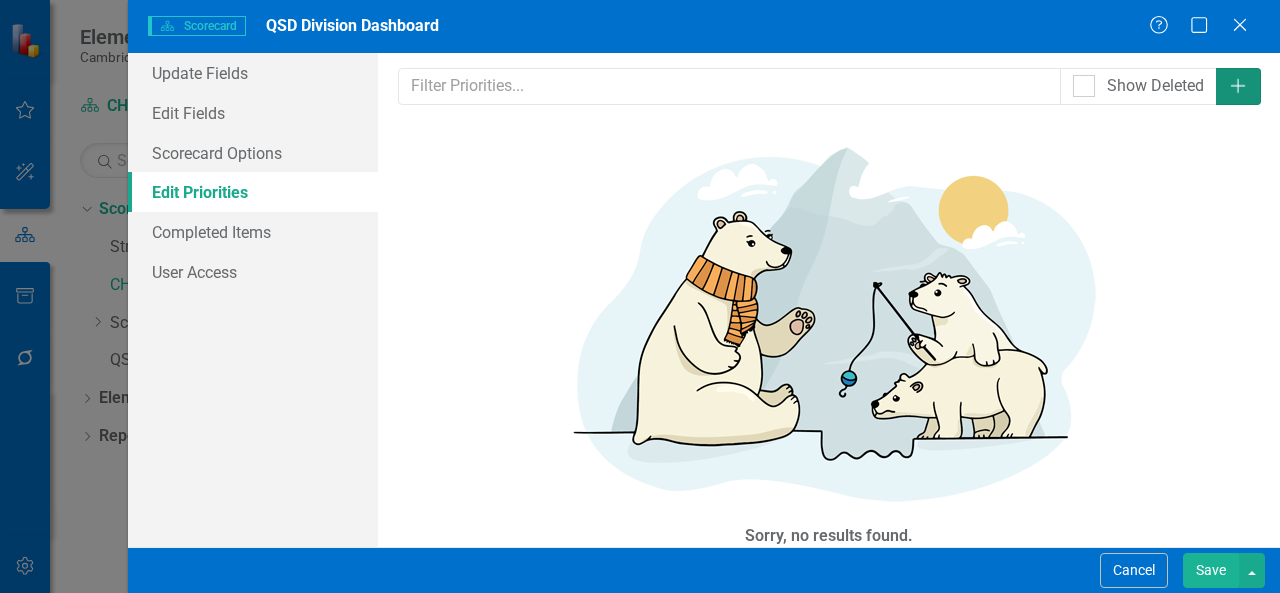 click on "Add" 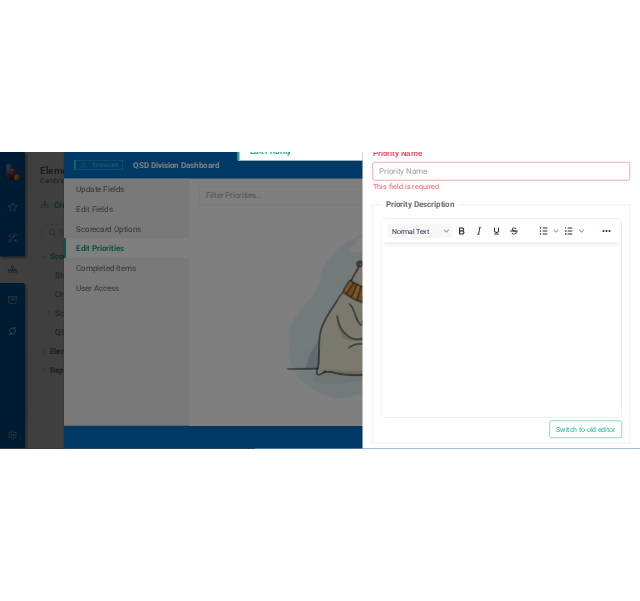 scroll, scrollTop: 0, scrollLeft: 0, axis: both 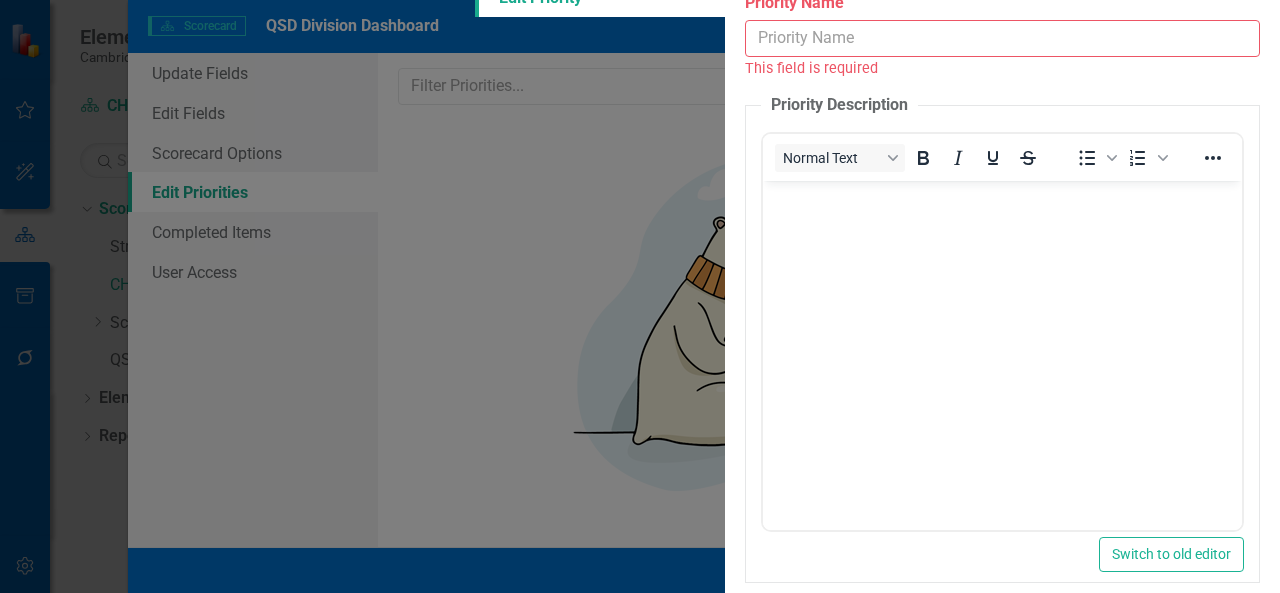 click on "Cancel" at bounding box center (1160, 641) 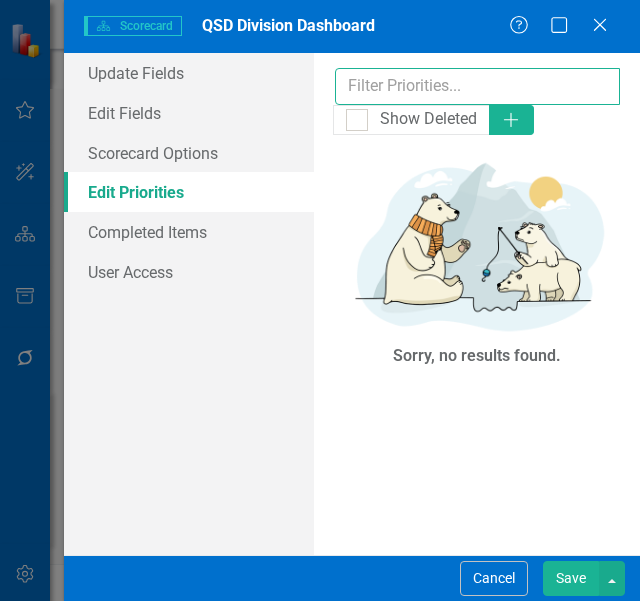 click at bounding box center [477, 86] 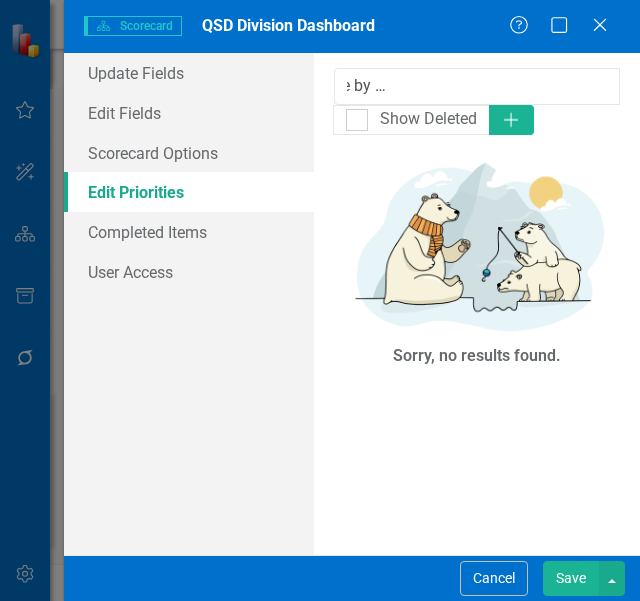 scroll, scrollTop: 0, scrollLeft: 0, axis: both 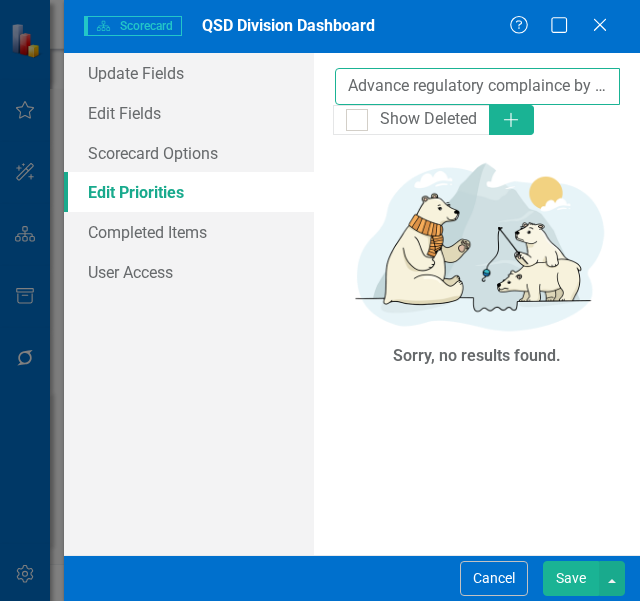click on "Advance regulatory complaince by ensuring accreditation readiness," at bounding box center (477, 86) 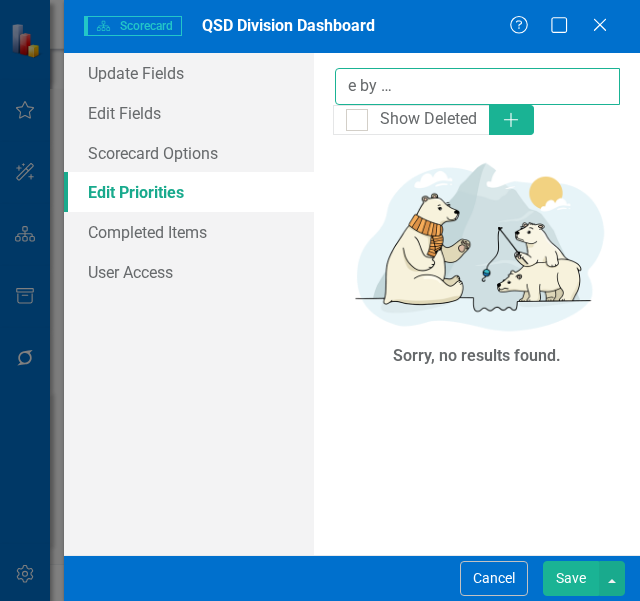 scroll, scrollTop: 0, scrollLeft: 226, axis: horizontal 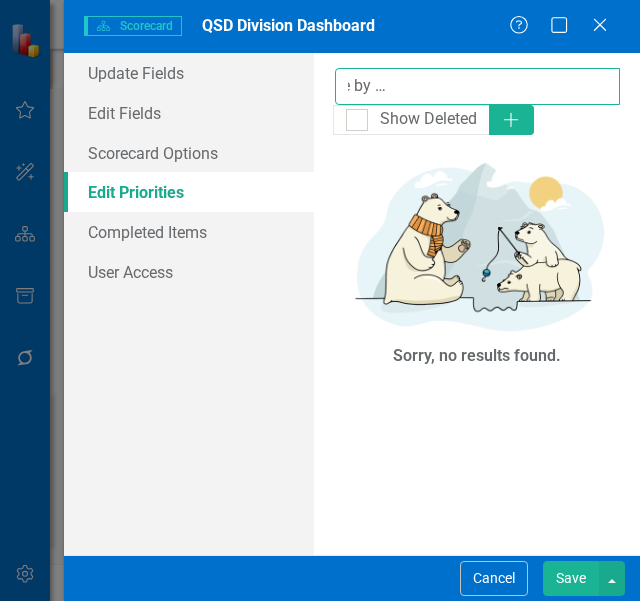 drag, startPoint x: 413, startPoint y: 87, endPoint x: 639, endPoint y: 81, distance: 226.07964 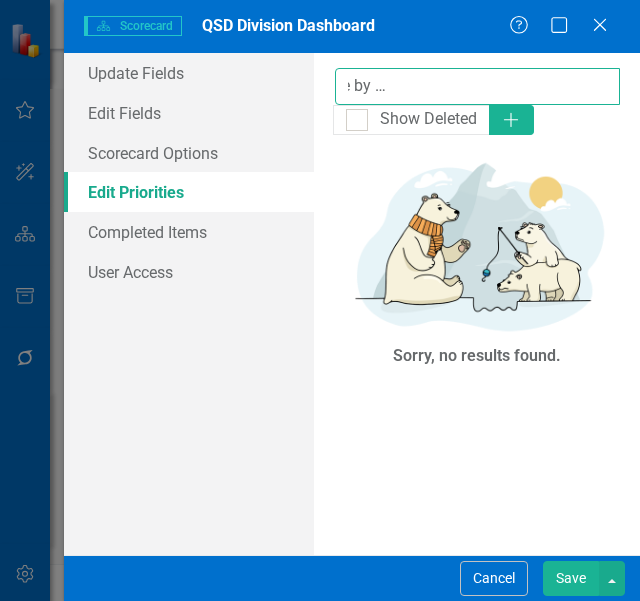 click on "Advance regulatory complaince by ensuring accreditation readiness," at bounding box center (477, 86) 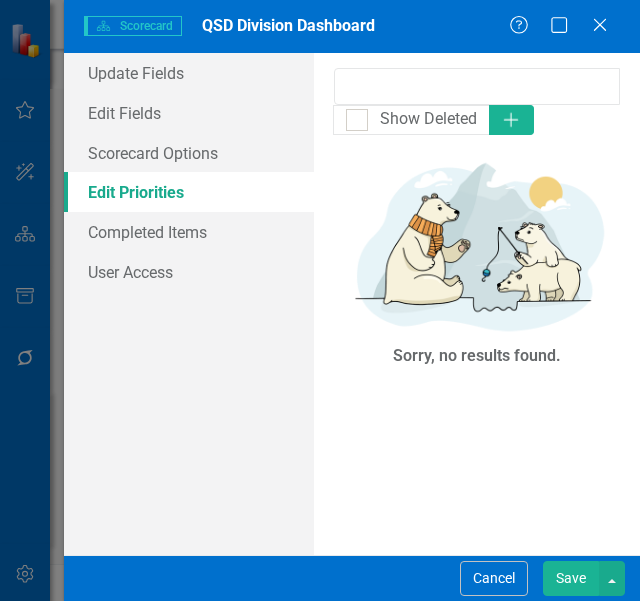scroll, scrollTop: 0, scrollLeft: 0, axis: both 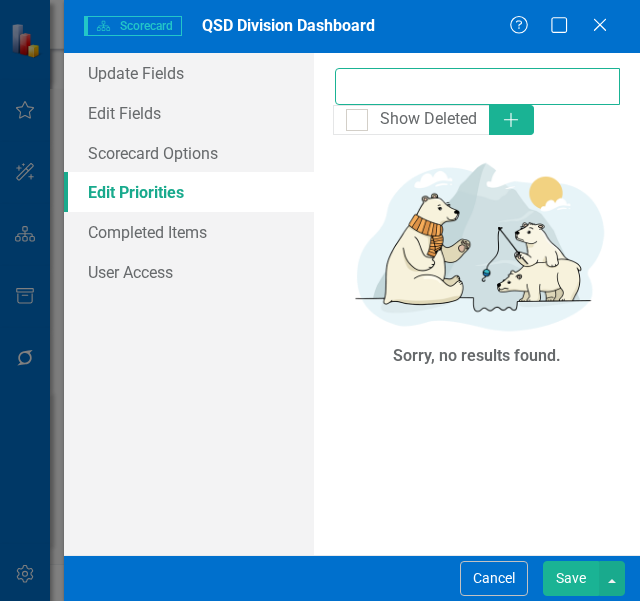 drag, startPoint x: 518, startPoint y: 90, endPoint x: 639, endPoint y: 67, distance: 123.16656 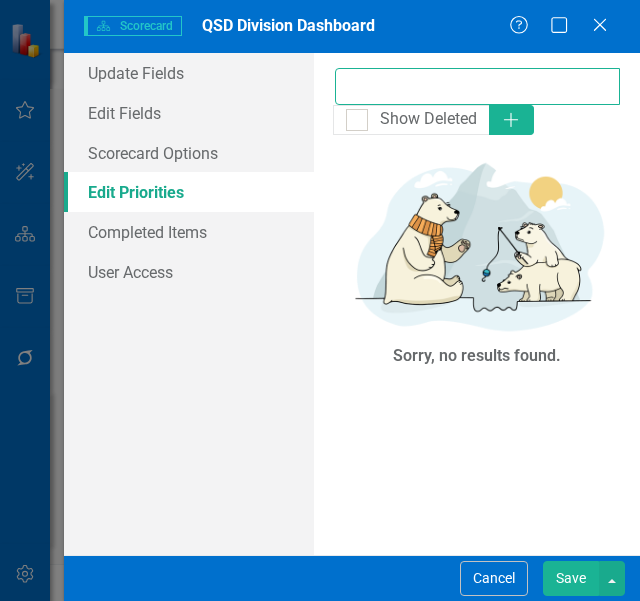 click on "Advance regulatory complaince by ensuring accreditation readiness, meeting SAPHE 2.0 requirements, and improving internal policy" at bounding box center [477, 86] 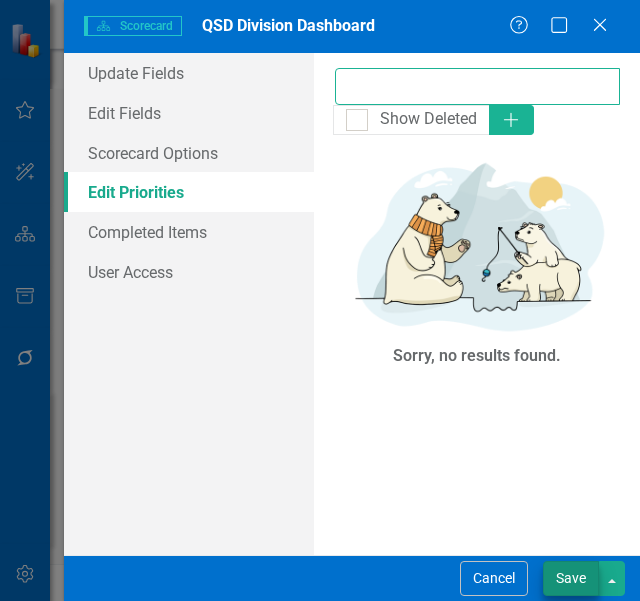 type on "Advance regulatory complaince by ensuring accreditation readiness, meeting SAPHE 2.0 requirements, and improving internal policy adherence" 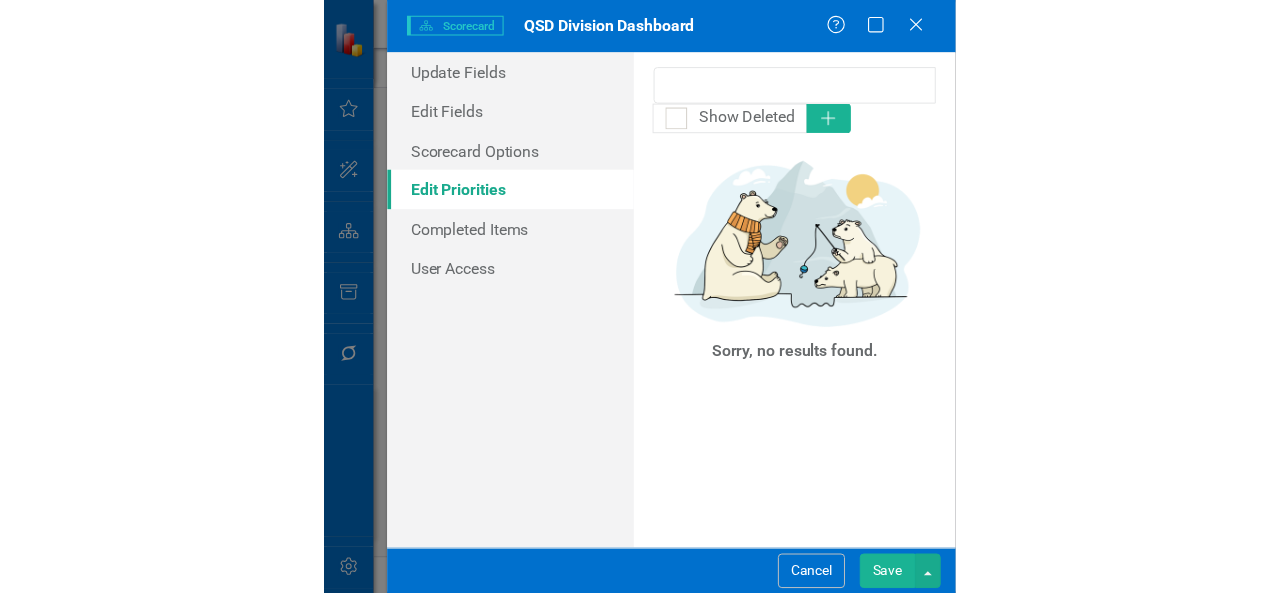 scroll, scrollTop: 0, scrollLeft: 0, axis: both 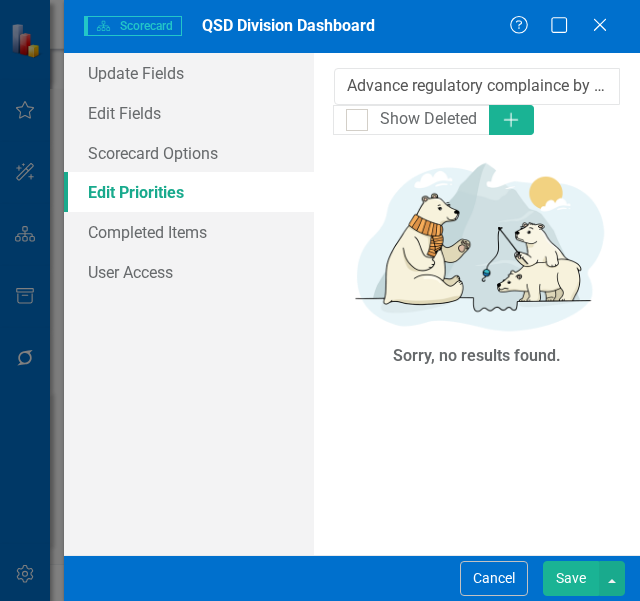 click on "Save" at bounding box center [571, 578] 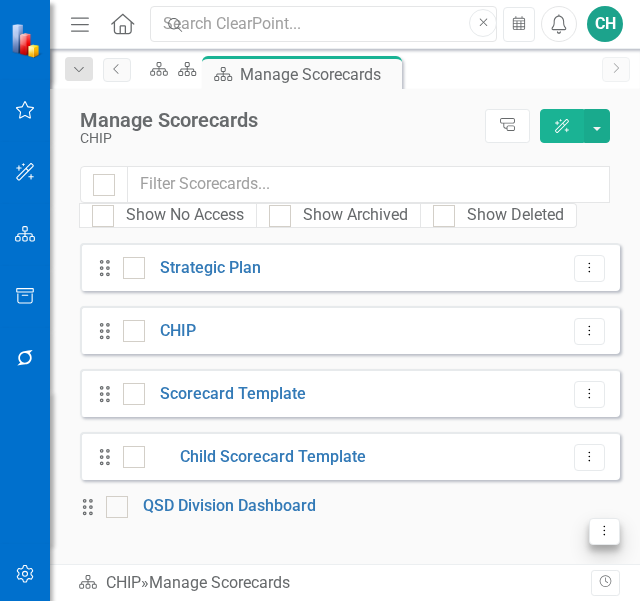 click on "Dropdown Menu" 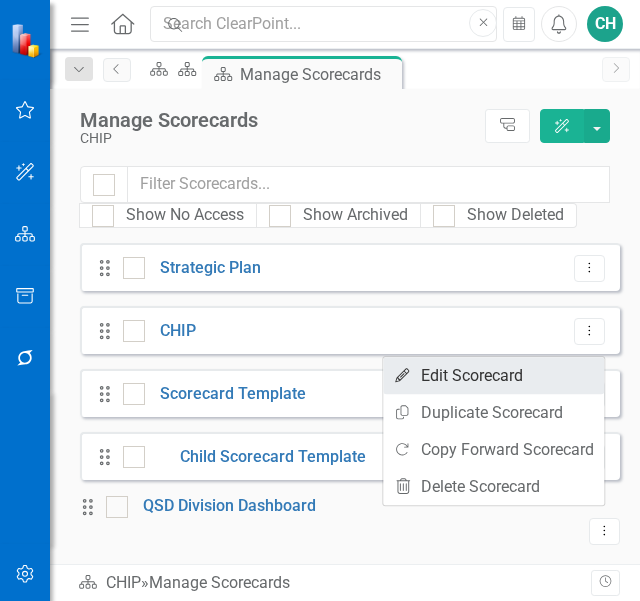 click on "Edit Edit Scorecard" at bounding box center [493, 375] 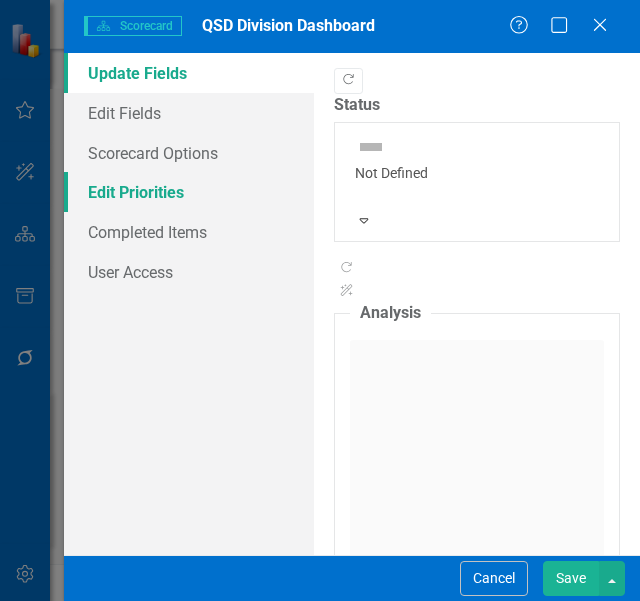 click on "Edit Priorities" at bounding box center [189, 192] 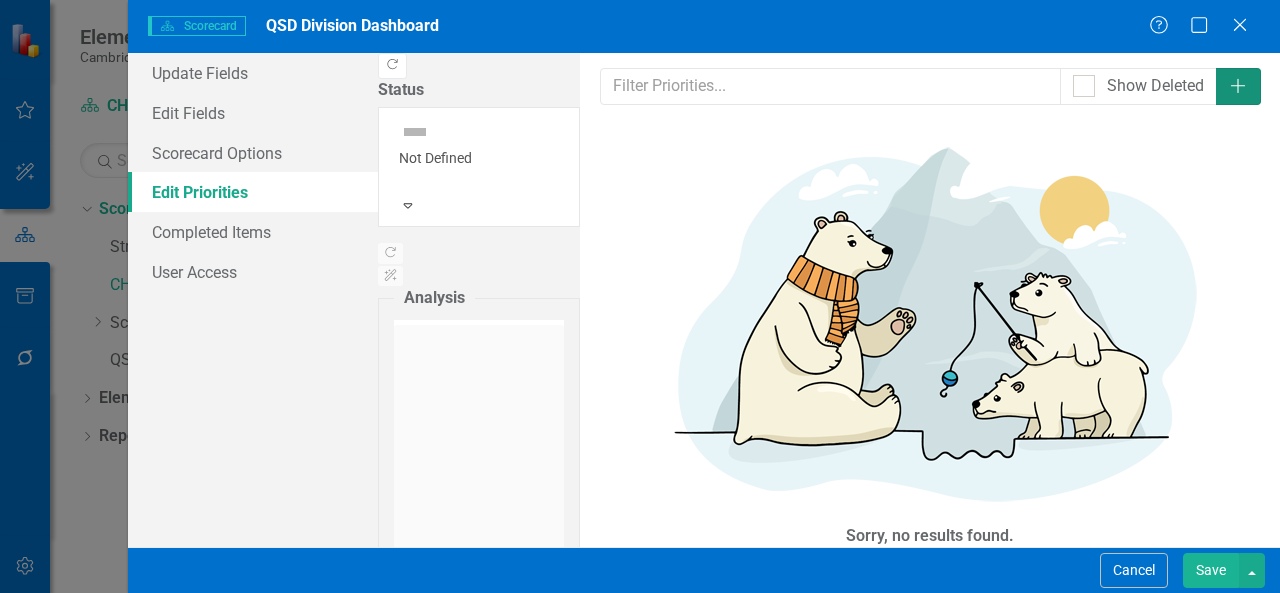 click on "Add" at bounding box center (1238, 86) 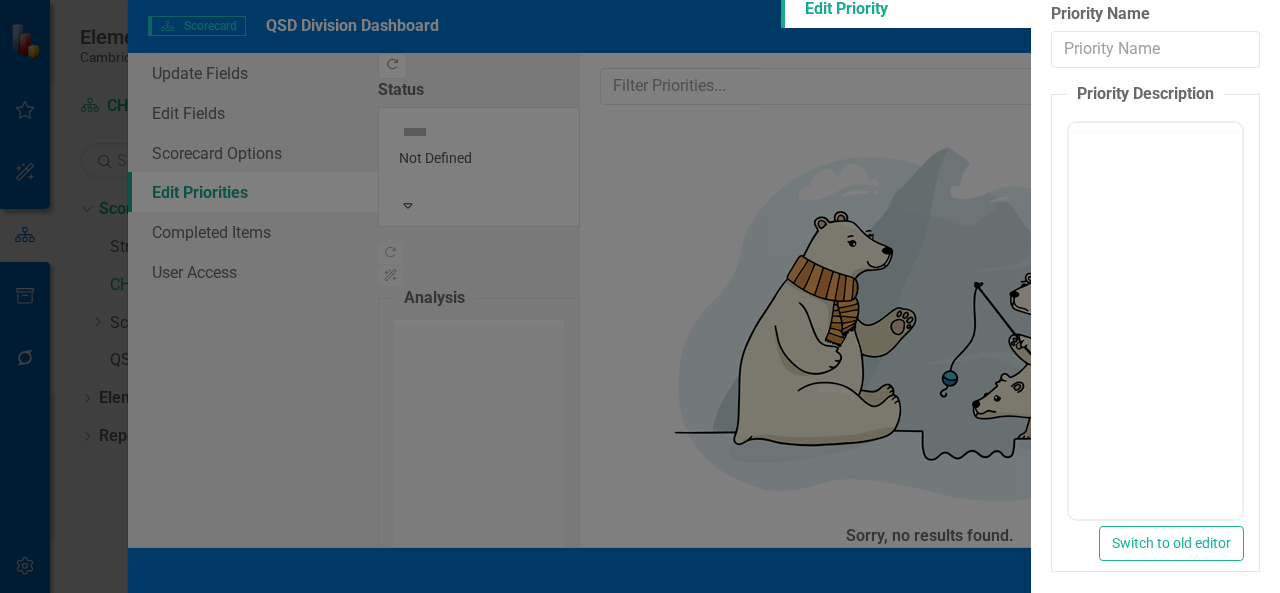 scroll, scrollTop: 0, scrollLeft: 0, axis: both 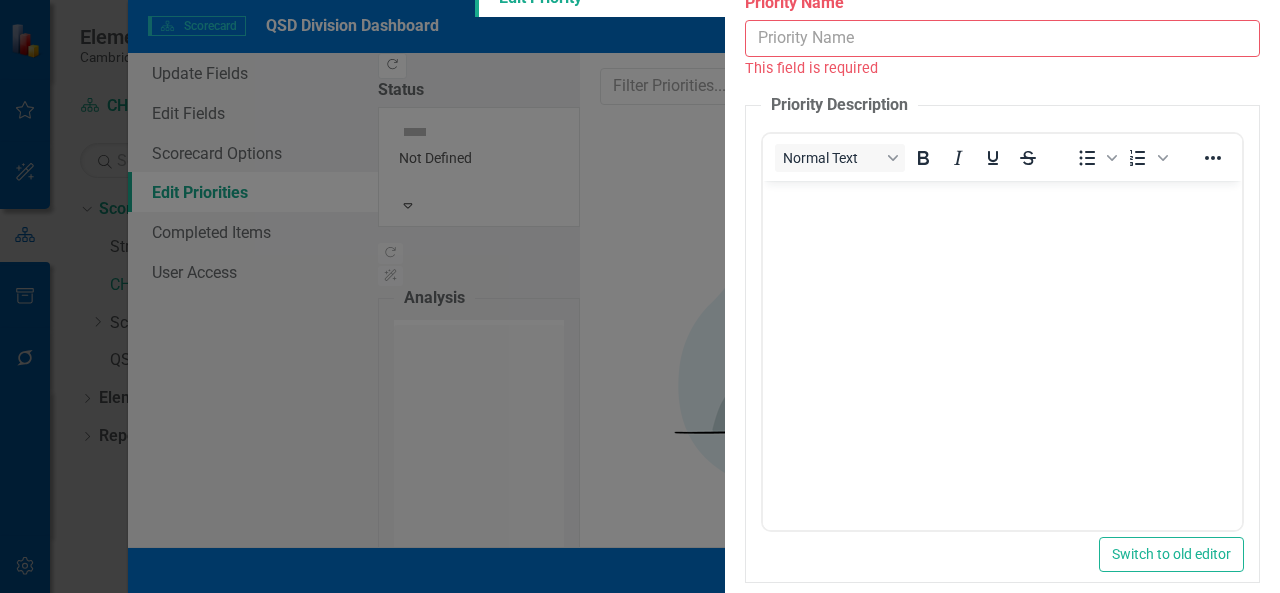 click on "Priority Name" at bounding box center [1002, 38] 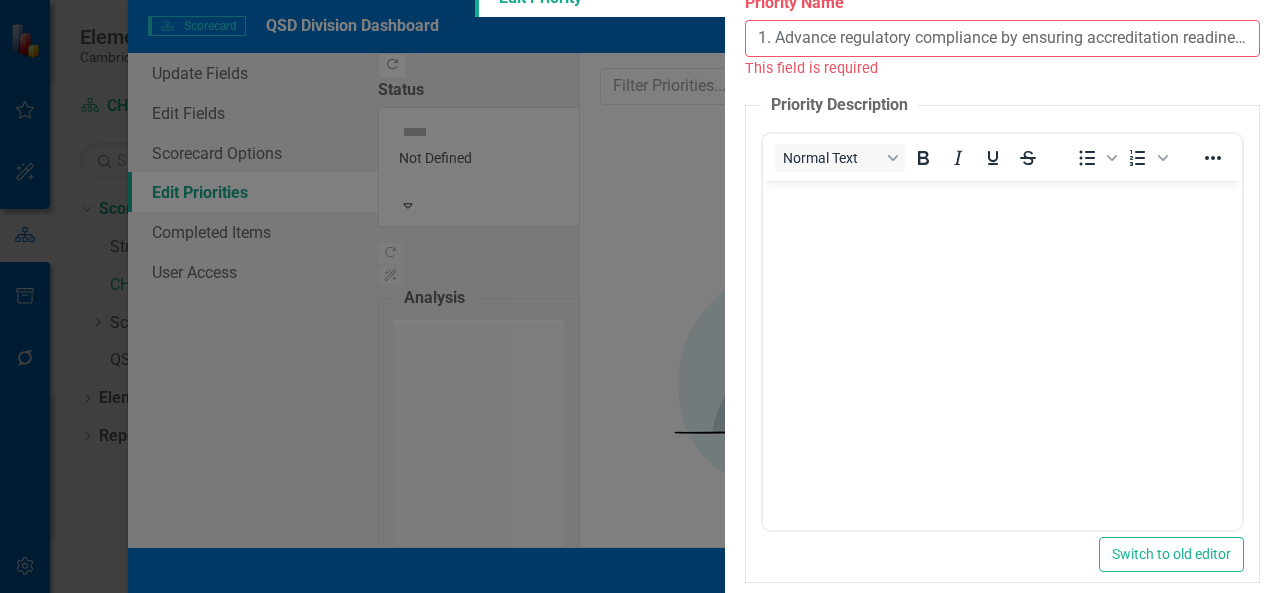 scroll, scrollTop: 0, scrollLeft: 336, axis: horizontal 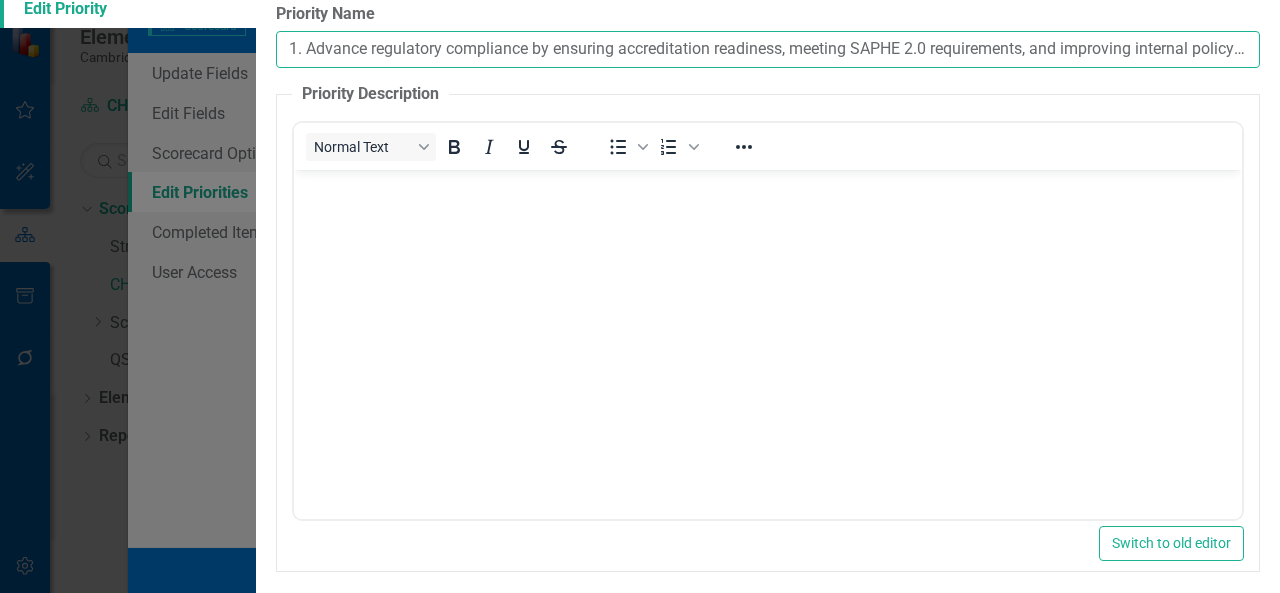 drag, startPoint x: 718, startPoint y: 123, endPoint x: 292, endPoint y: 125, distance: 426.0047 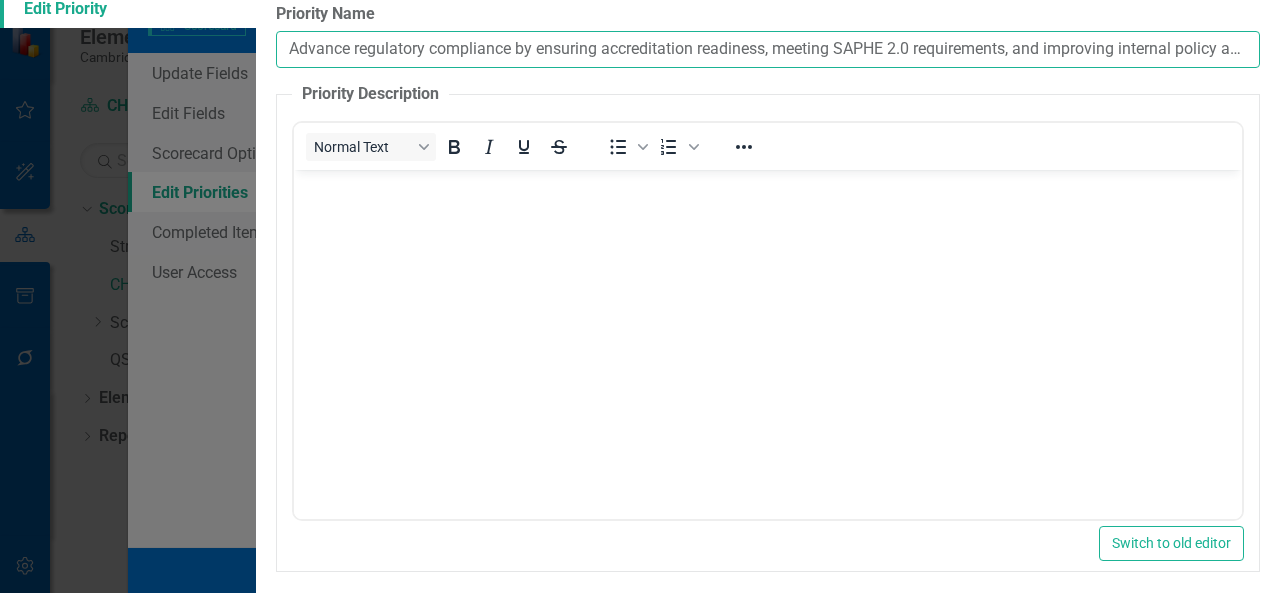 scroll, scrollTop: 0, scrollLeft: 0, axis: both 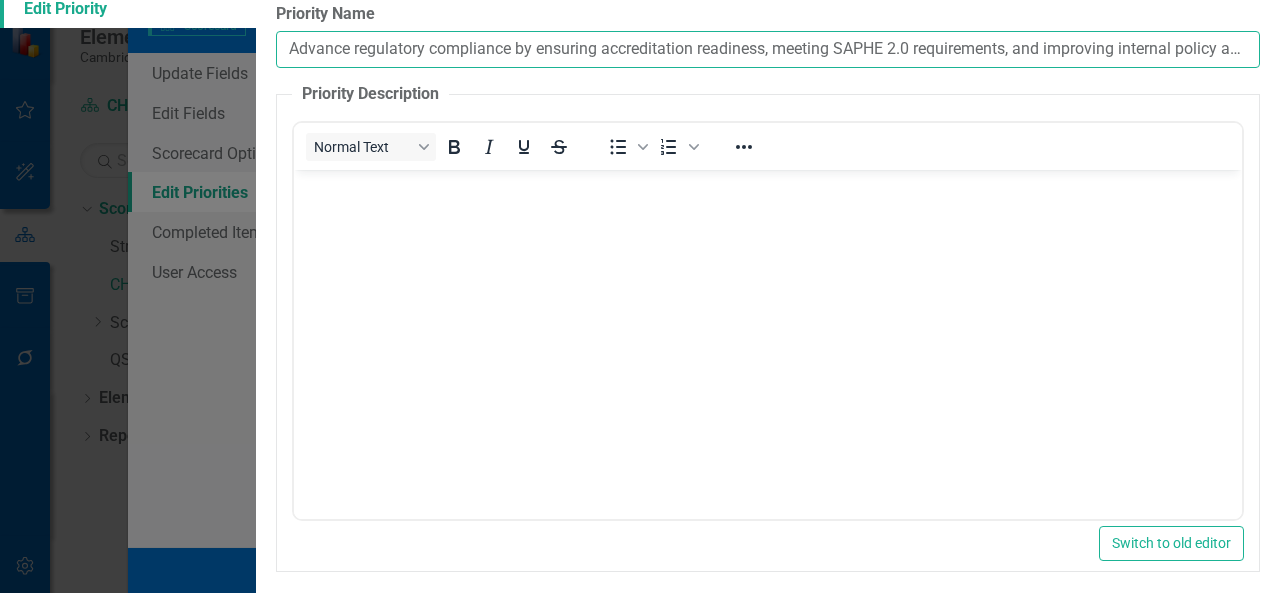type on "Advance regulatory compliance by ensuring accreditation readiness, meeting SAPHE 2.0 requirements, and improving internal policy adherence" 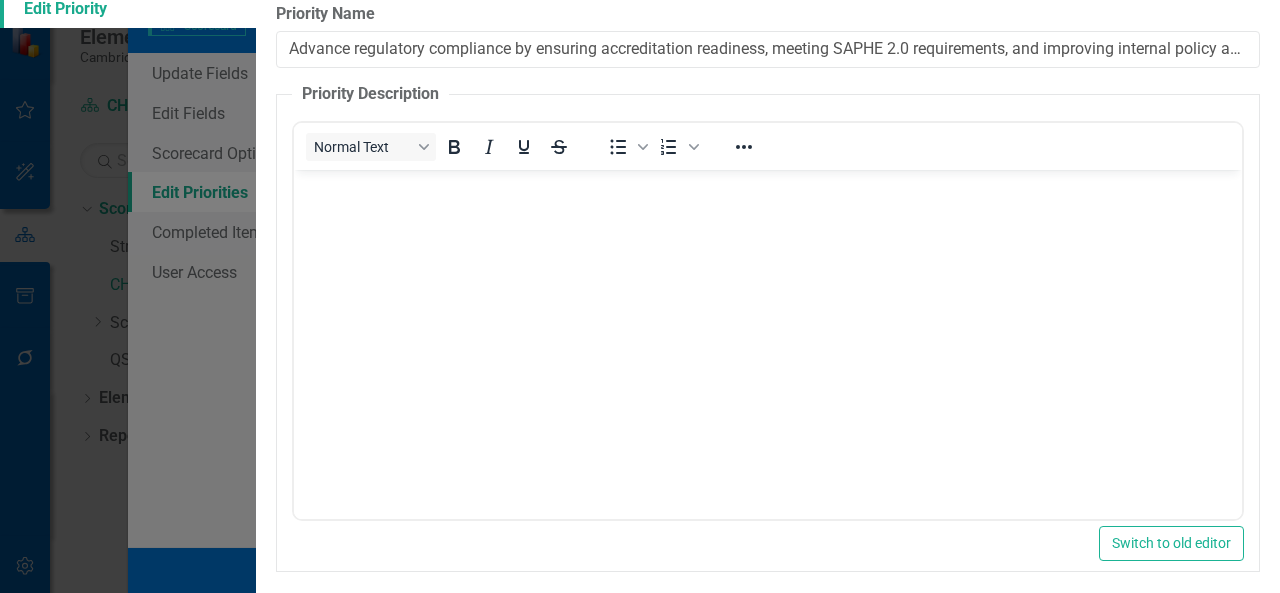click on "Save" at bounding box center (1237, 630) 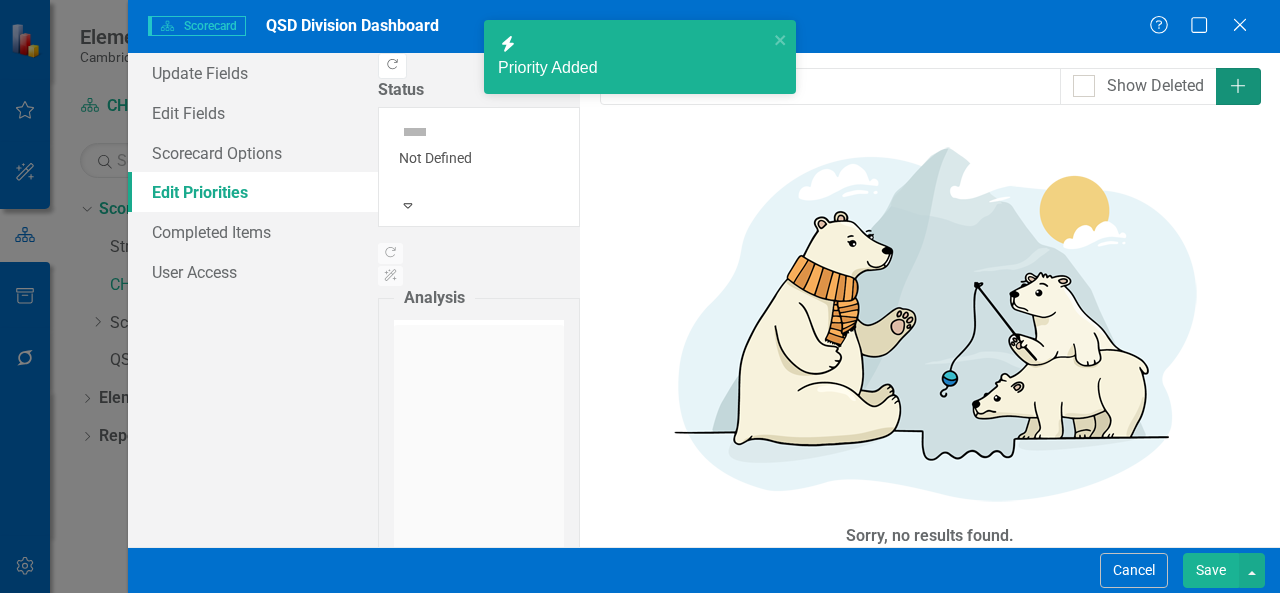 click on "Add" 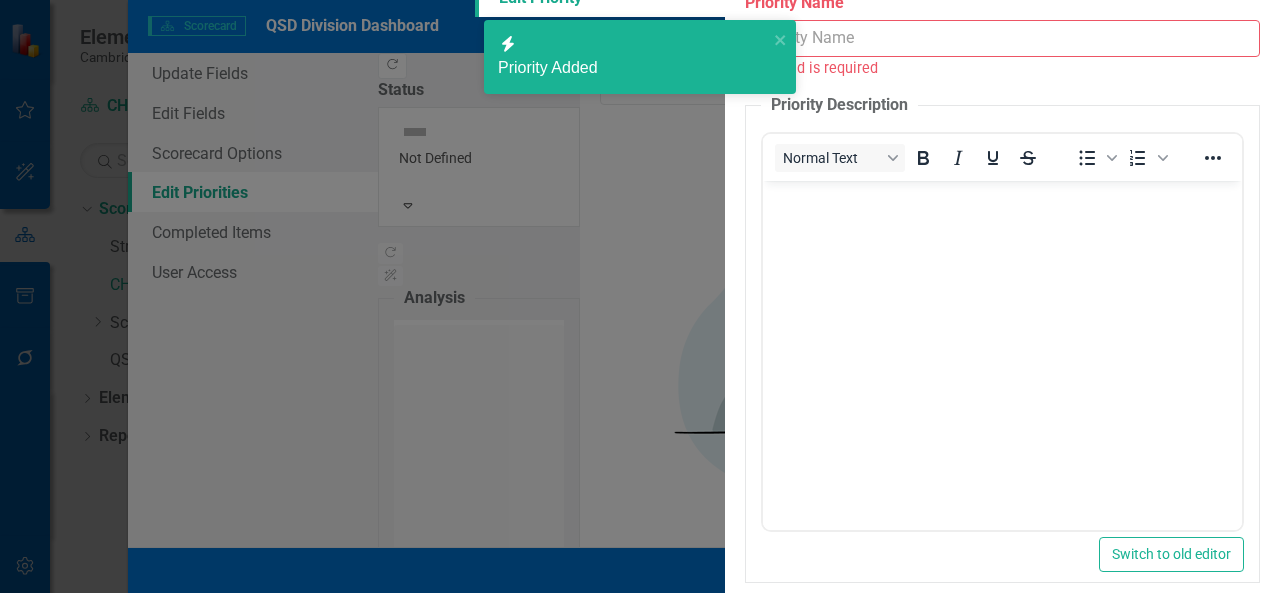 scroll, scrollTop: 0, scrollLeft: 0, axis: both 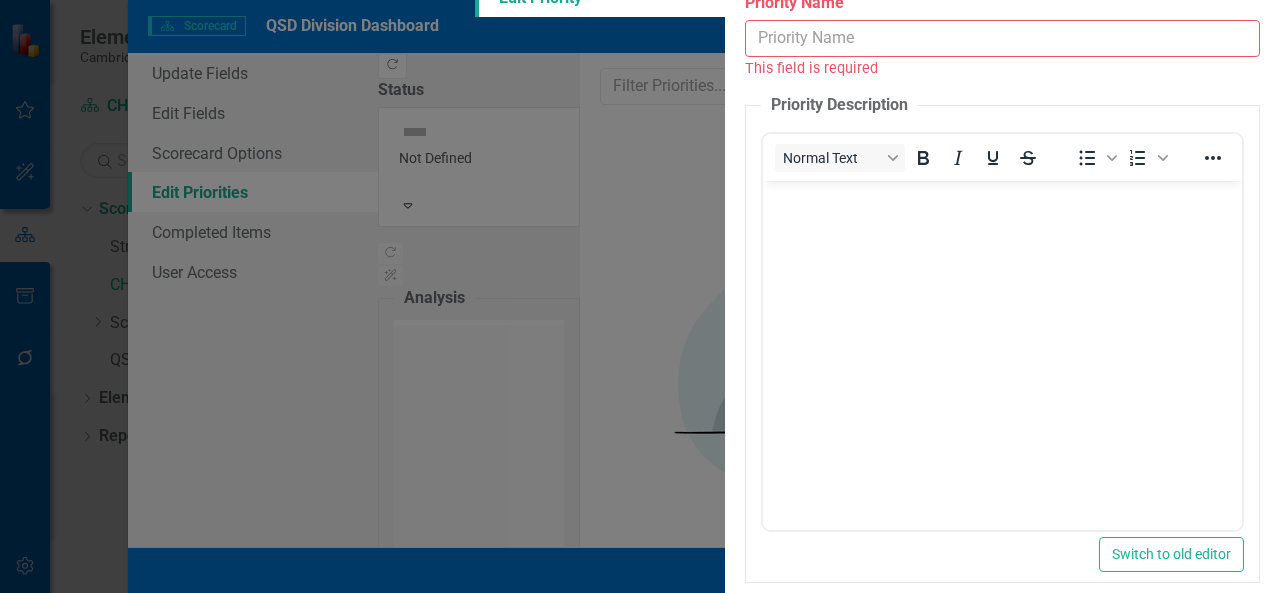 paste on "2. Strengthen strategic planning by ensuring alignment and implementation at organizational and team levels" 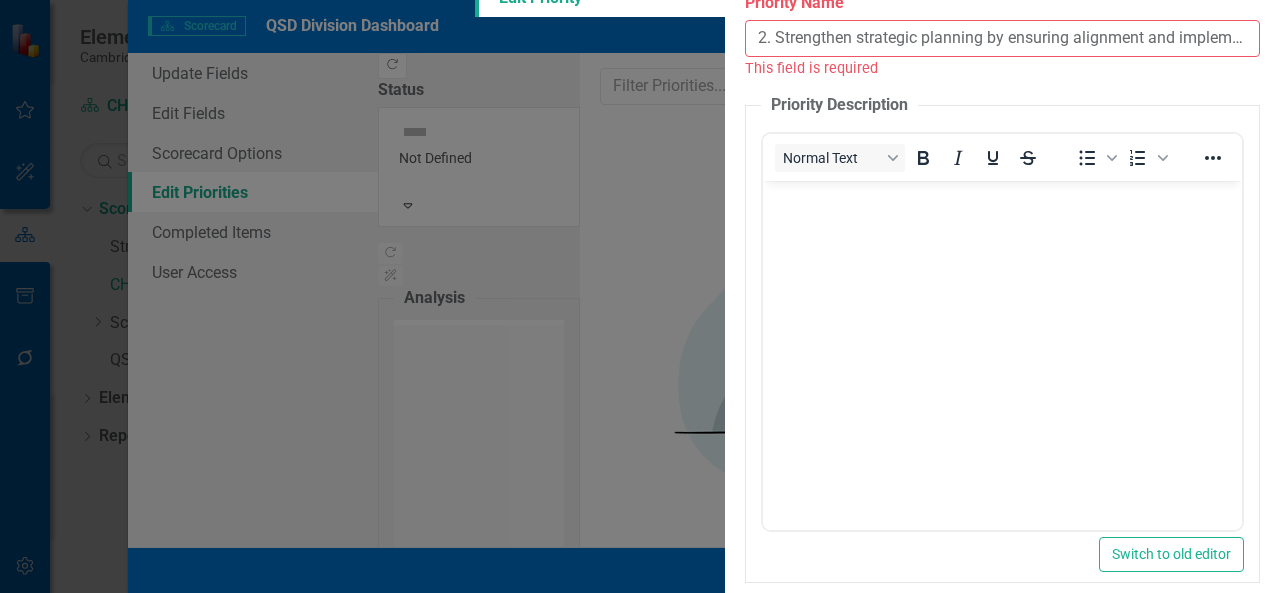 scroll, scrollTop: 0, scrollLeft: 77, axis: horizontal 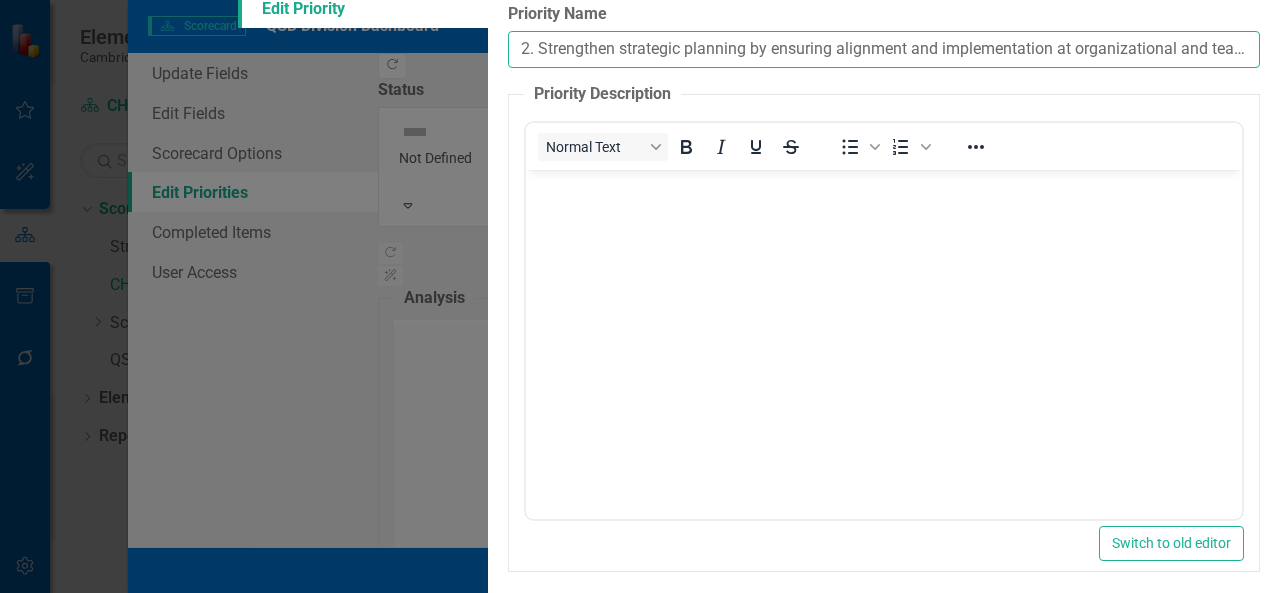 drag, startPoint x: 650, startPoint y: 116, endPoint x: 296, endPoint y: 157, distance: 356.3664 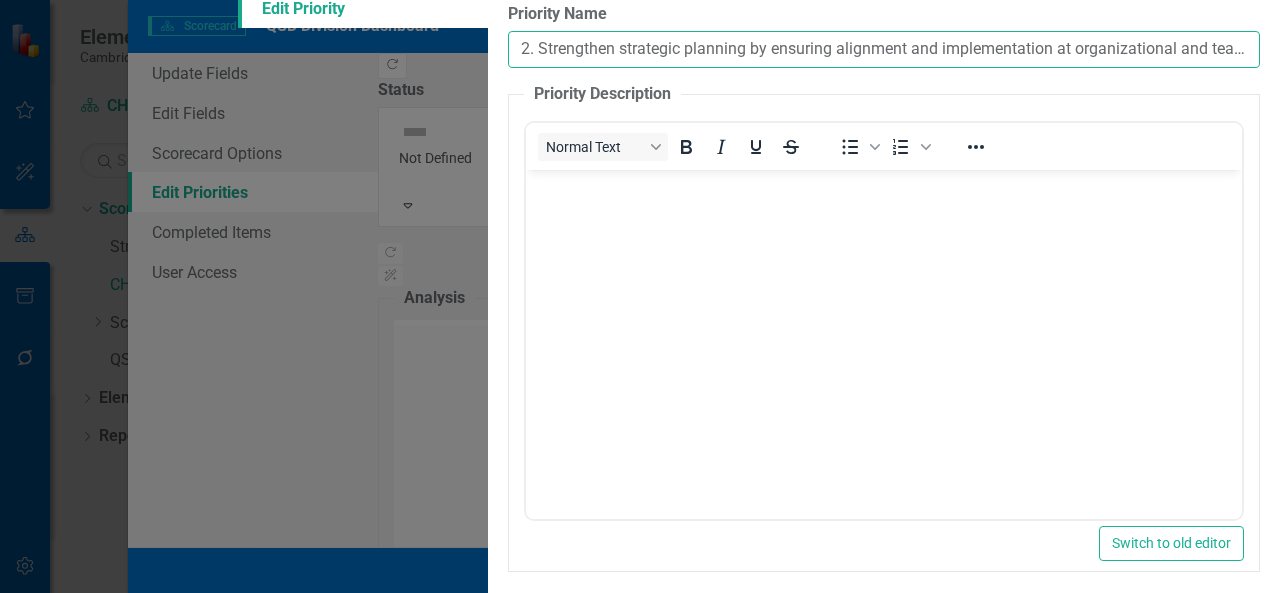 click on "2. Strengthen strategic planning by ensuring alignment and implementation at organizational and team levels" at bounding box center (884, 49) 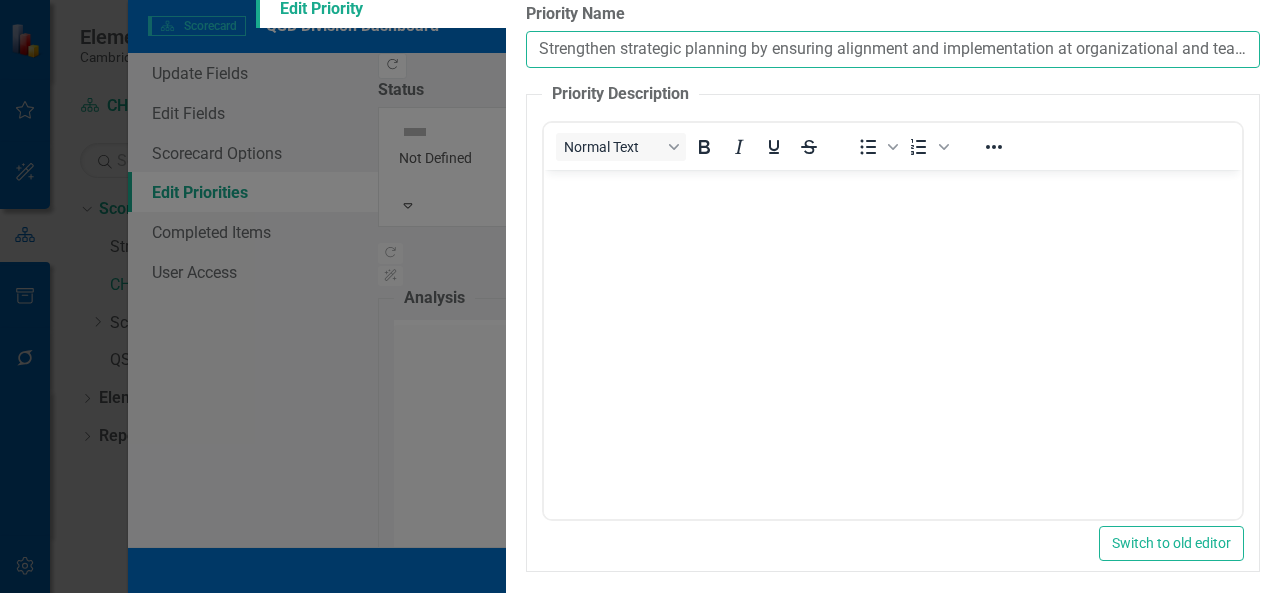 type on "Strengthen strategic planning by ensuring alignment and implementation at organizational and team levels" 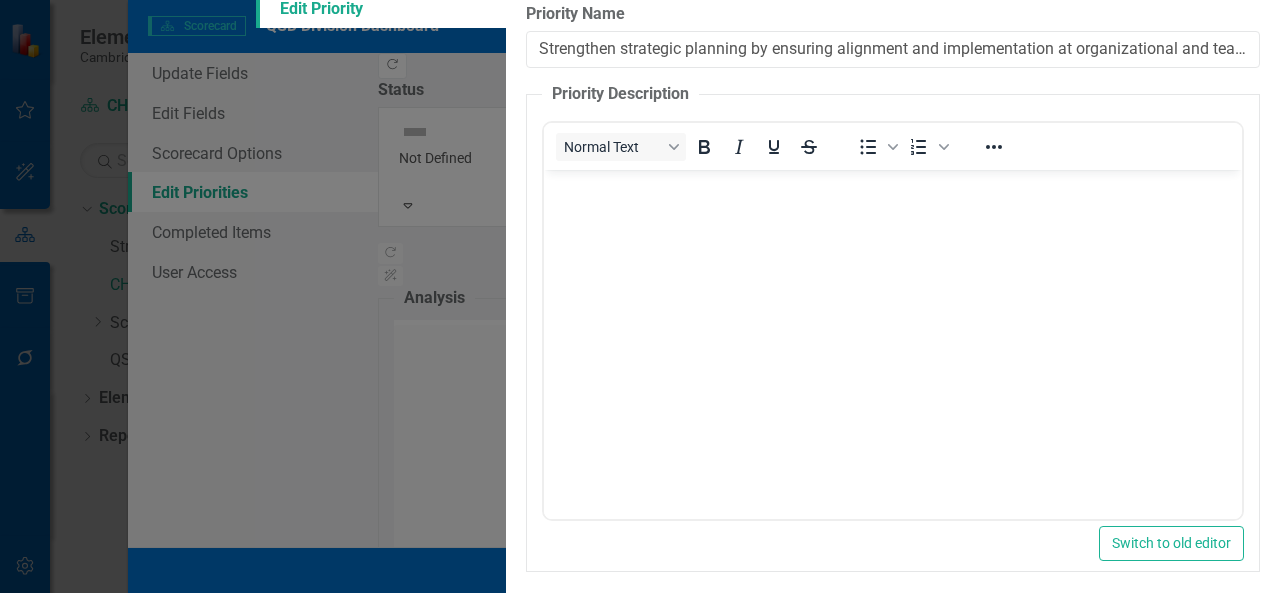 click on "Save" at bounding box center (1237, 630) 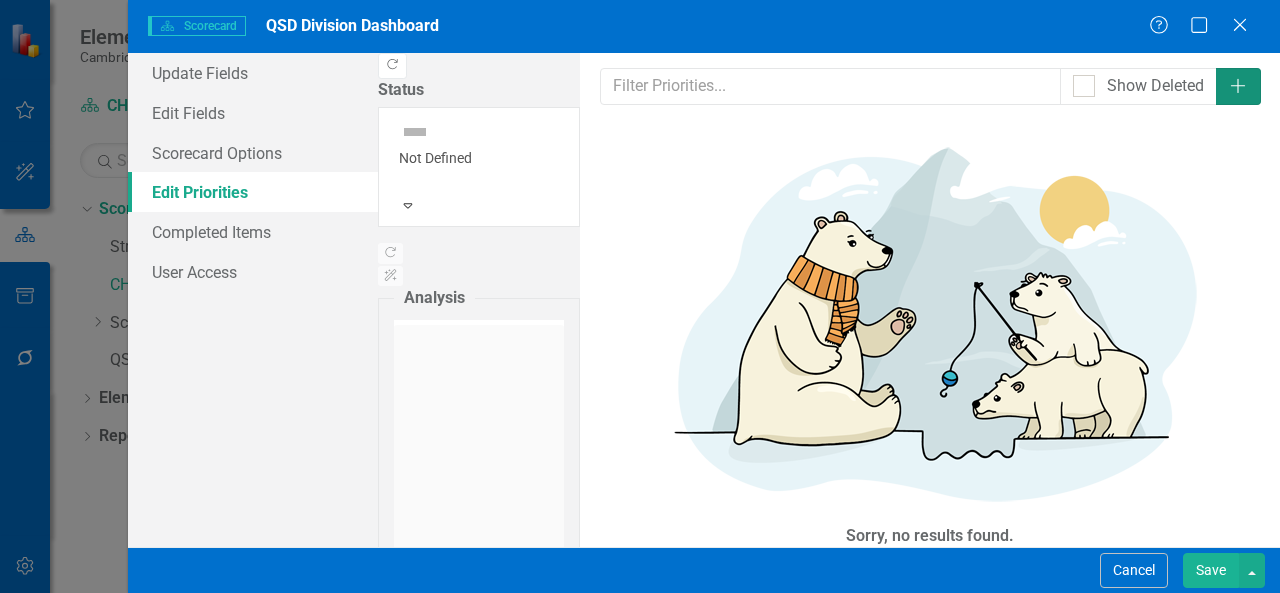 click on "Add" 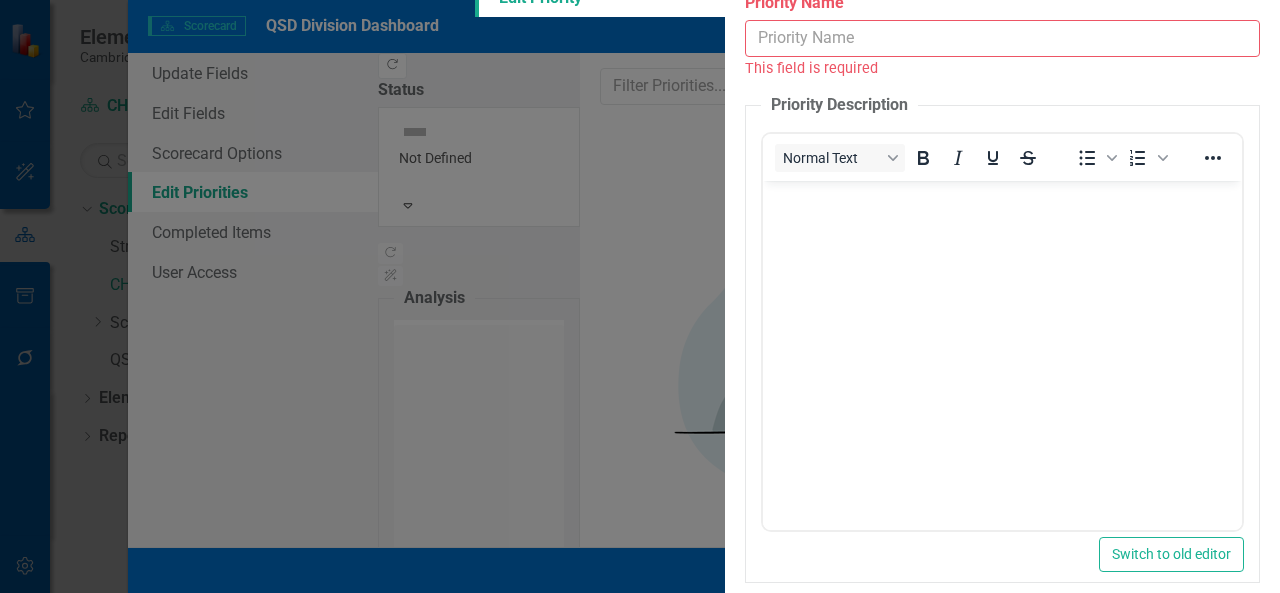 scroll, scrollTop: 0, scrollLeft: 0, axis: both 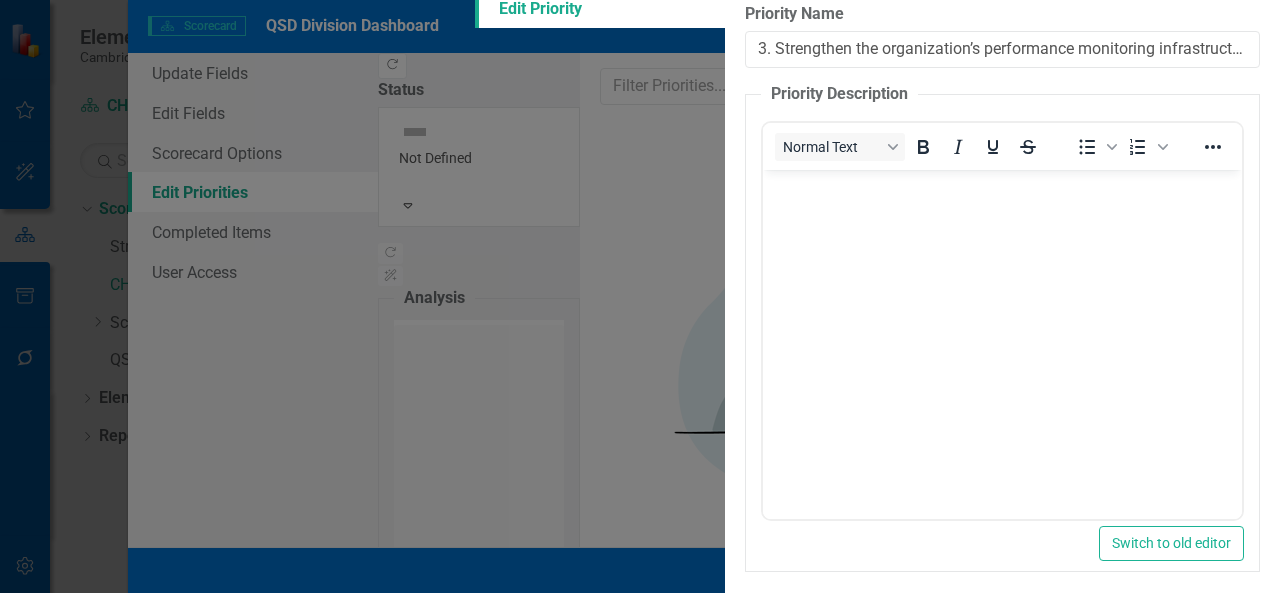 drag, startPoint x: 558, startPoint y: 115, endPoint x: 423, endPoint y: 140, distance: 137.2953 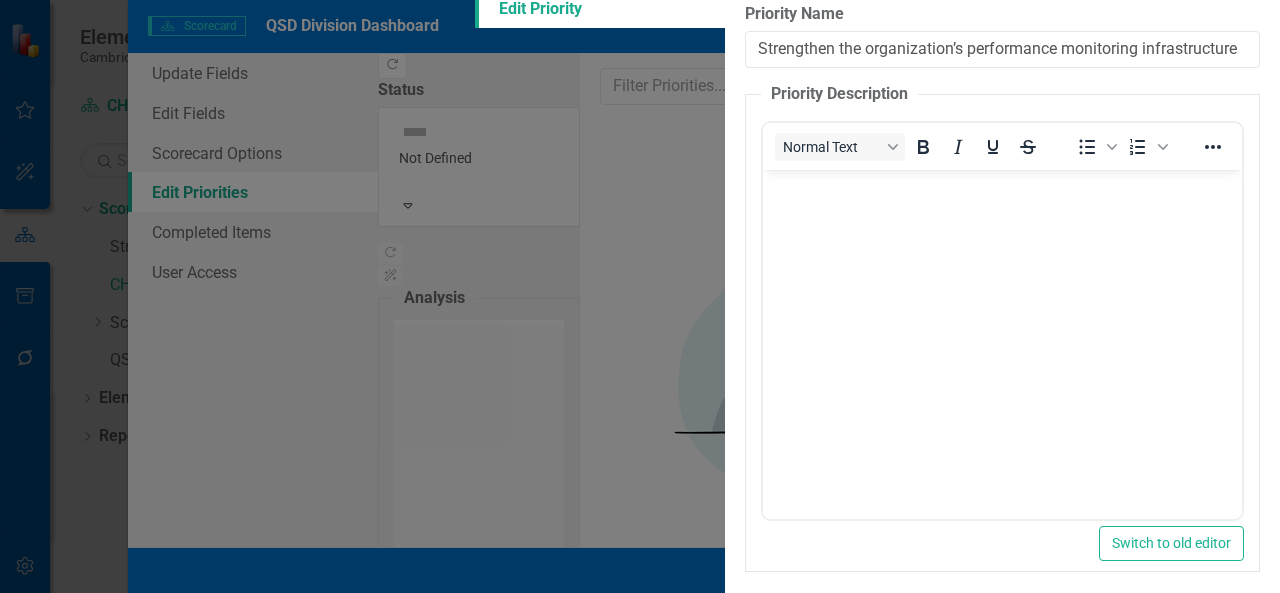 type on "Strengthen the organization’s performance monitoring infrastructure" 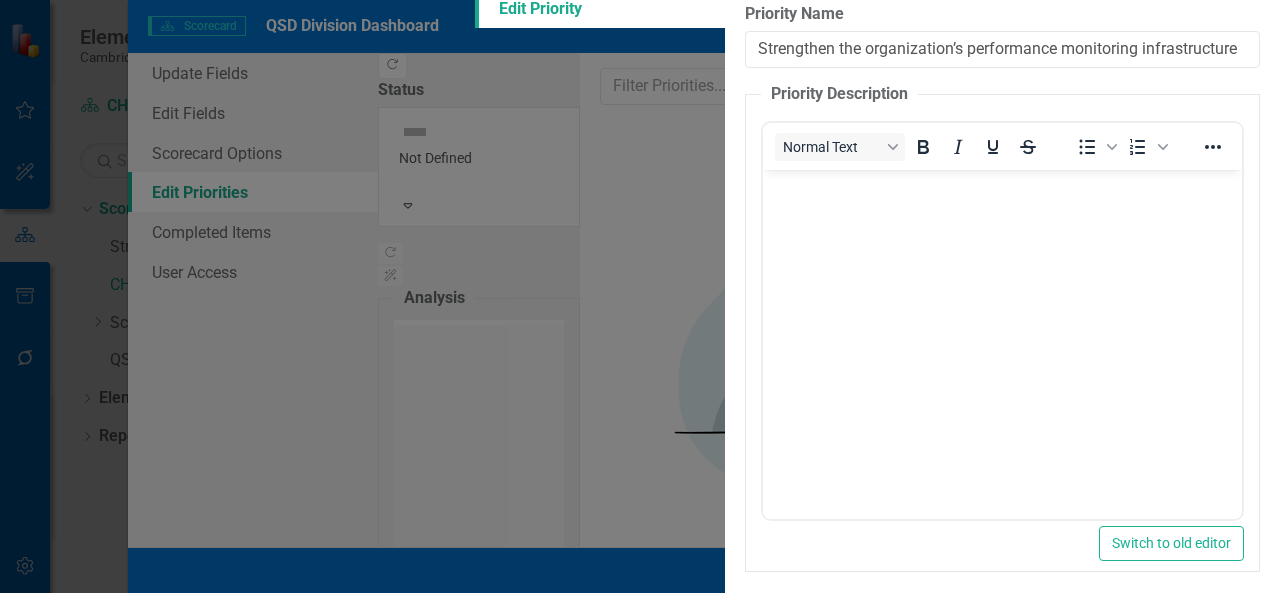 click on "Save" at bounding box center (1237, 630) 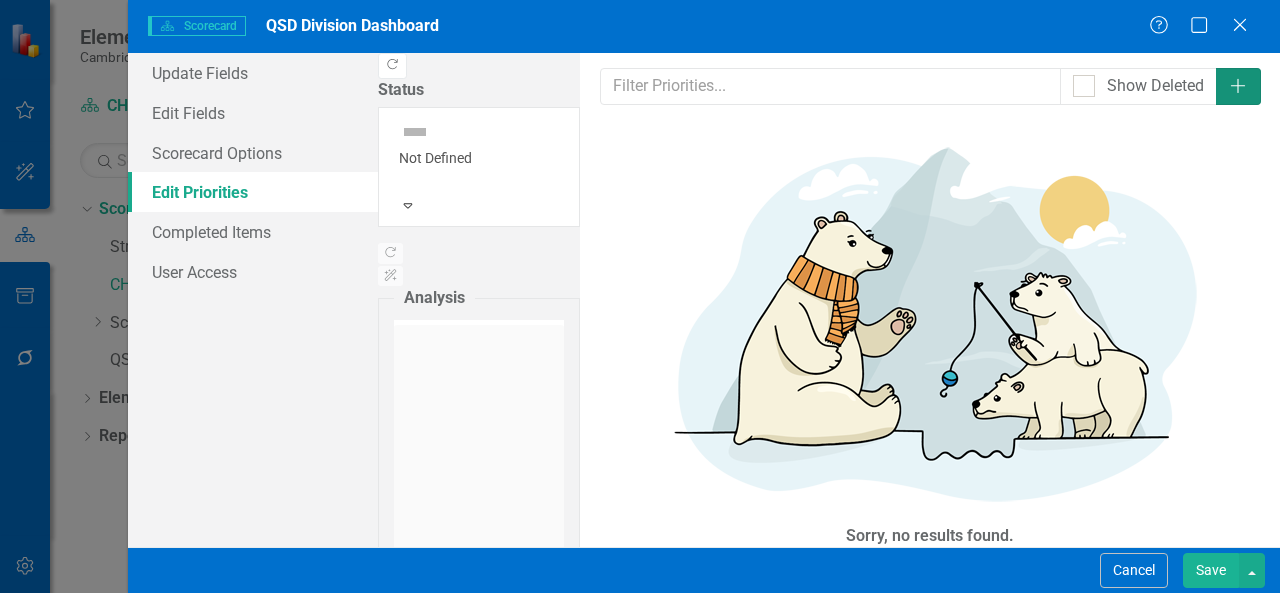 click on "Add" at bounding box center (1238, 86) 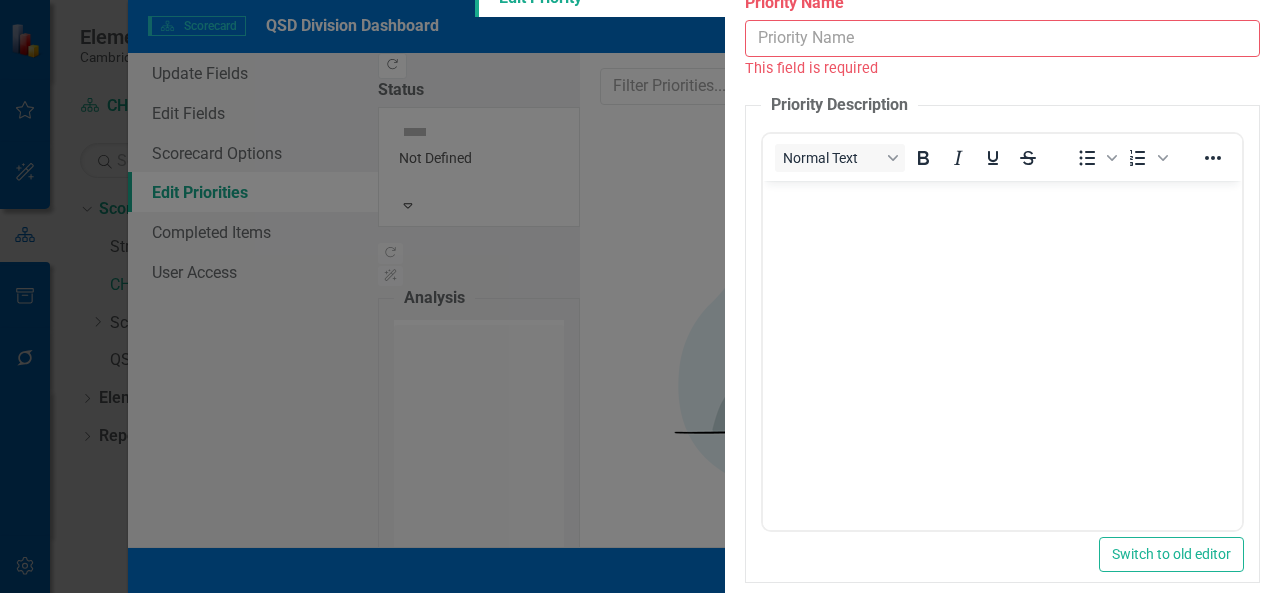 scroll, scrollTop: 0, scrollLeft: 0, axis: both 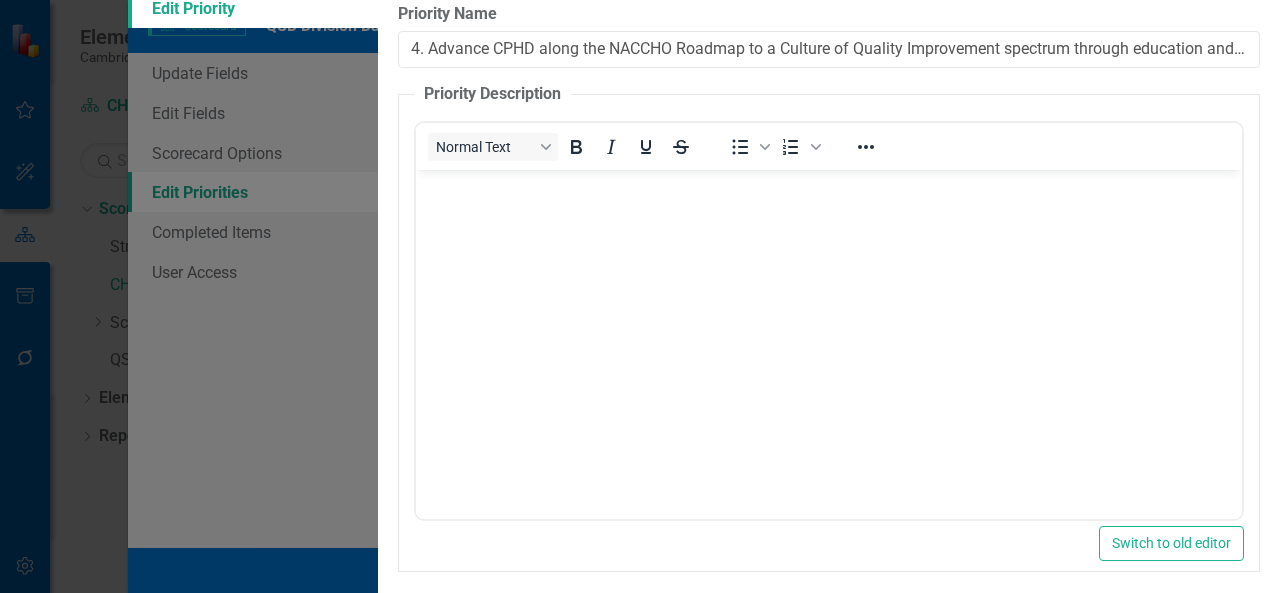 drag, startPoint x: 581, startPoint y: 119, endPoint x: 310, endPoint y: 147, distance: 272.44266 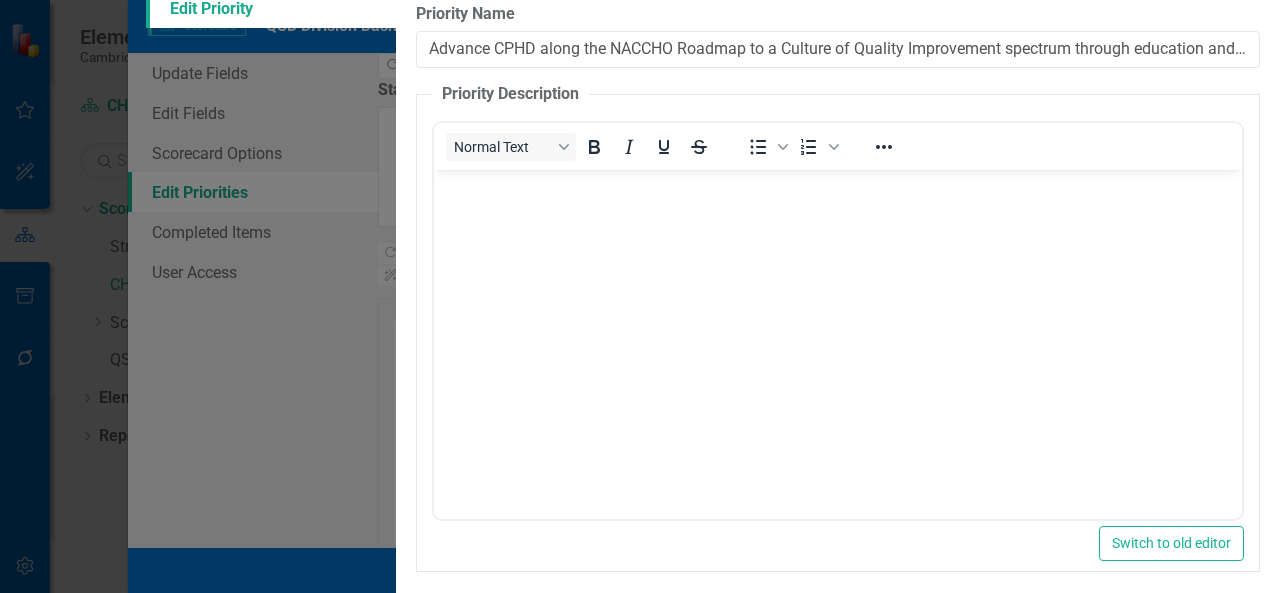 type on "Advance CPHD along the NACCHO Roadmap to a Culture of Quality Improvement spectrum through education and training" 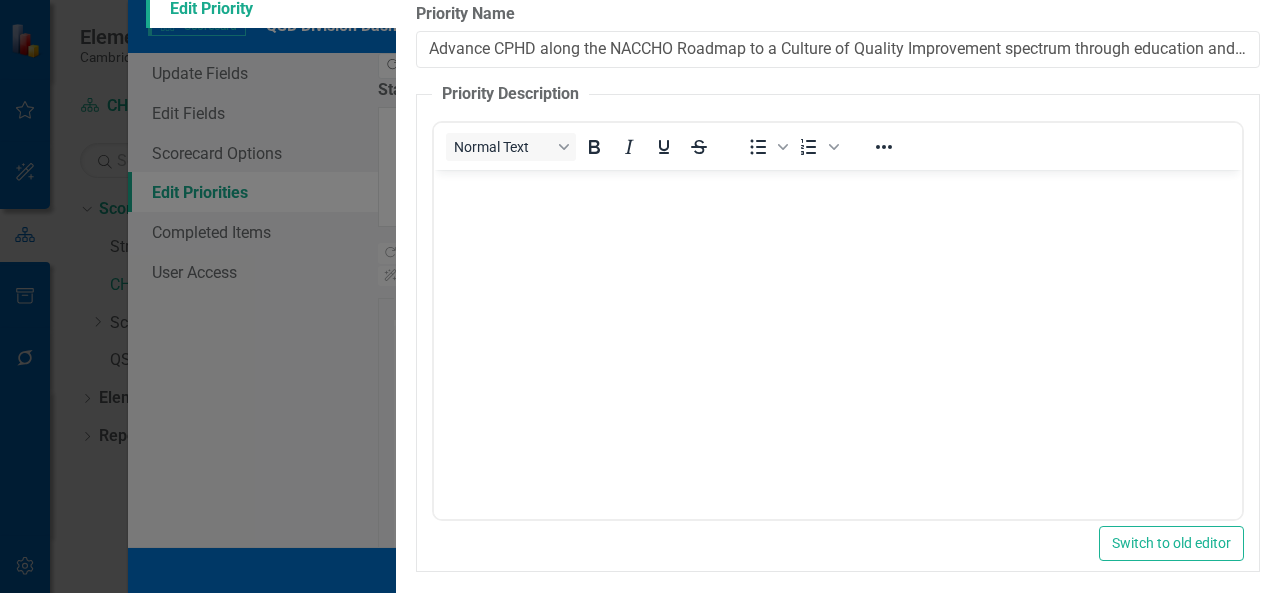 click on "Save" at bounding box center (1237, 630) 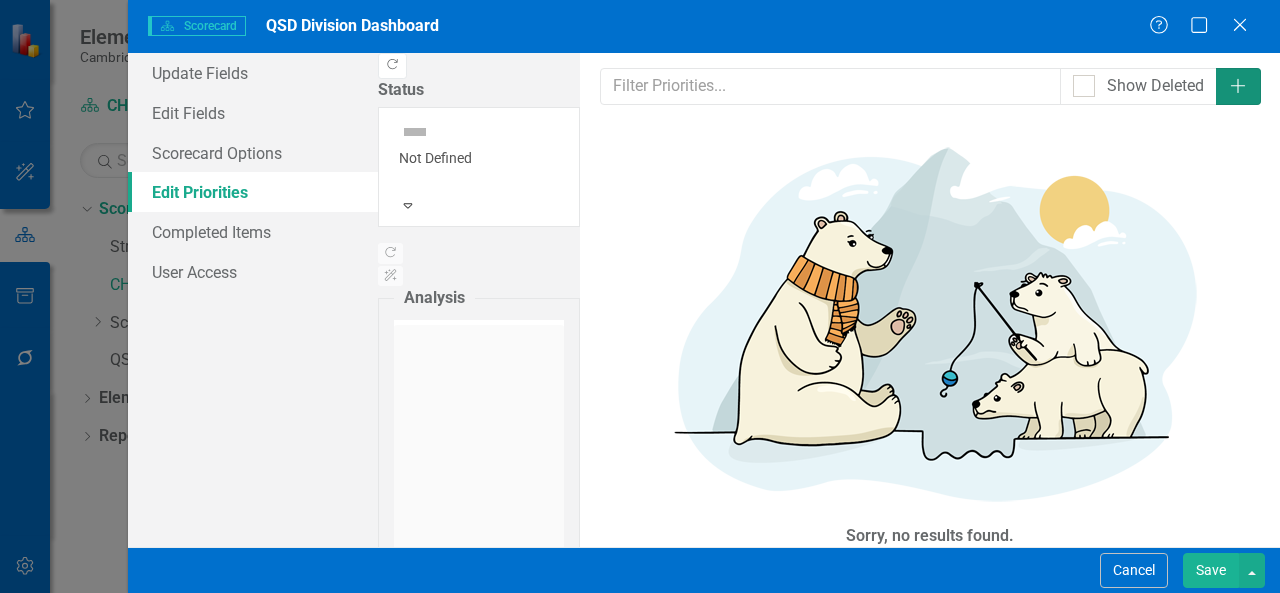 click on "Add" at bounding box center [1238, 86] 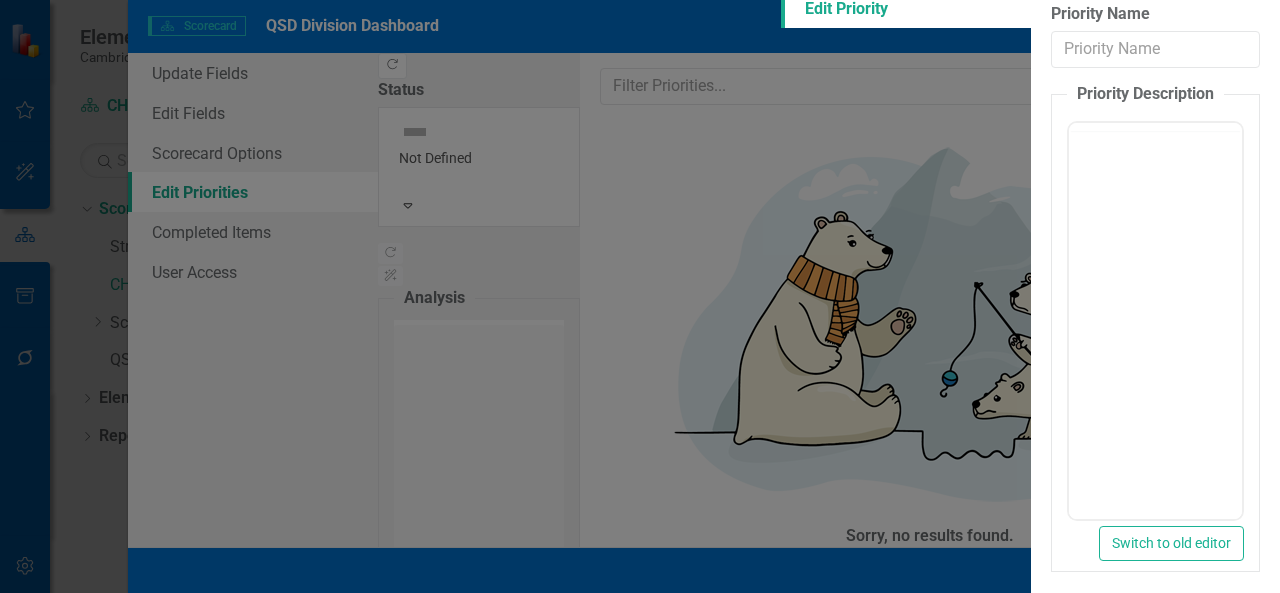 scroll, scrollTop: 0, scrollLeft: 0, axis: both 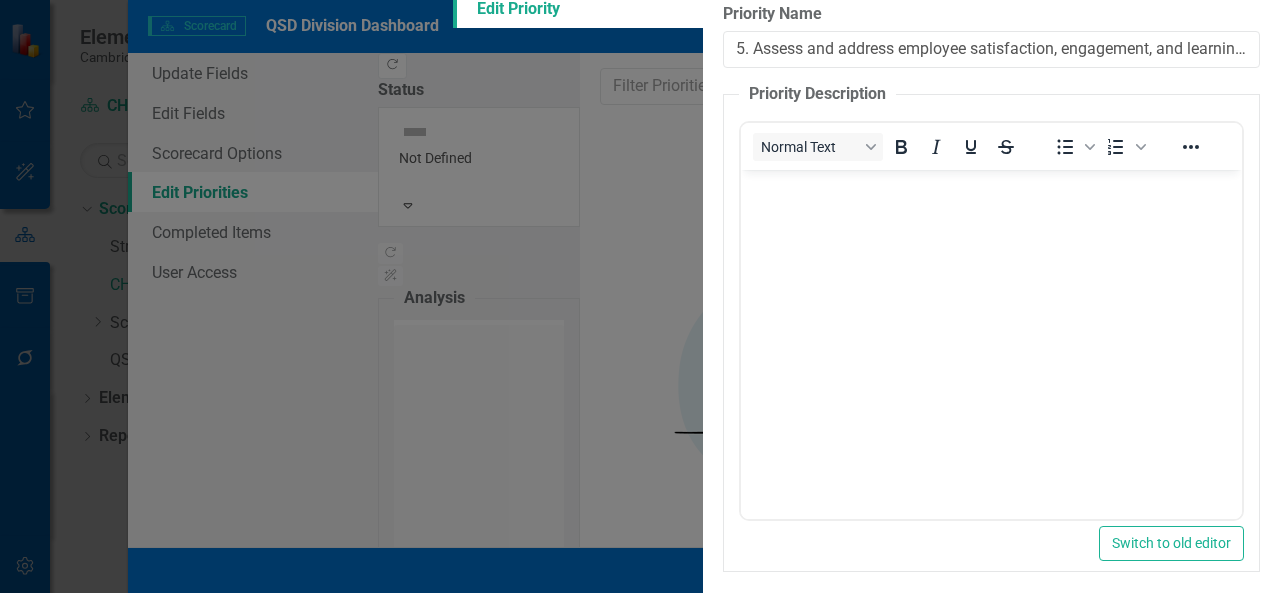click on "5. Assess and address employee satisfaction, engagement, and learning needs" at bounding box center [991, 49] 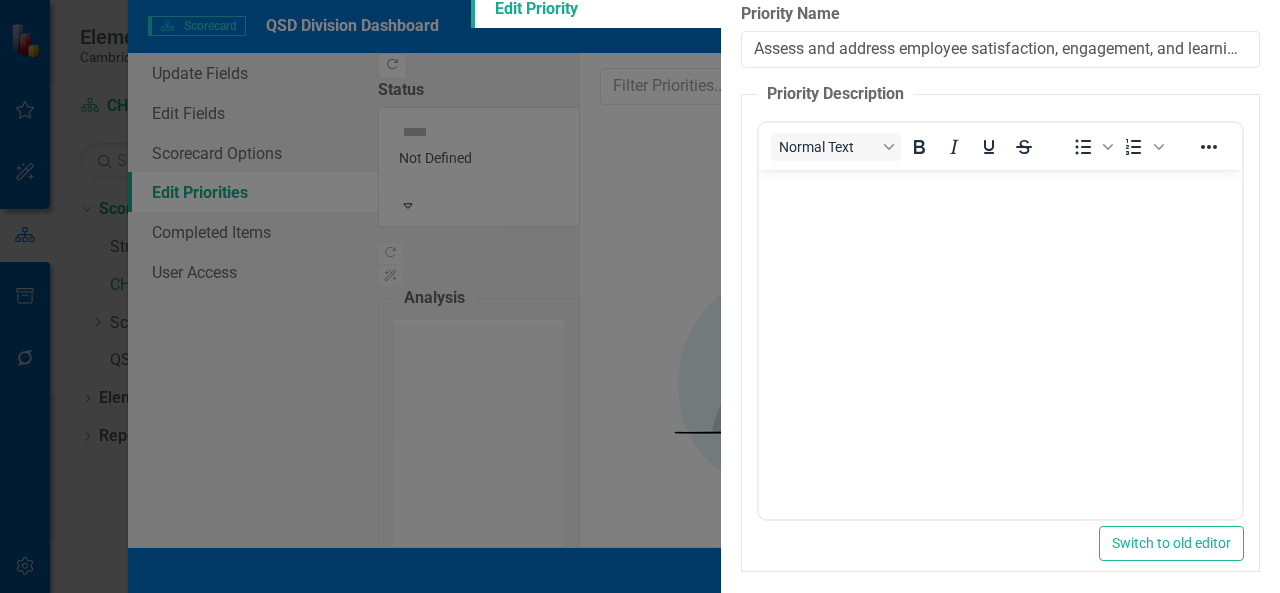 type on "Assess and address employee satisfaction, engagement, and learning needs" 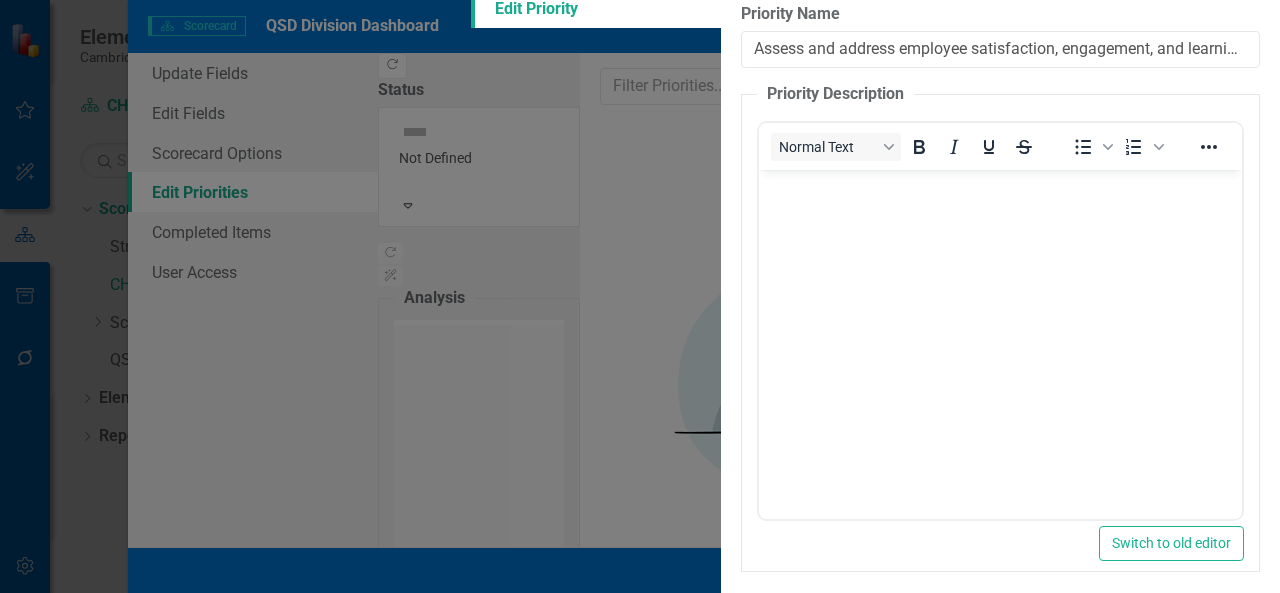 click on "Save" at bounding box center [1237, 630] 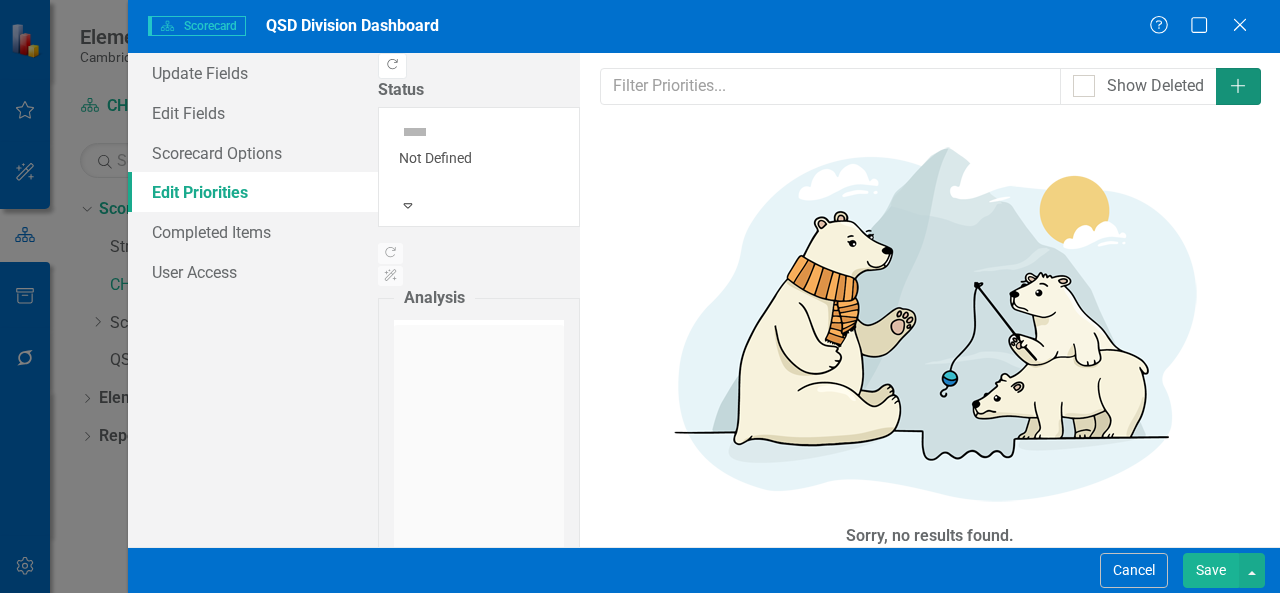click on "Add" 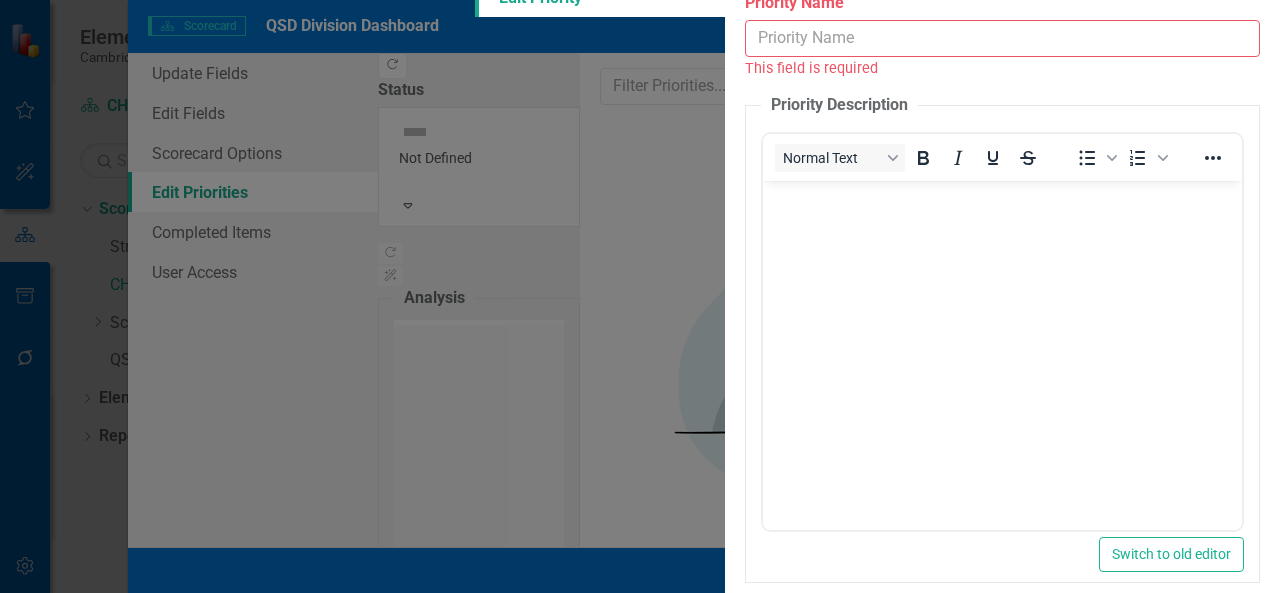 scroll, scrollTop: 0, scrollLeft: 0, axis: both 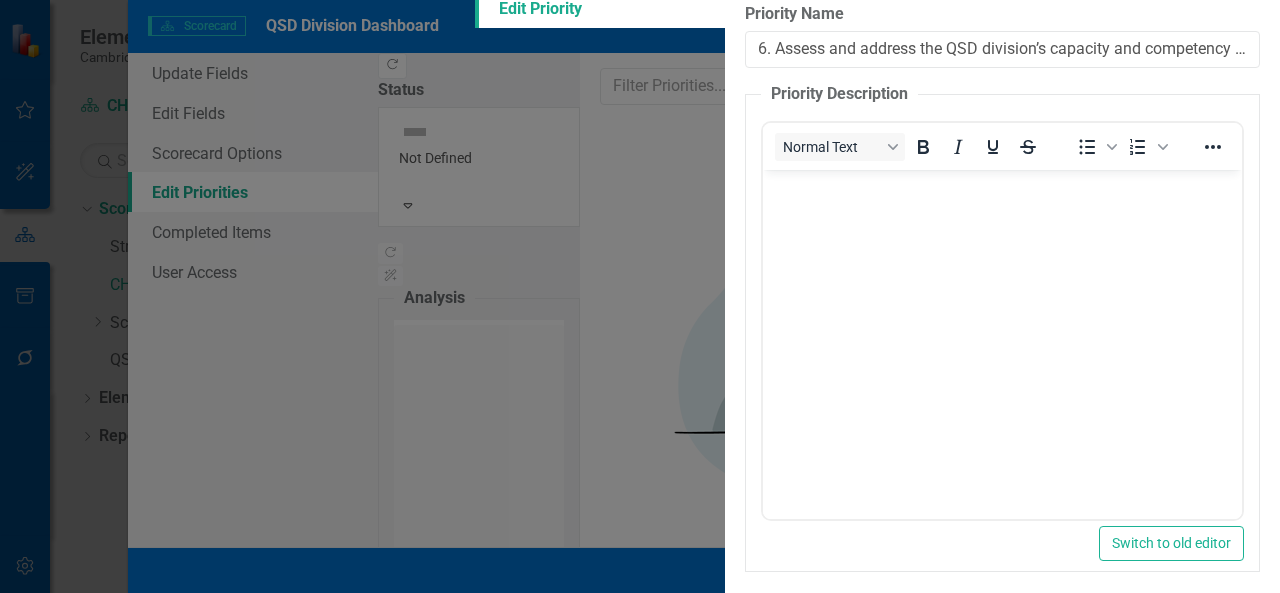 drag, startPoint x: 554, startPoint y: 117, endPoint x: 507, endPoint y: 123, distance: 47.38143 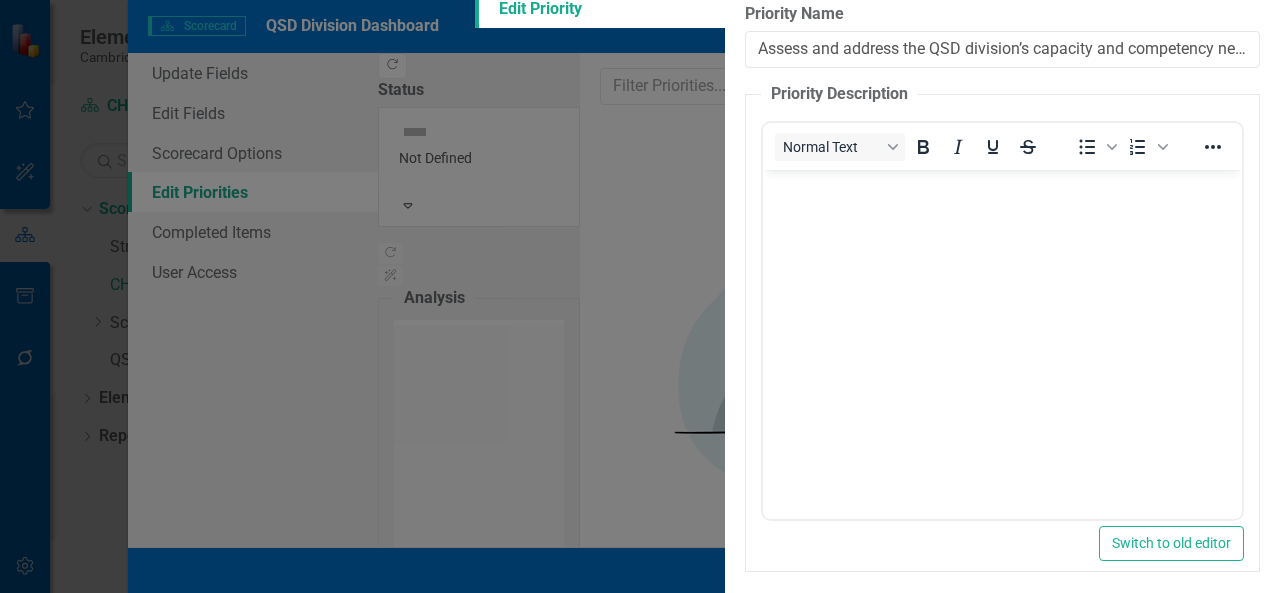 type on "Assess and address the QSD division’s capacity and competency needs" 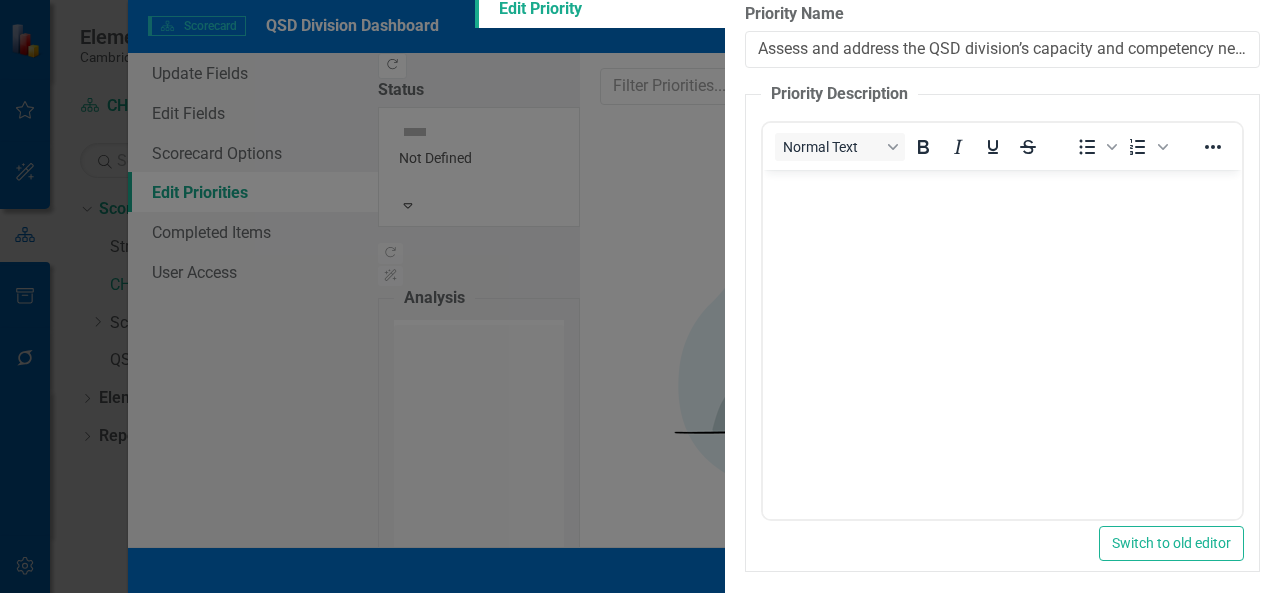 click on "Save" at bounding box center [1237, 630] 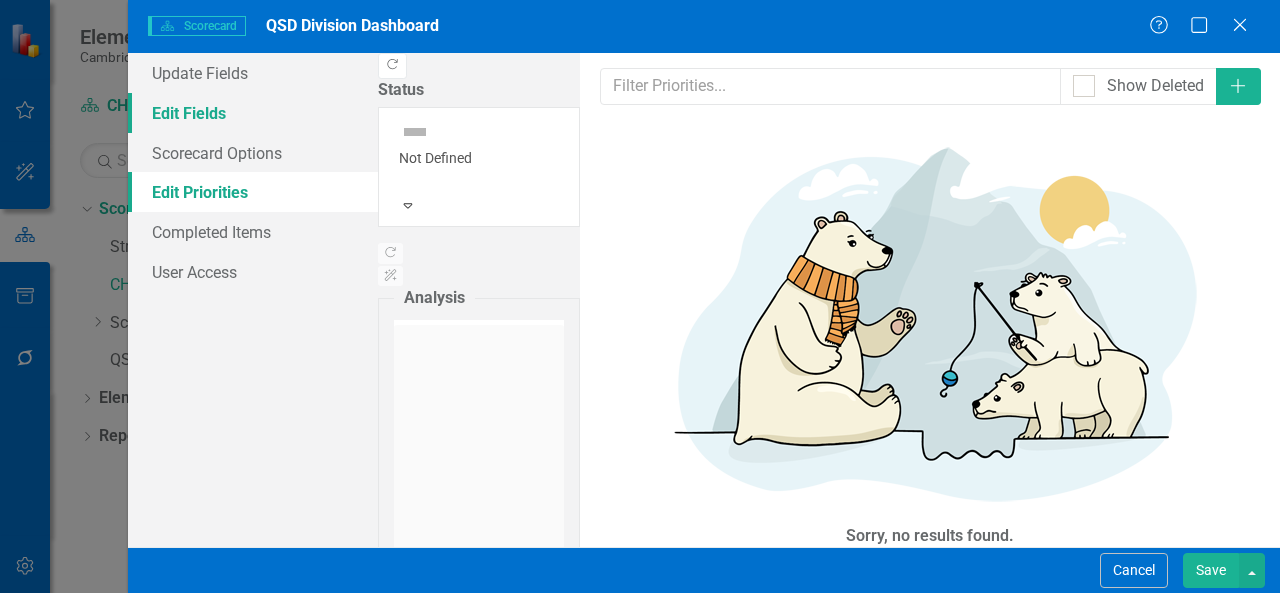 click on "Edit Fields" at bounding box center (253, 113) 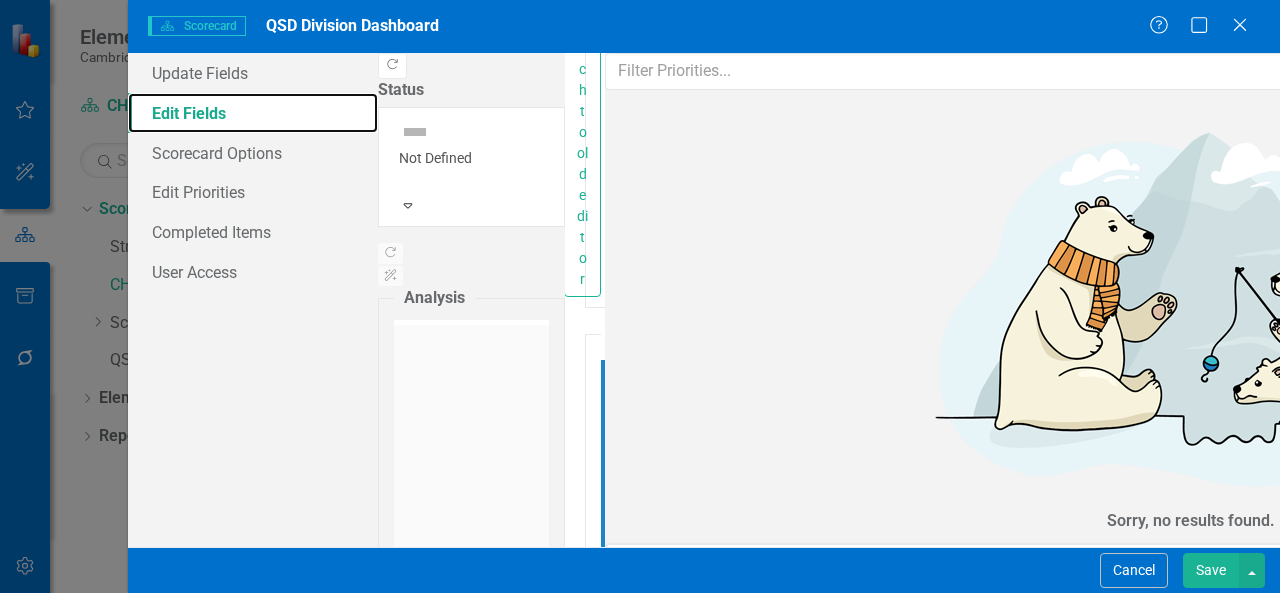 scroll, scrollTop: 1825, scrollLeft: 0, axis: vertical 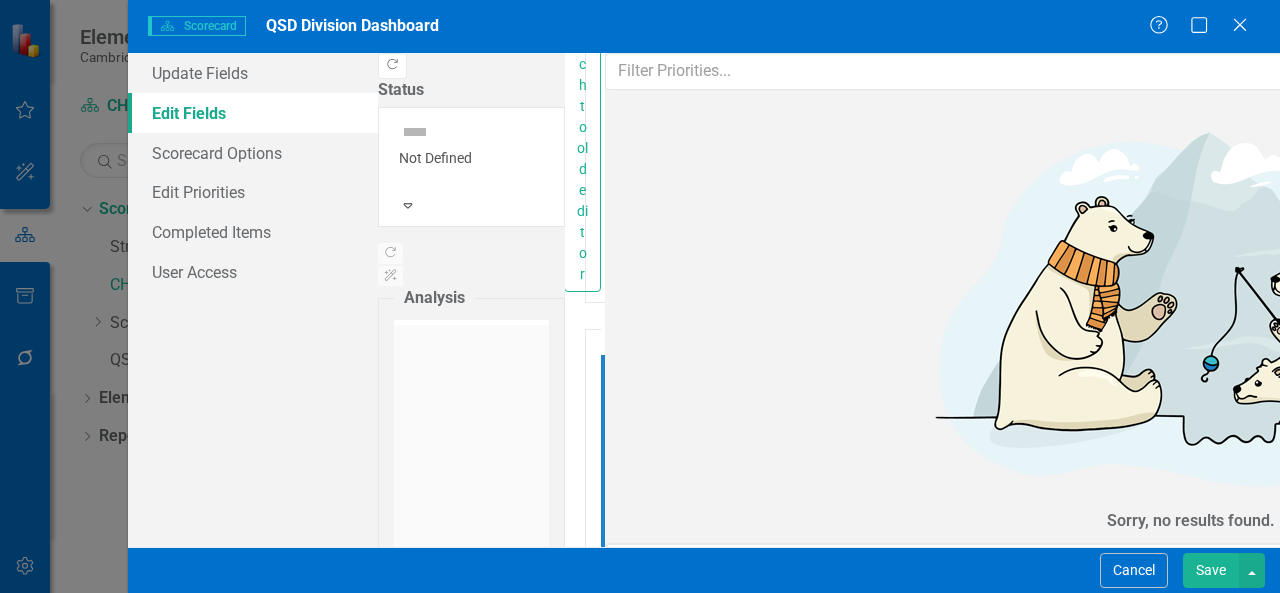 click on "Select Scorecard..." at bounding box center (619, 1922) 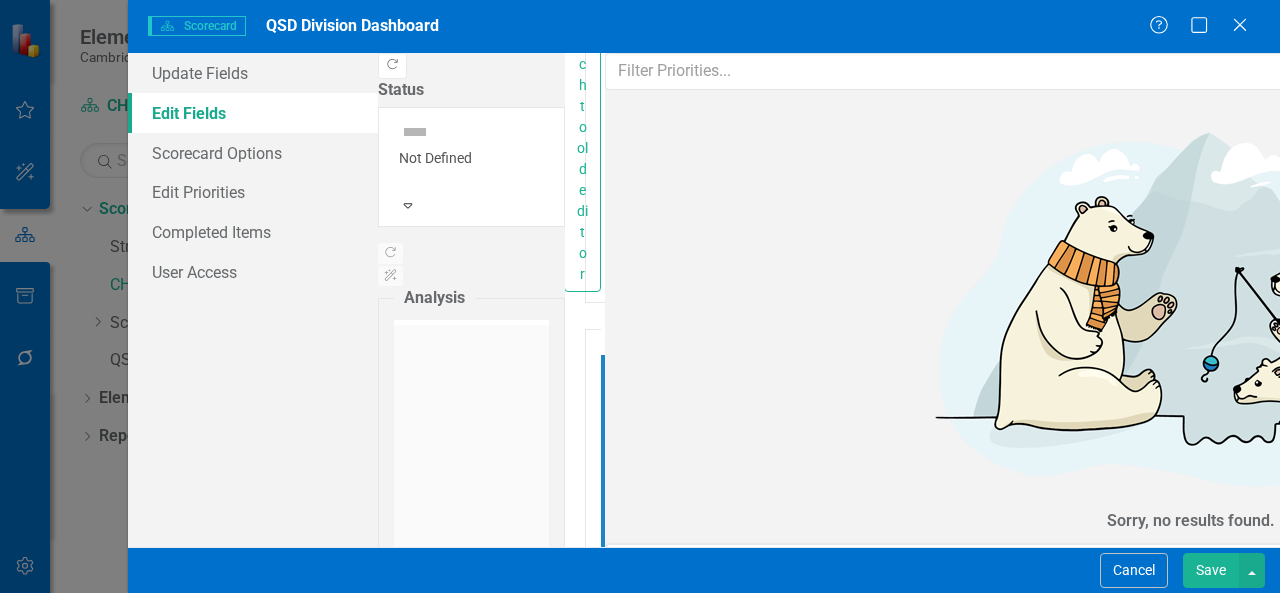 click on "Data Grid Scorecard Select Scorecard... Expand" at bounding box center [601, 1825] 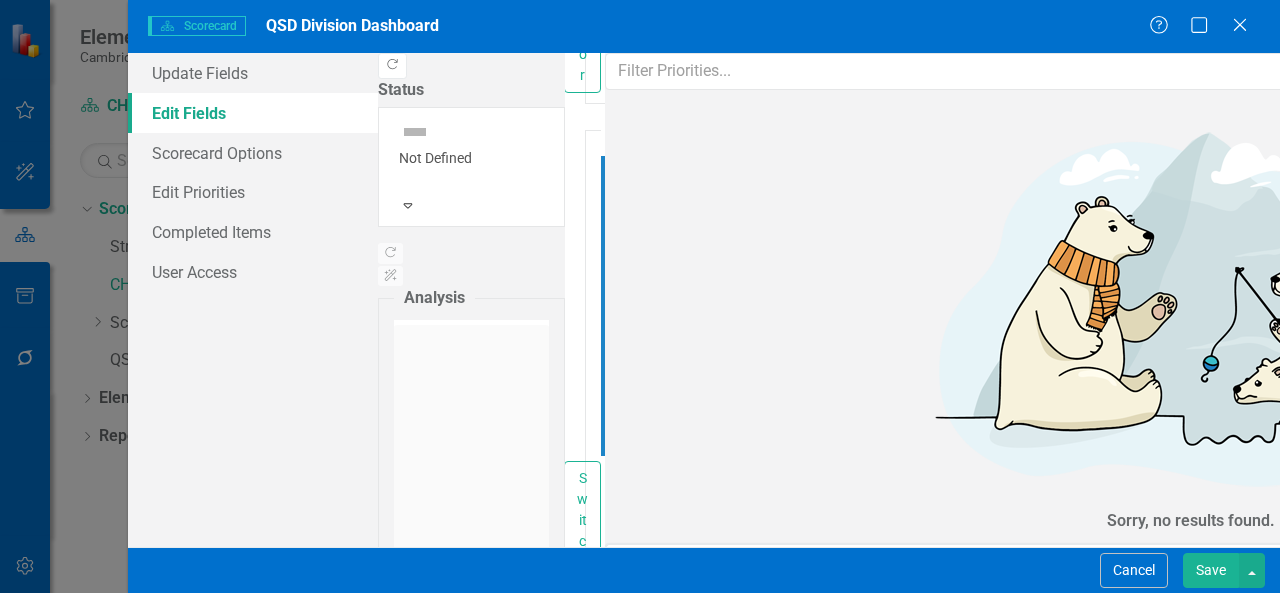 scroll, scrollTop: 2023, scrollLeft: 0, axis: vertical 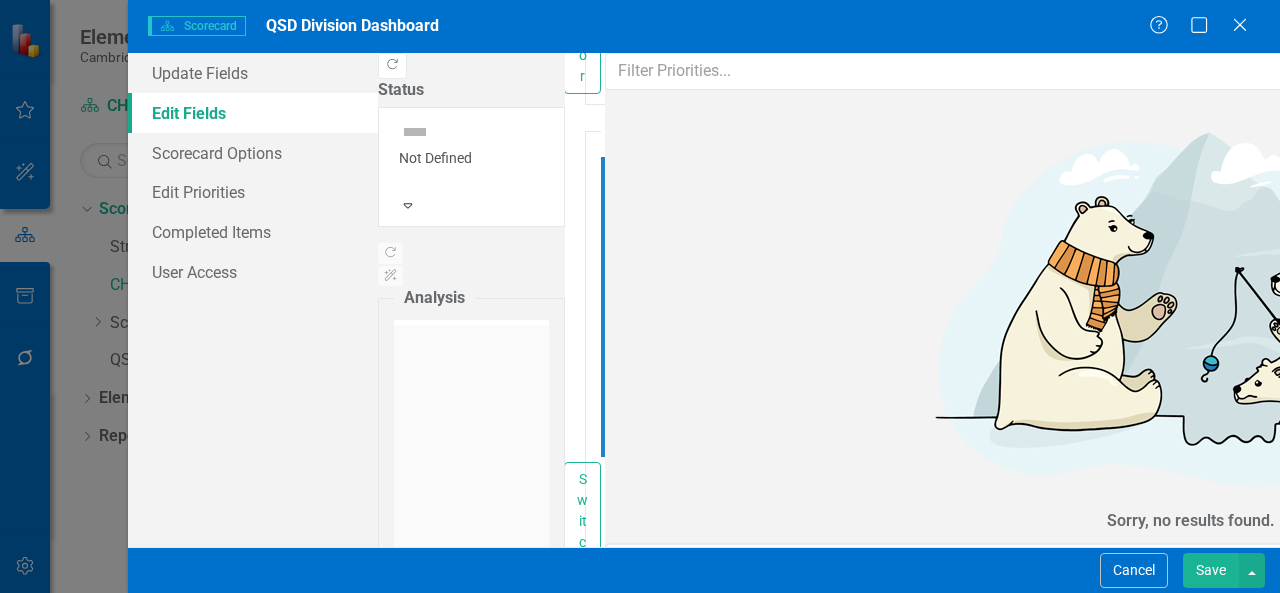 click on "Select Scorecard..." at bounding box center [619, 2361] 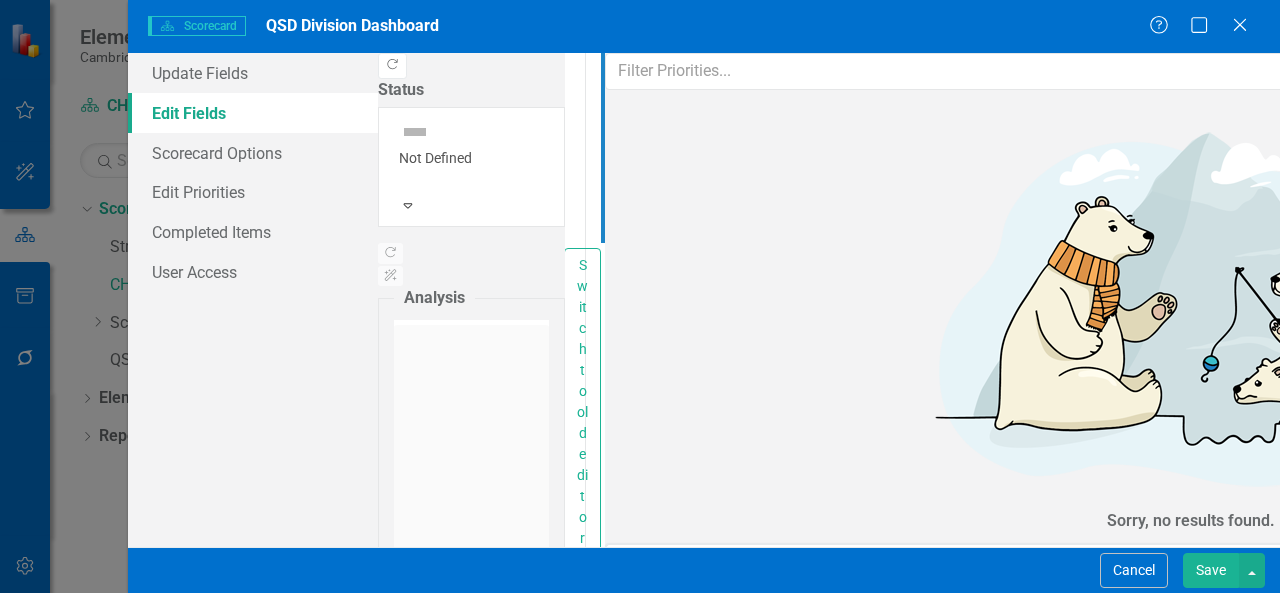 click on "Select Scorecard..." at bounding box center [619, 2784] 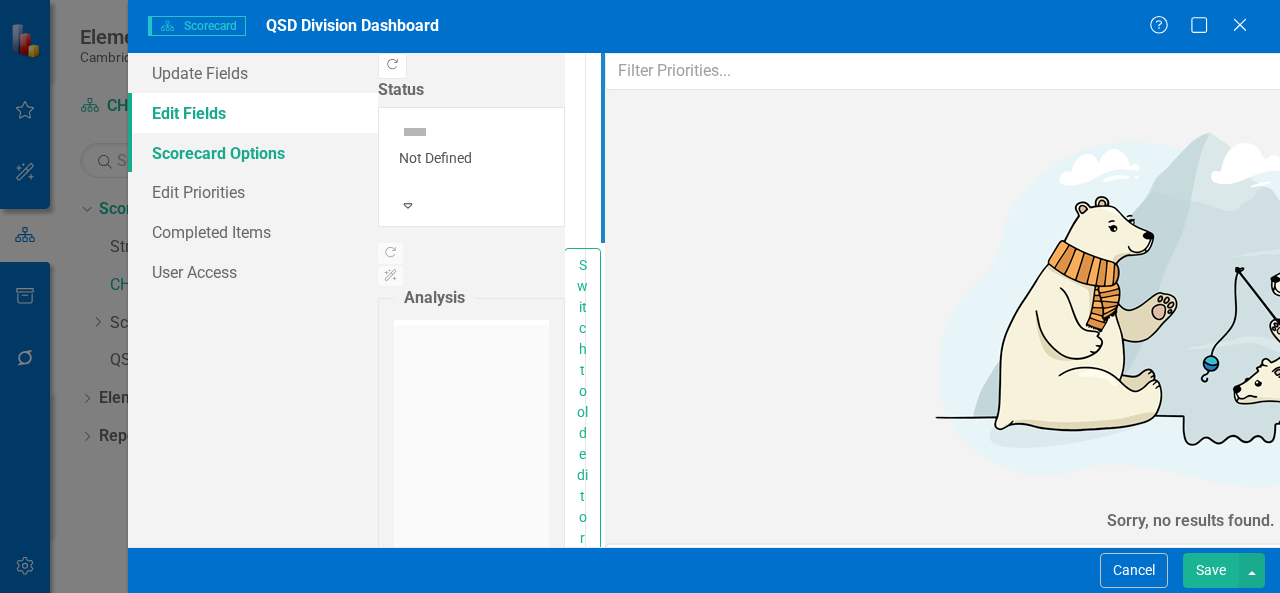 click on "Scorecard Options" at bounding box center (253, 153) 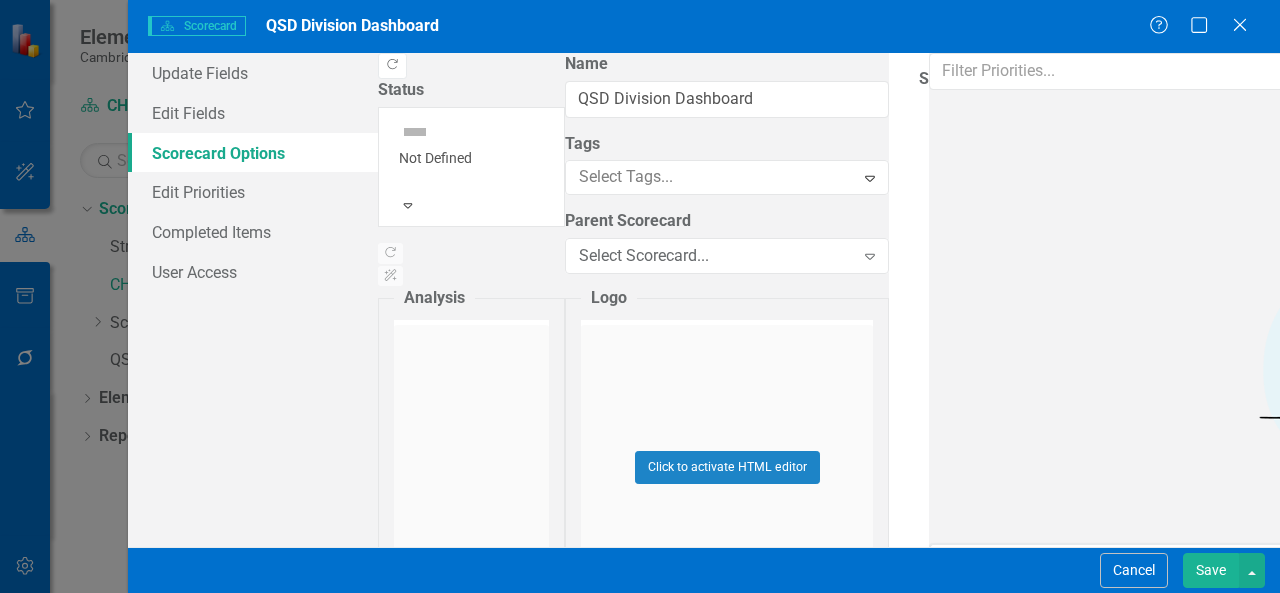 click at bounding box center (920, 102) 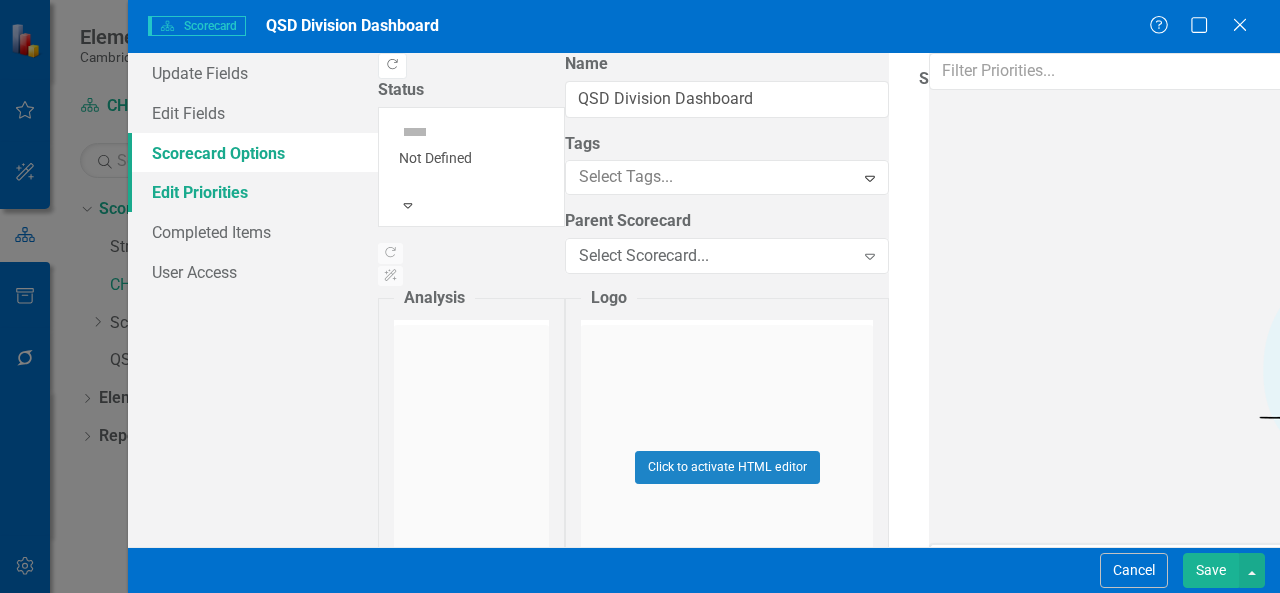 click on "Edit Priorities" at bounding box center (253, 192) 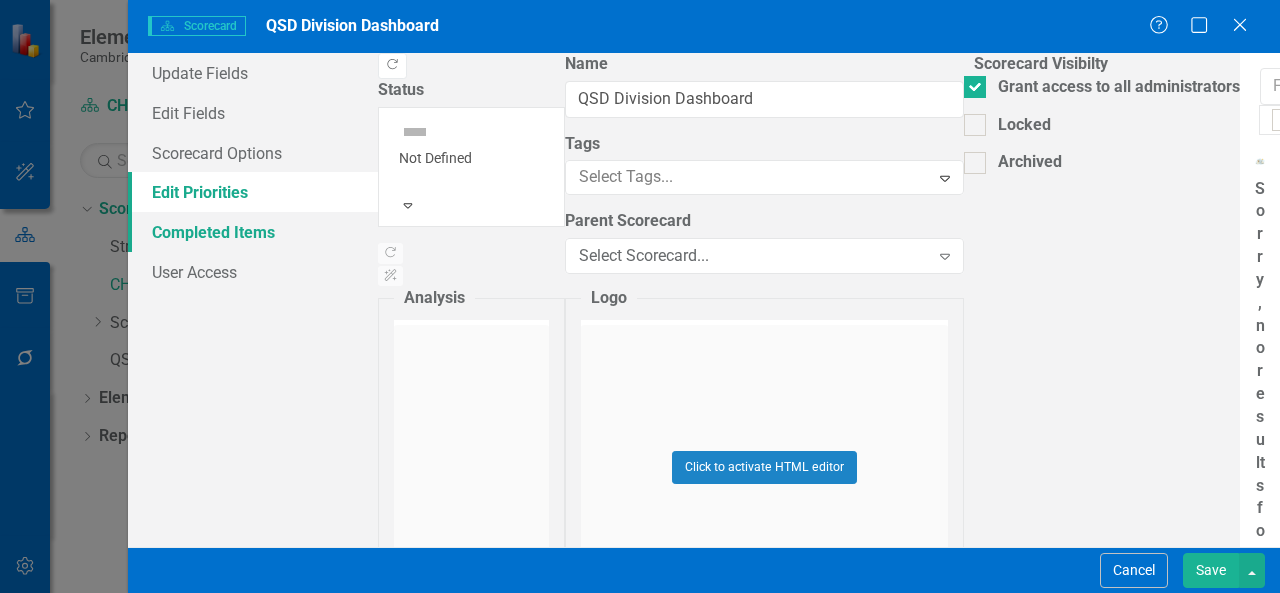 click on "Completed Items" at bounding box center (253, 232) 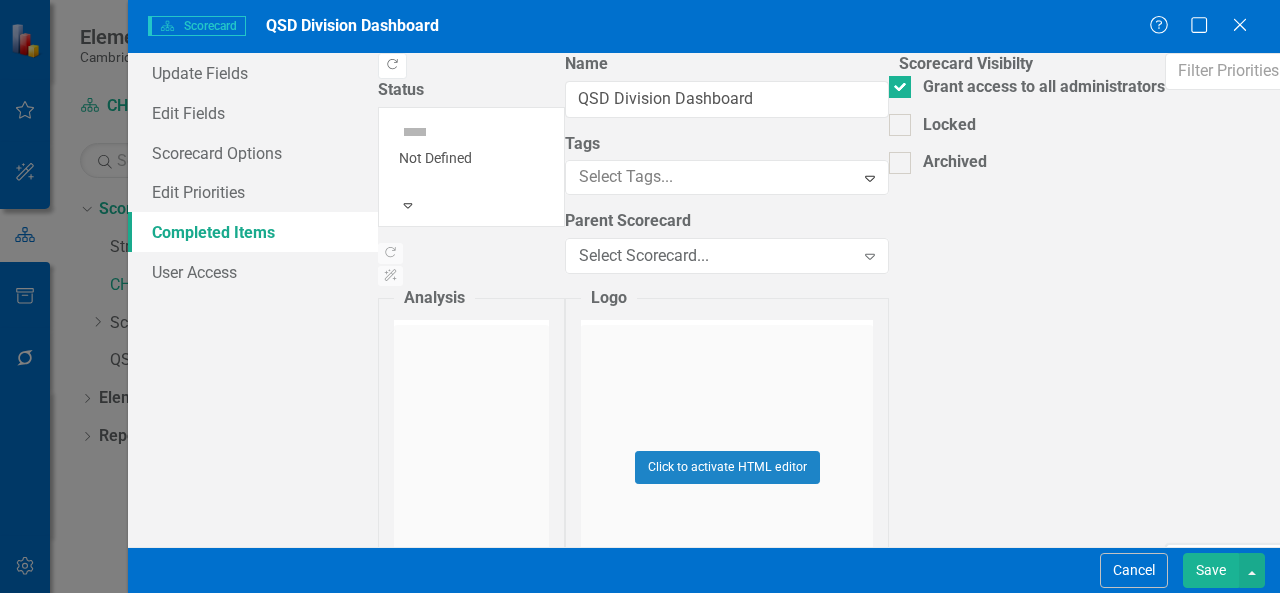 click on "Save" at bounding box center (1211, 570) 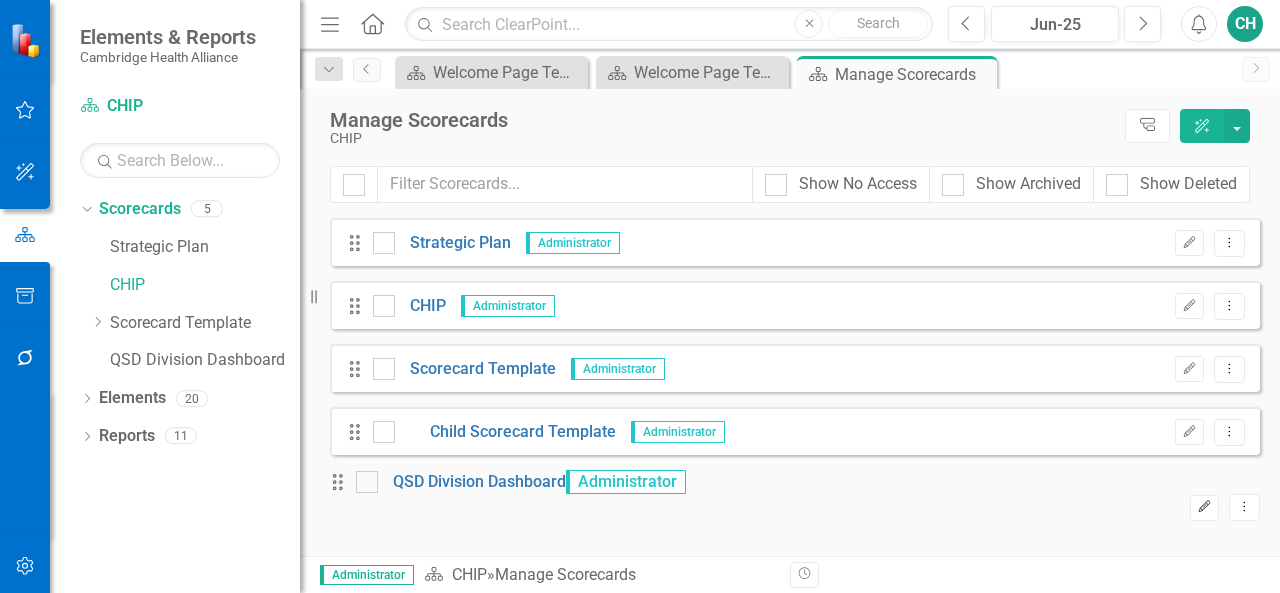click on "Edit" 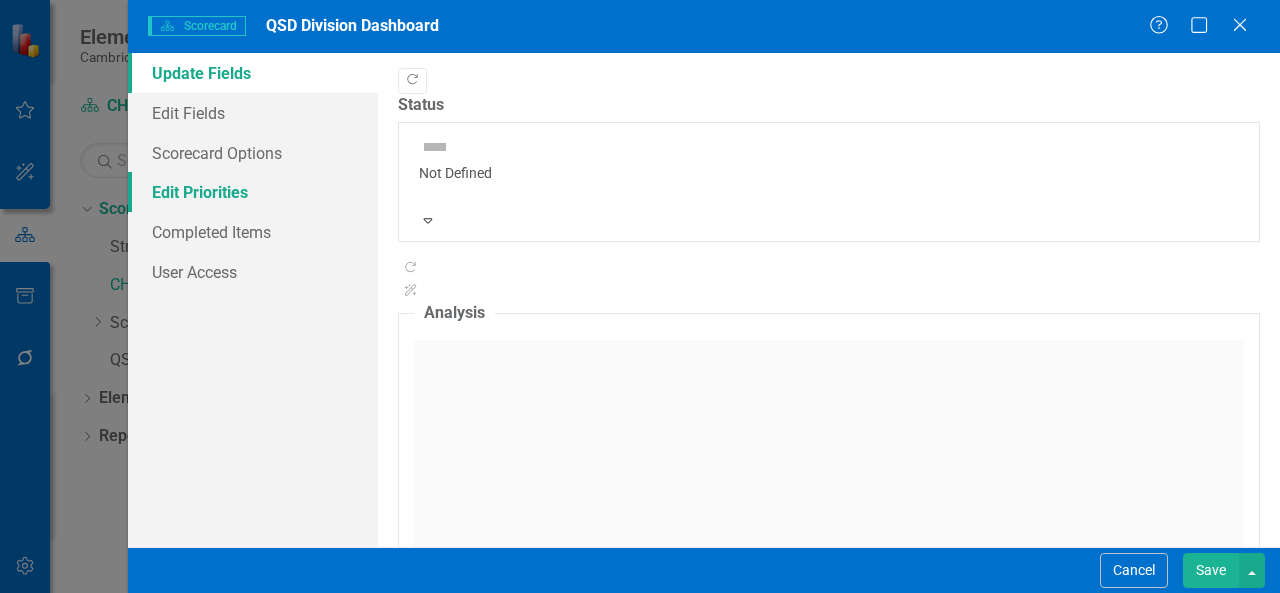 click on "Edit Priorities" at bounding box center [253, 192] 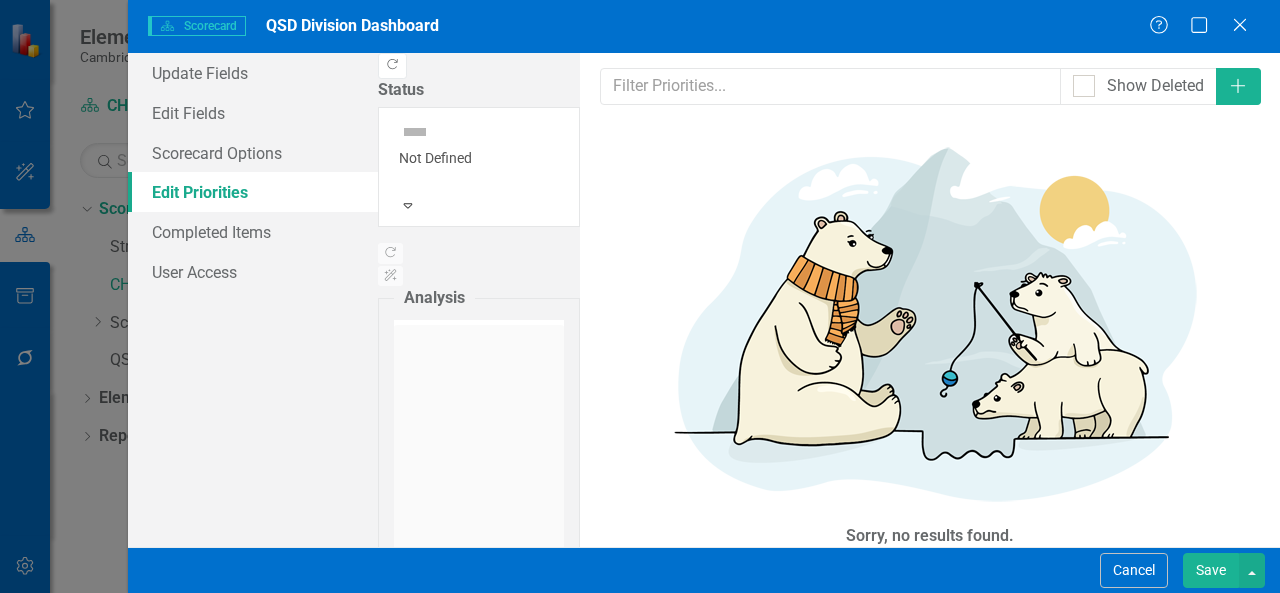 click on "Dropdown Menu" 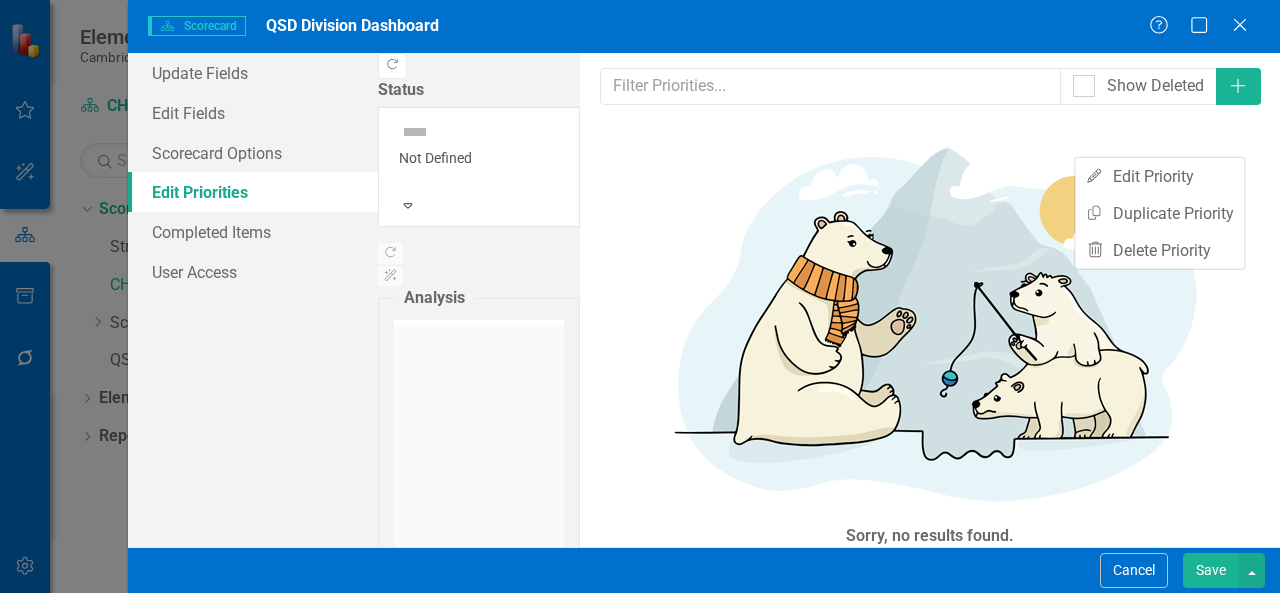 click on "Categories can be used to organize objectives in your scorecard into themes, perspectives, or any other grouping you choose. They can make summary reports easier to read.    Learn more in the ClearPoint Support Center. Close Help Show Deleted Add Sorry, no results found. Drag Advance regulatory compliance by ensuring accreditation readiness, meeting SAPHE 2.0 requirements, and improving internal policy adherence Trash Dropdown Menu Drag Strengthen strategic planning by ensuring alignment and implementation at organizational and team levels Trash Dropdown Menu Drag Strengthen the organization’s performance monitoring infrastructure Trash Dropdown Menu Drag Advance CPHD along the NACCHO Roadmap to a Culture of Quality Improvement spectrum through education and training Trash Dropdown Menu Drag Assess and address employee satisfaction, engagement, and learning needs Trash Dropdown Menu Drag Assess and address the QSD division’s capacity and competency needs Trash Dropdown Menu" at bounding box center (930, 300) 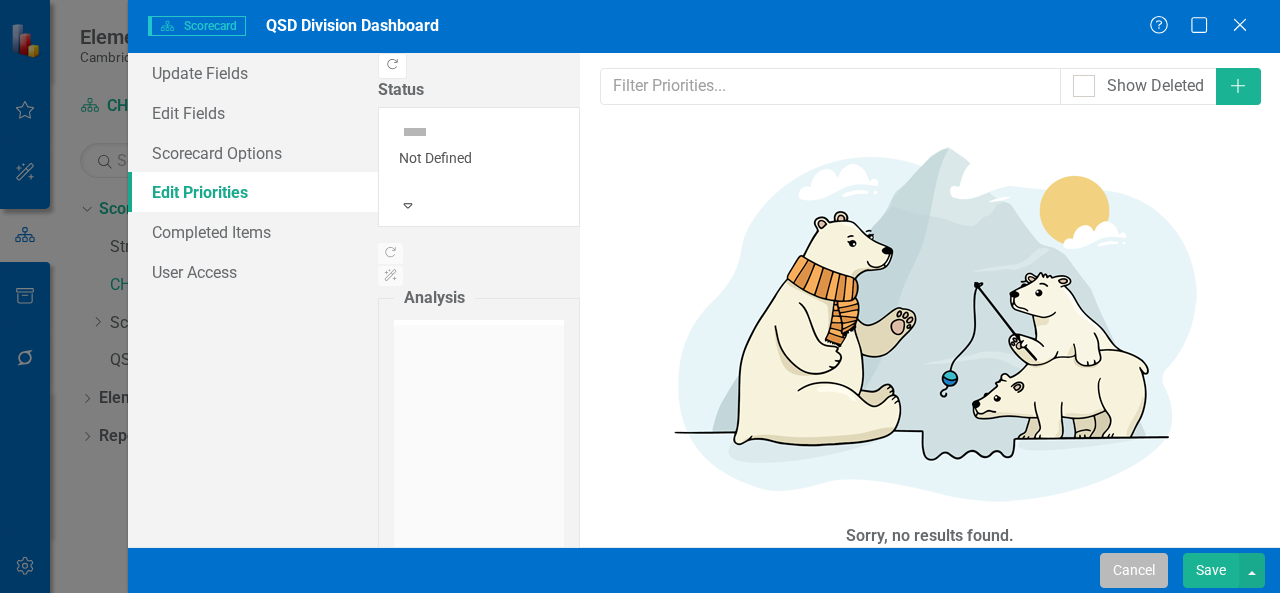 click on "Cancel" at bounding box center (1134, 570) 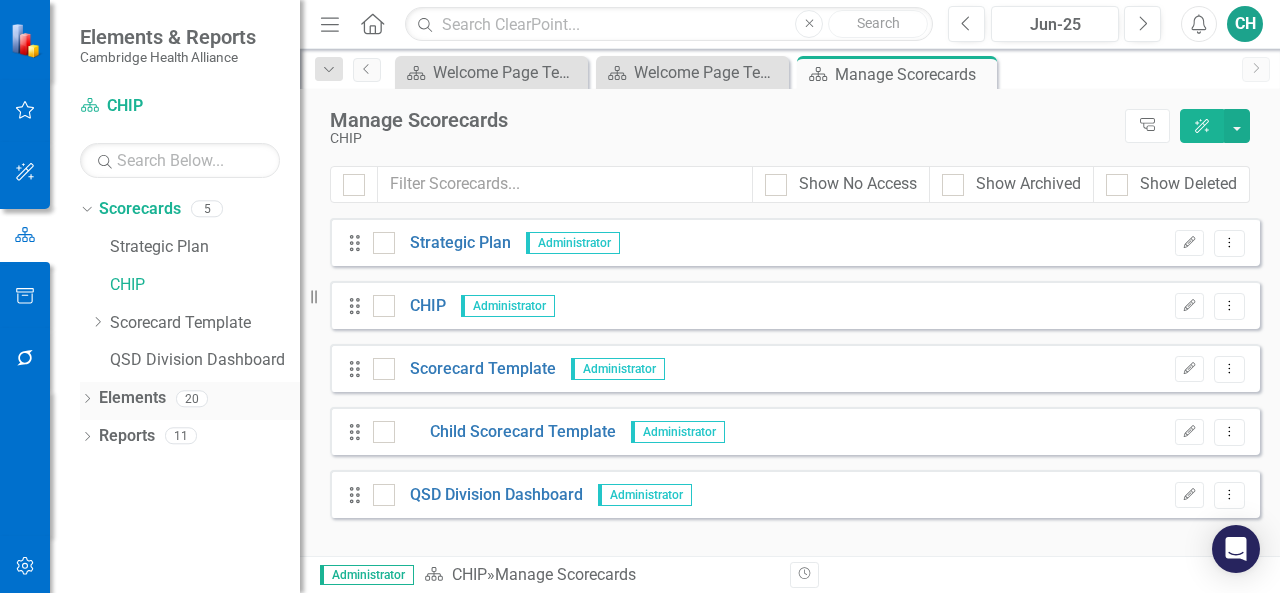 click on "Dropdown" 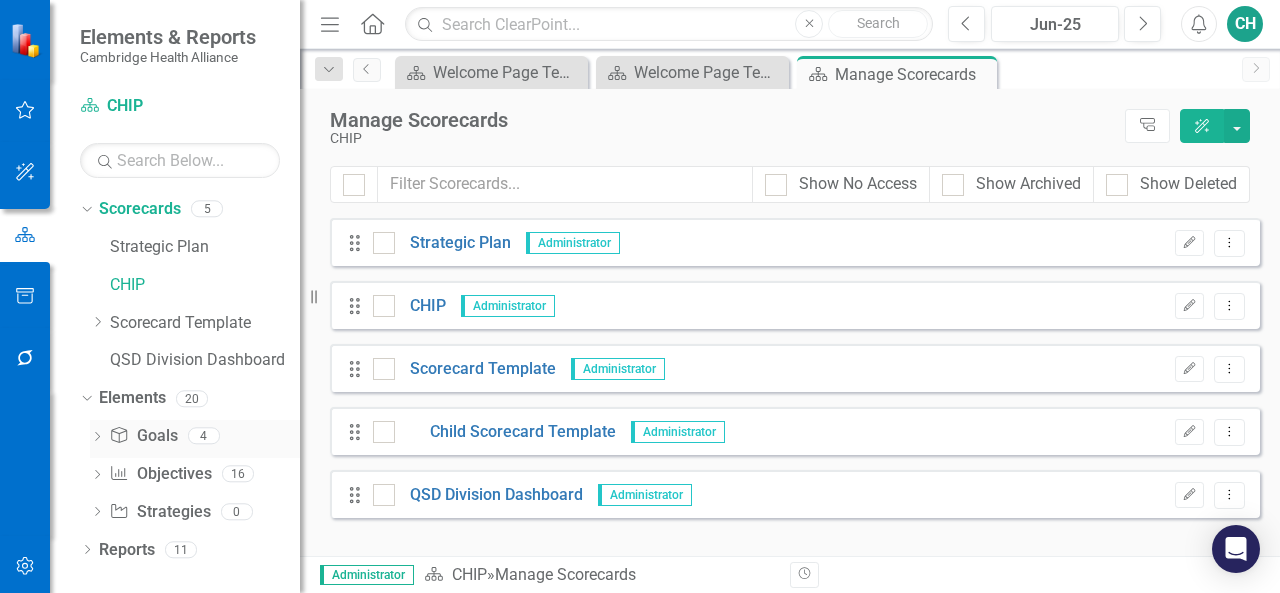 click on "Dropdown" at bounding box center (97, 438) 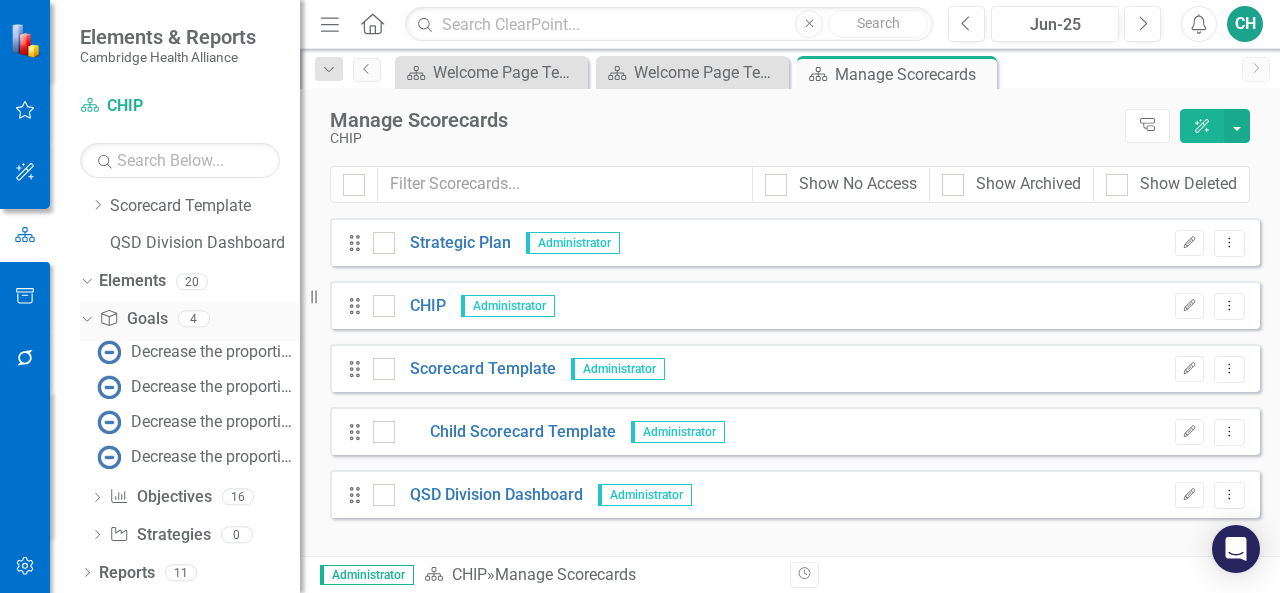 scroll, scrollTop: 117, scrollLeft: 0, axis: vertical 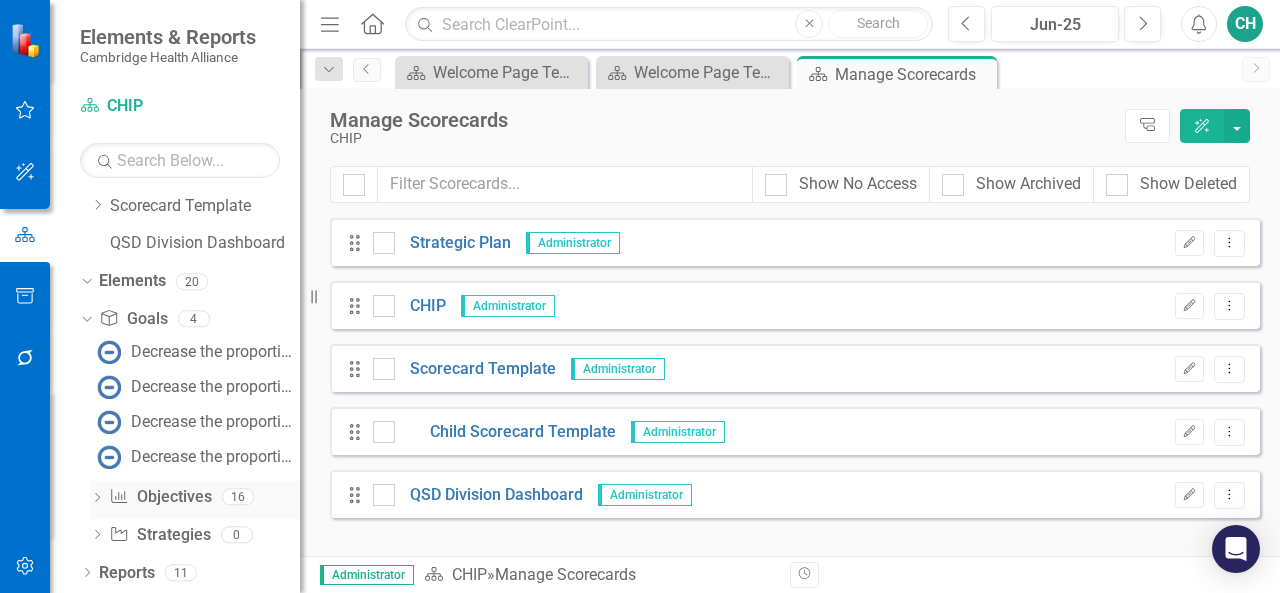 click on "Dropdown" at bounding box center [97, 499] 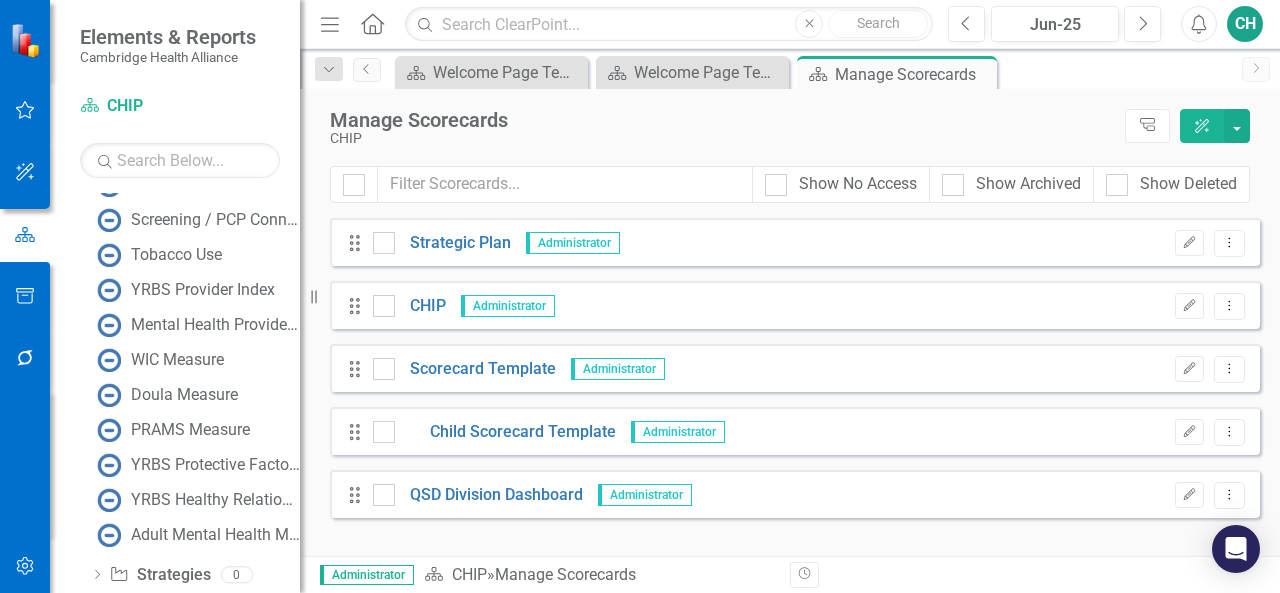scroll, scrollTop: 537, scrollLeft: 0, axis: vertical 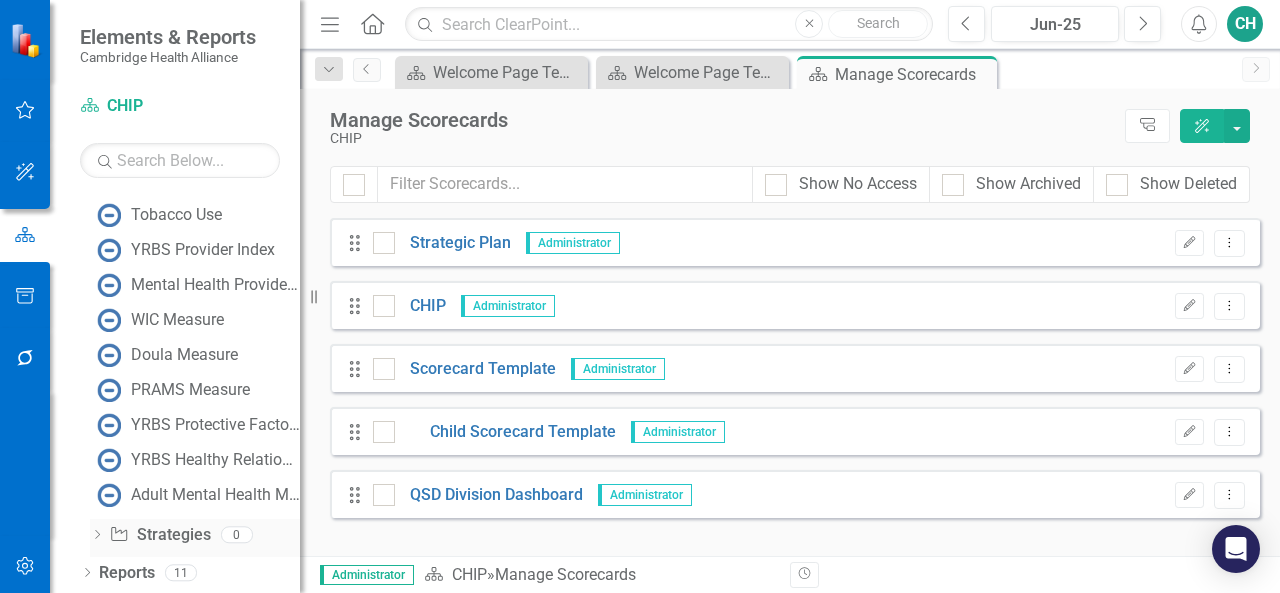 click on "Dropdown" 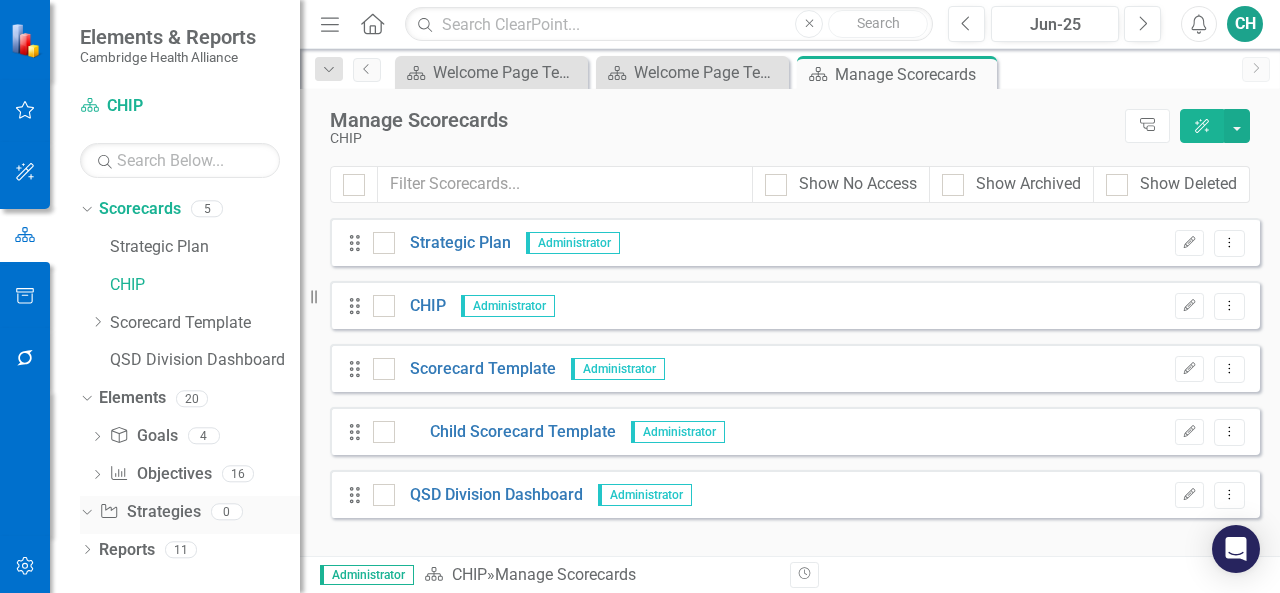 scroll, scrollTop: 0, scrollLeft: 0, axis: both 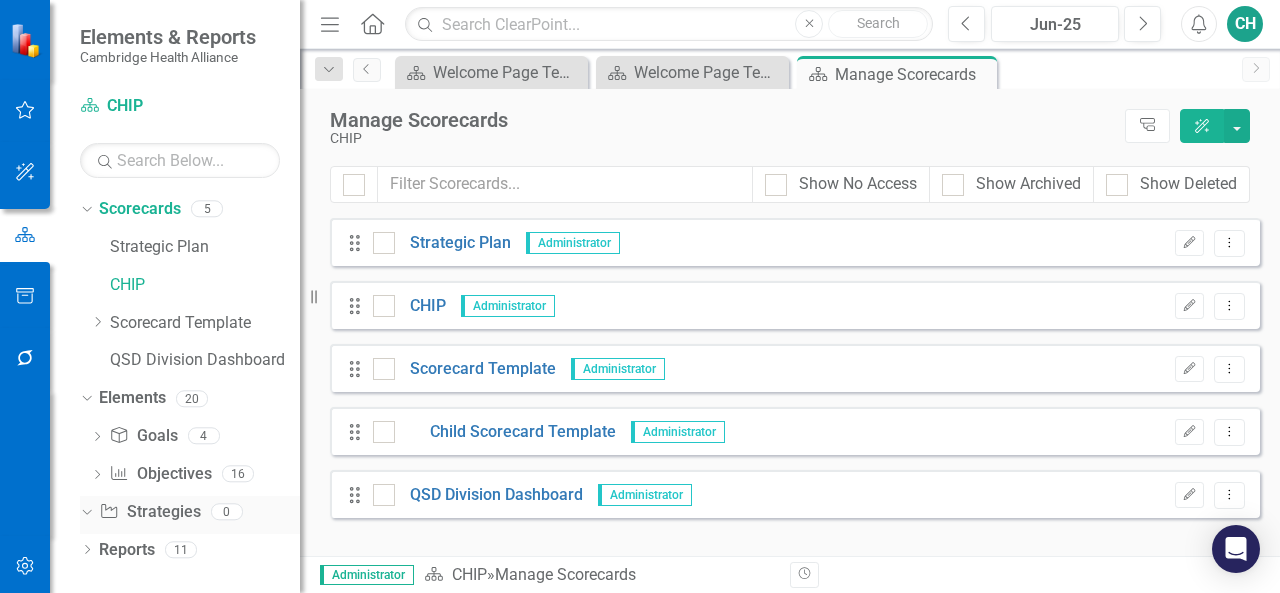click on "Dropdown" at bounding box center [87, 515] 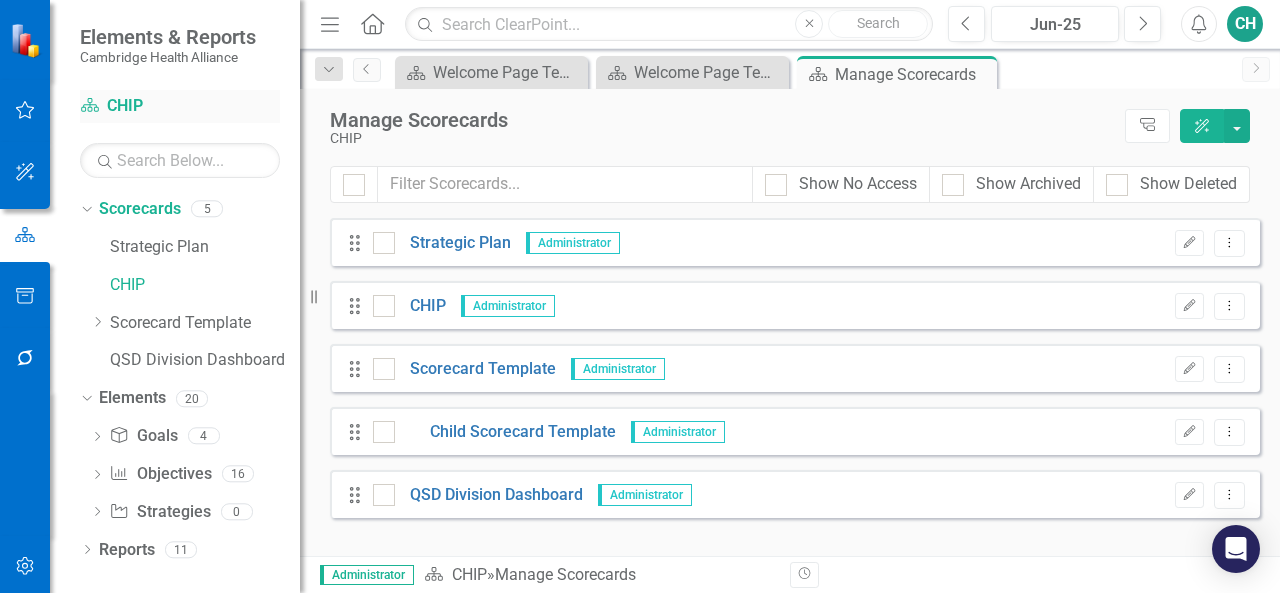 click on "Scorecard CHIP" at bounding box center (180, 106) 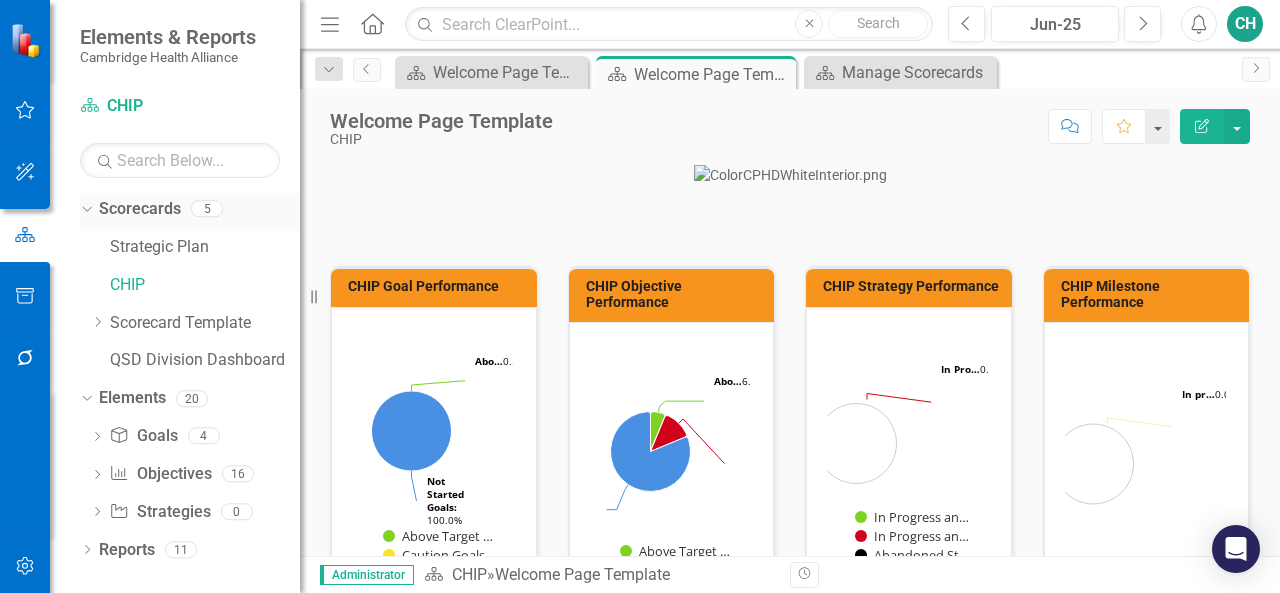 click on "Scorecards" at bounding box center (140, 209) 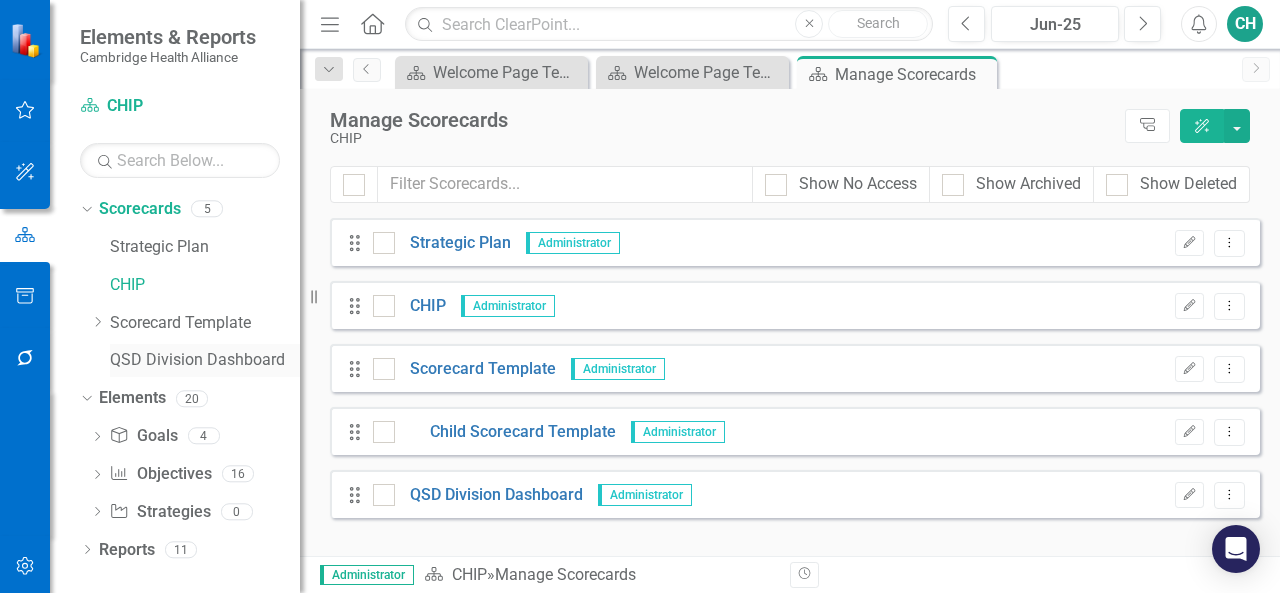 click on "QSD Division Dashboard" at bounding box center [205, 360] 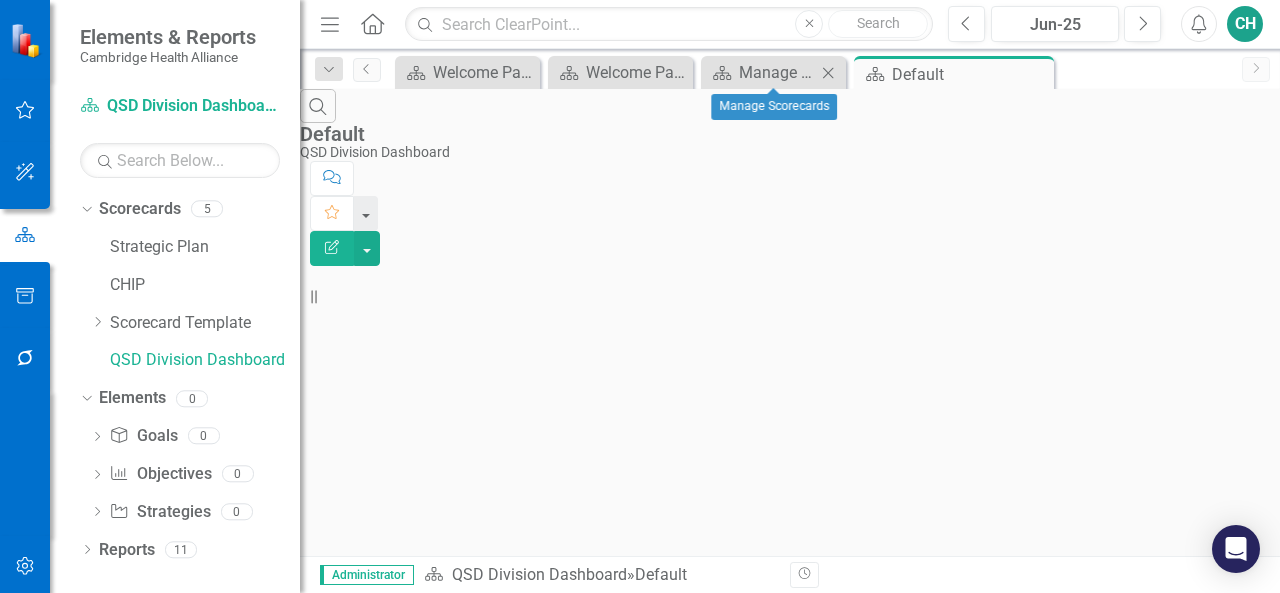click on "Close" 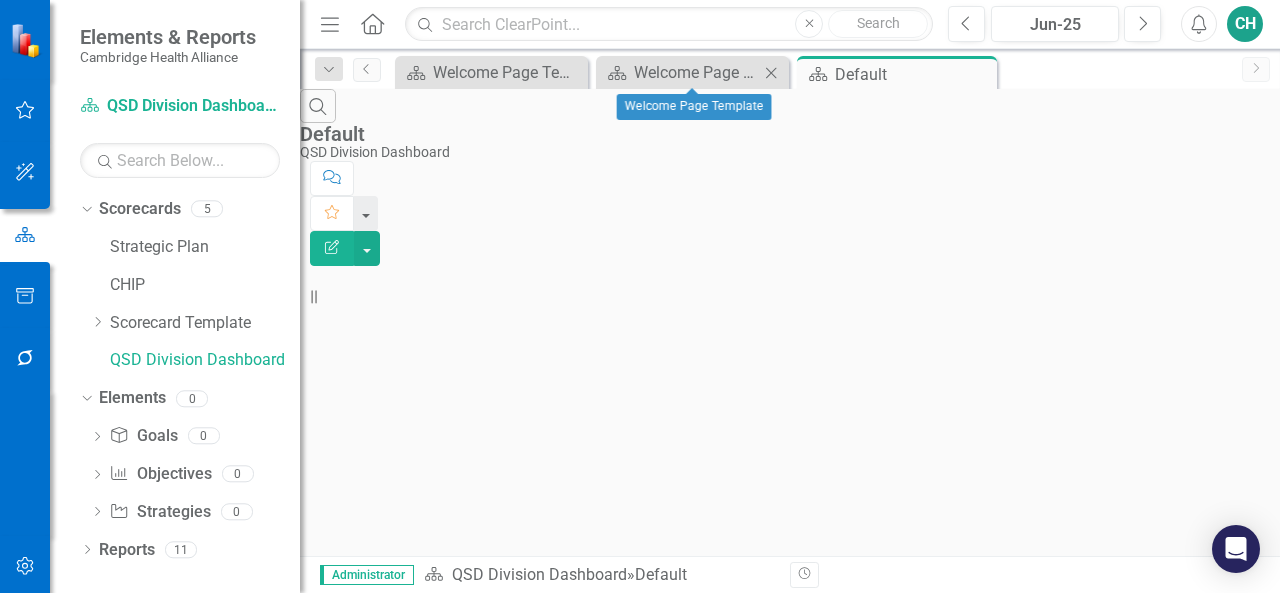 click 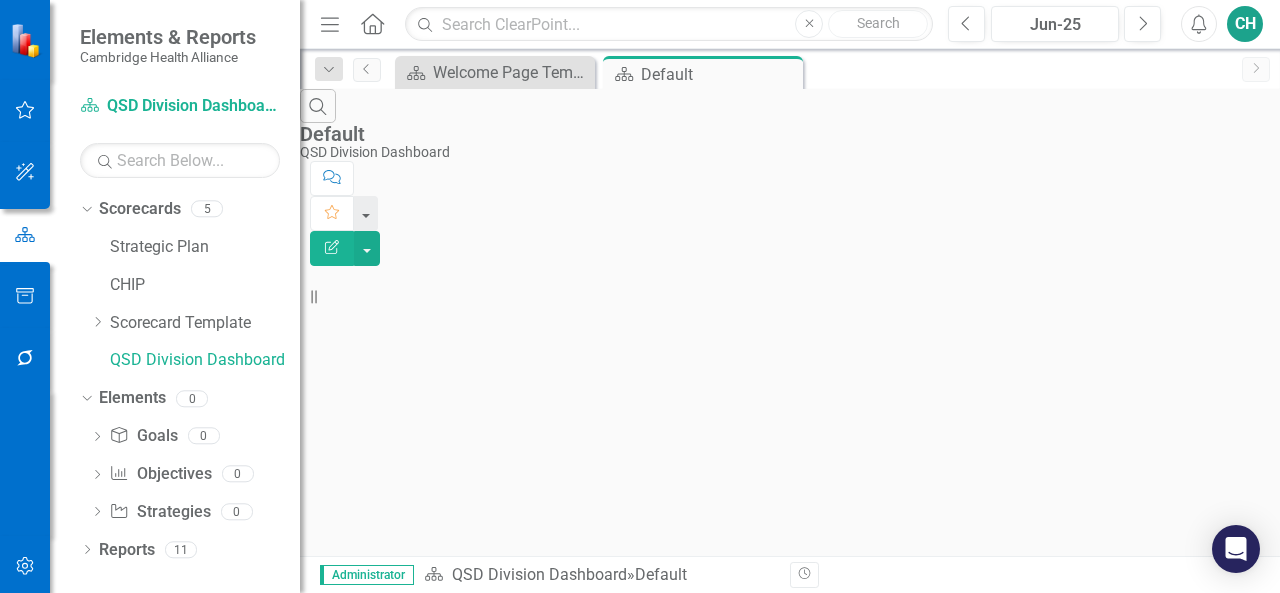 click on "Edit Report" 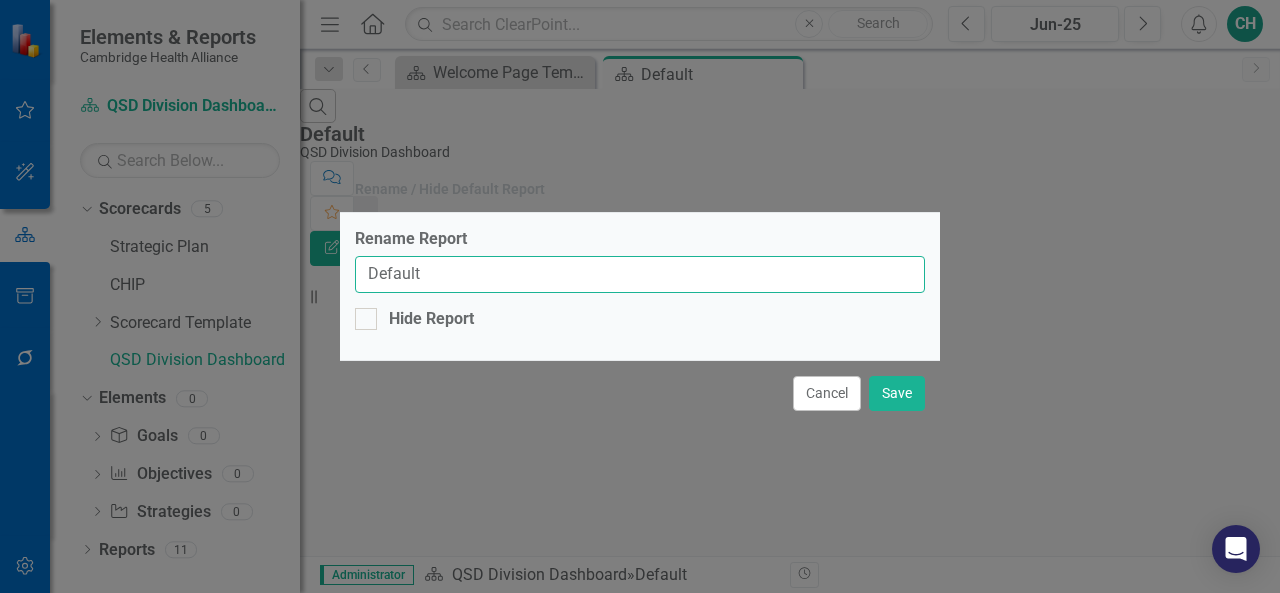click on "Default" at bounding box center (640, 274) 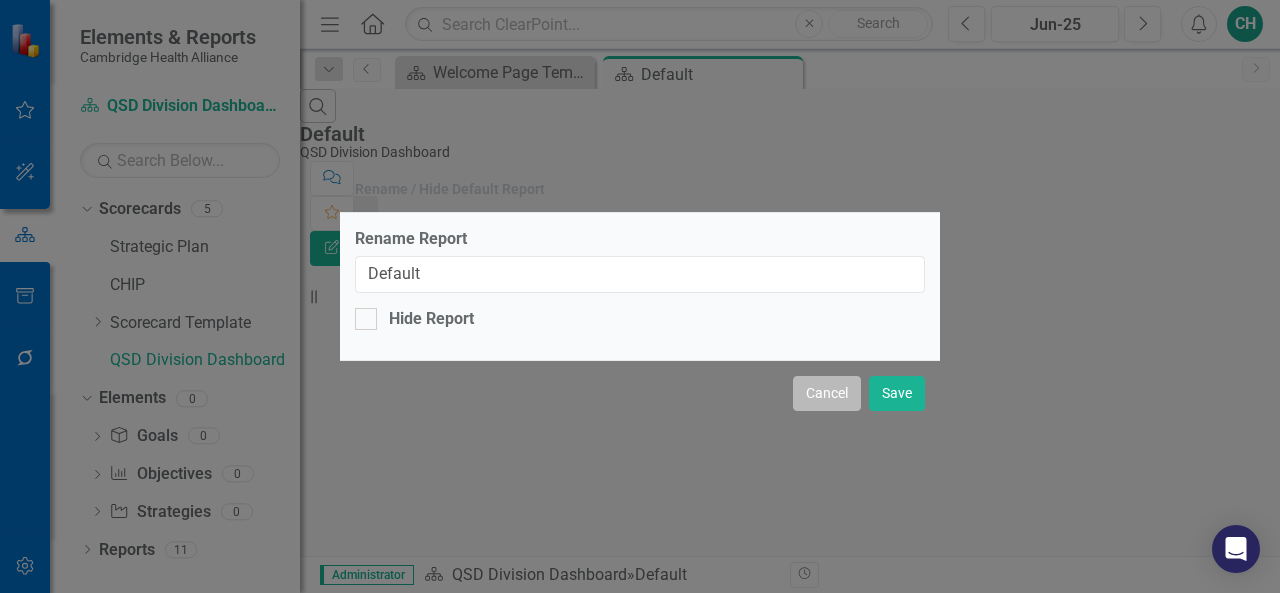 click on "Cancel" at bounding box center (827, 393) 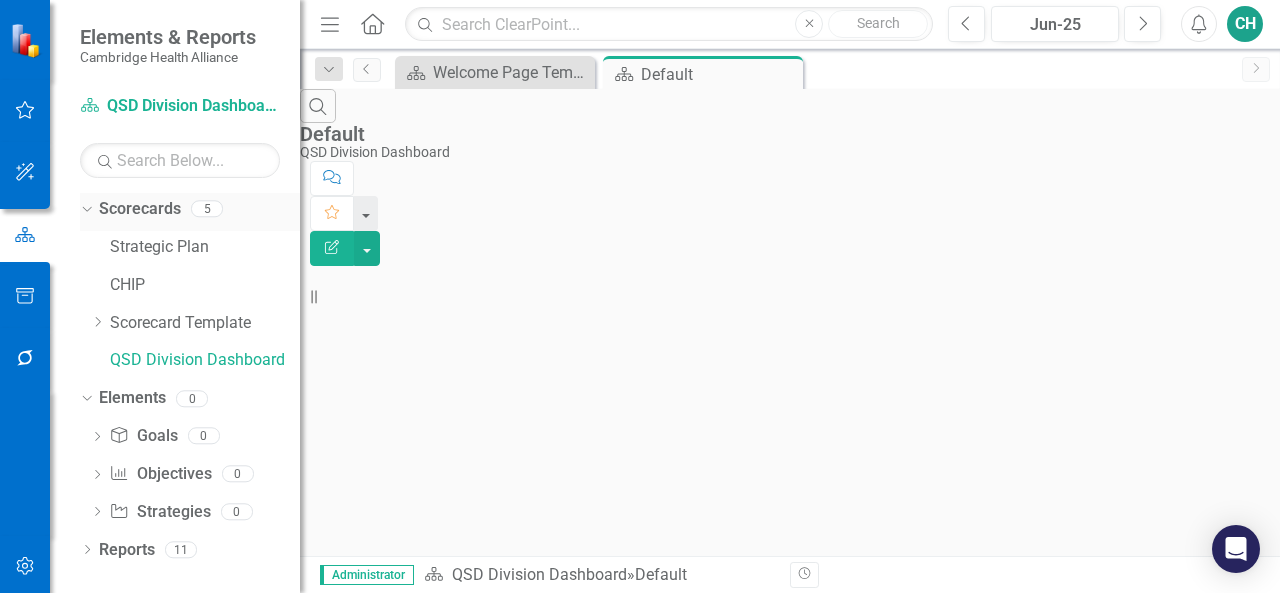 click on "Scorecards" at bounding box center [140, 209] 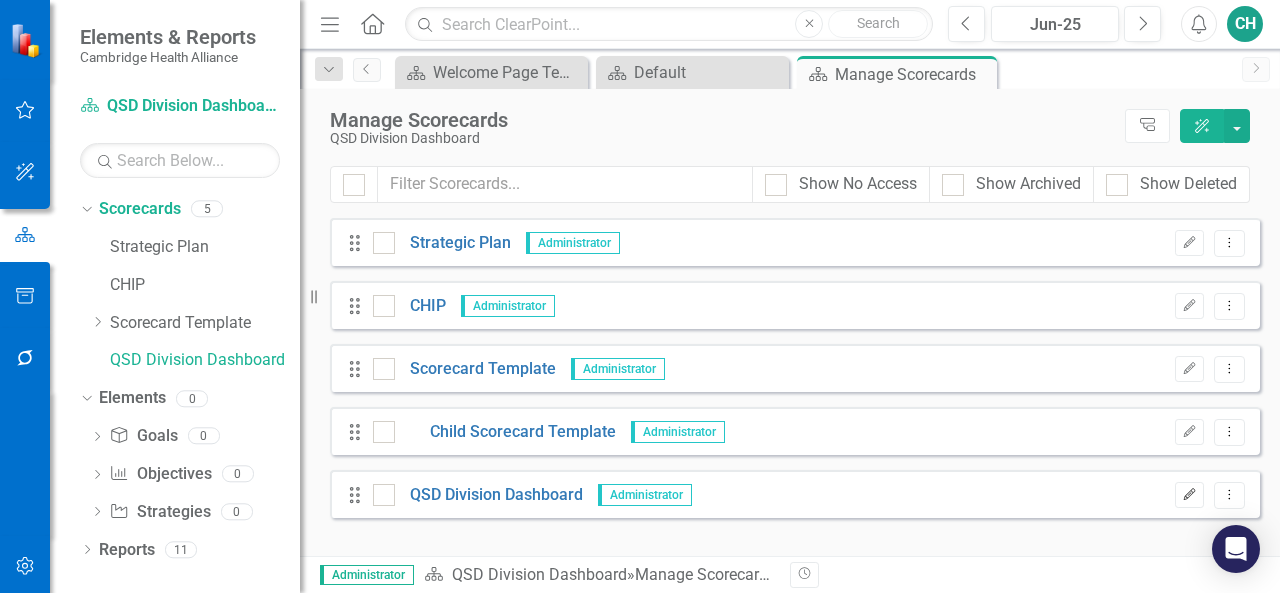 click on "Edit" 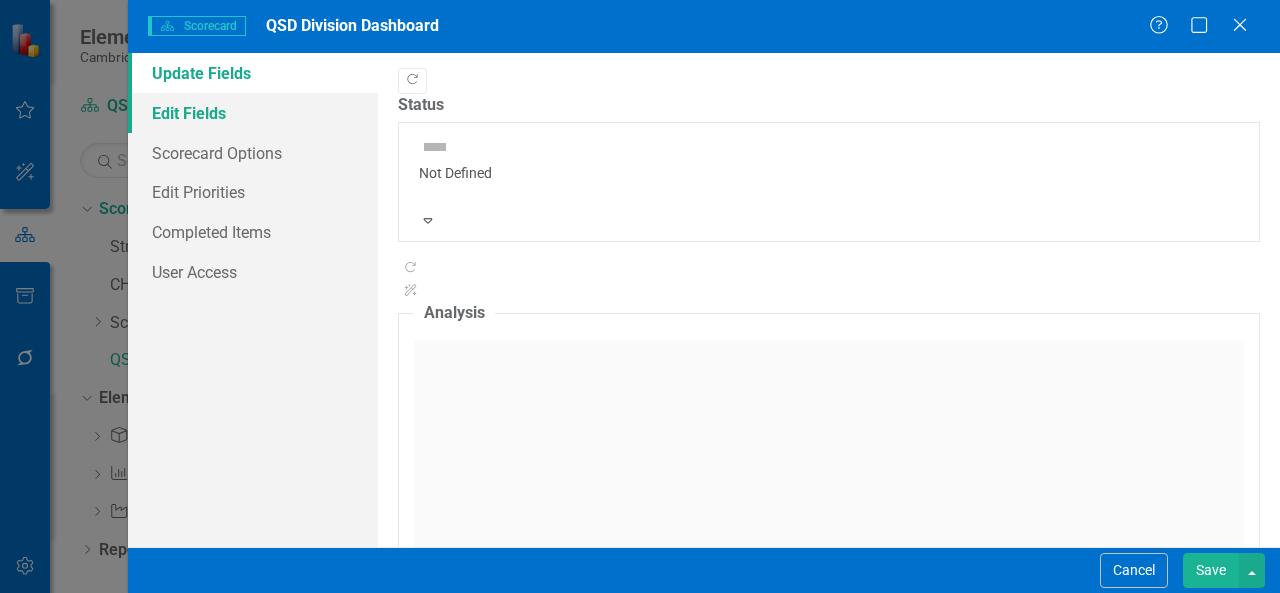 click on "Edit Fields" at bounding box center (253, 113) 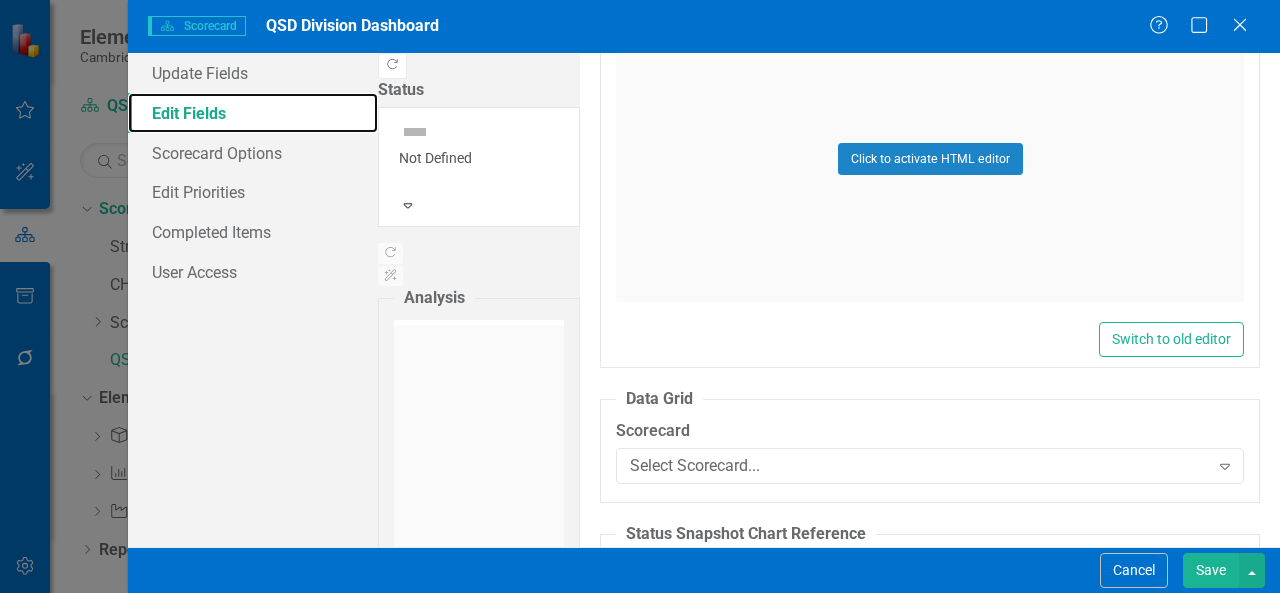 scroll, scrollTop: 1484, scrollLeft: 0, axis: vertical 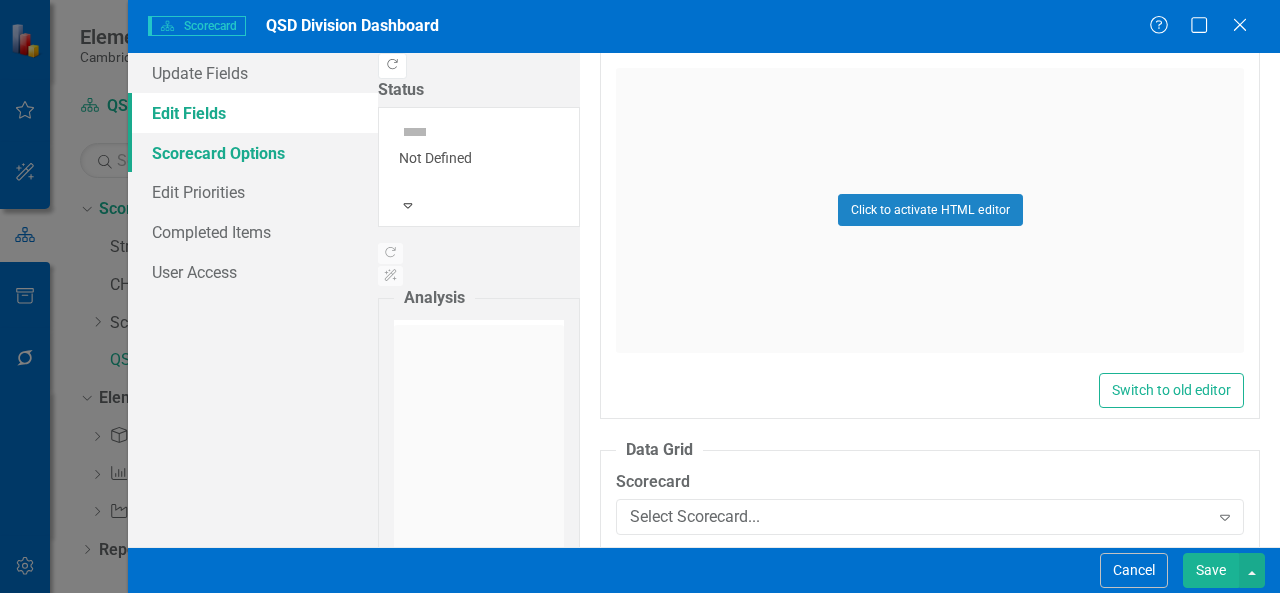 click on "Scorecard Options" at bounding box center (253, 153) 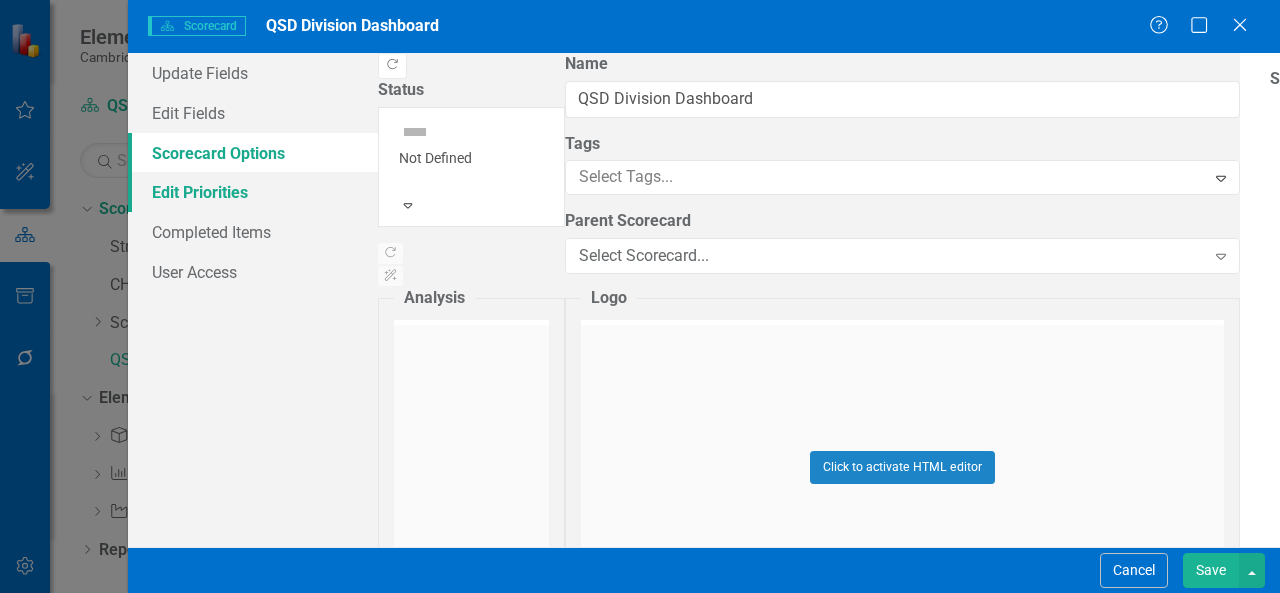 click on "Edit Priorities" at bounding box center (253, 192) 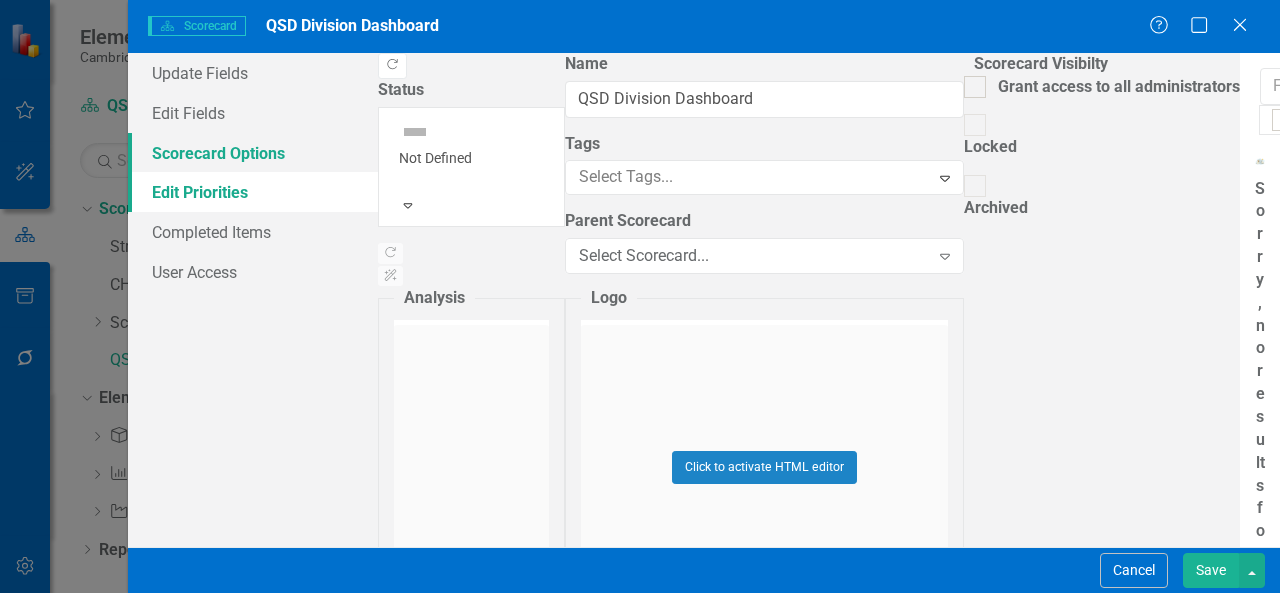 click on "Scorecard Options" at bounding box center [253, 153] 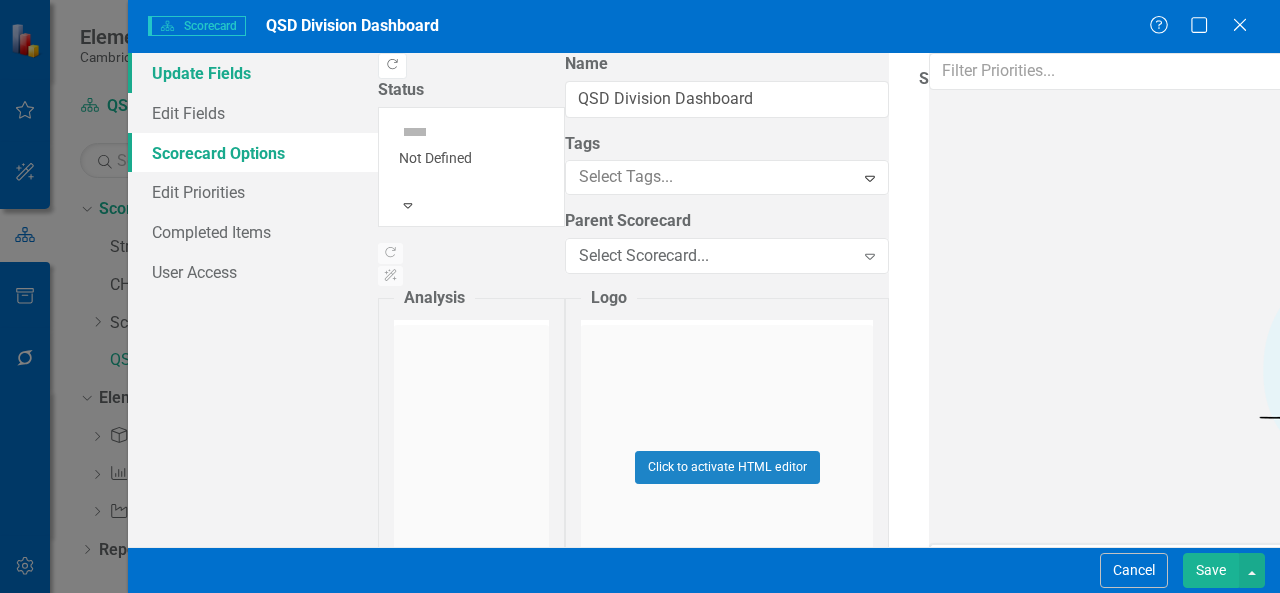 click on "Update Fields" at bounding box center (253, 73) 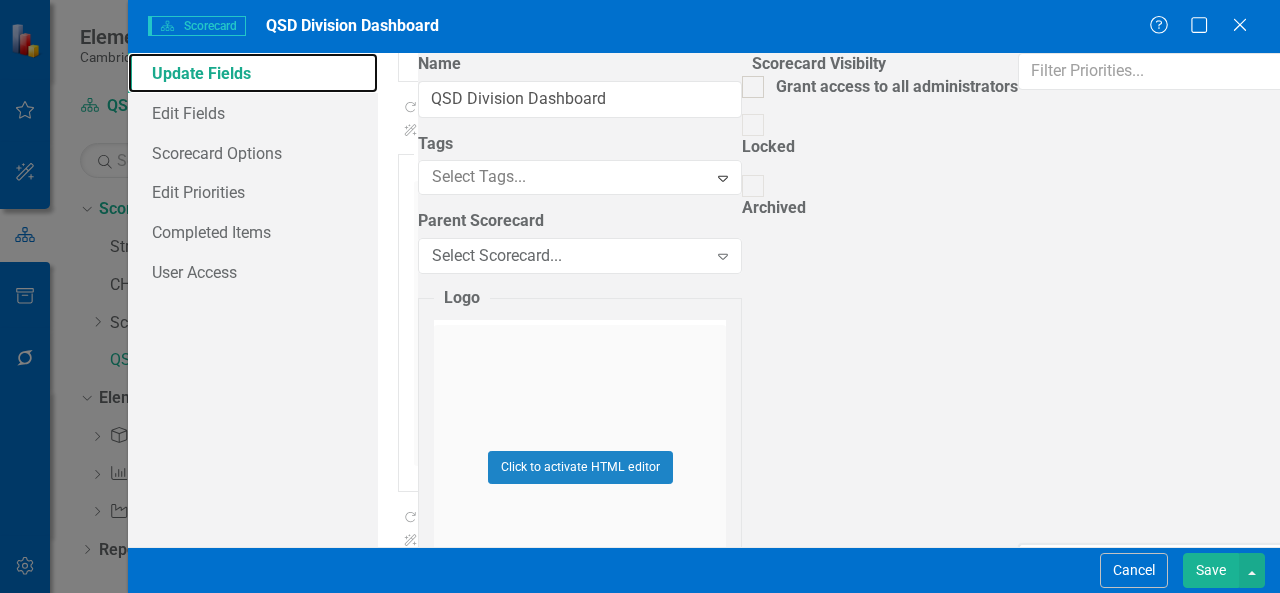 scroll, scrollTop: 0, scrollLeft: 0, axis: both 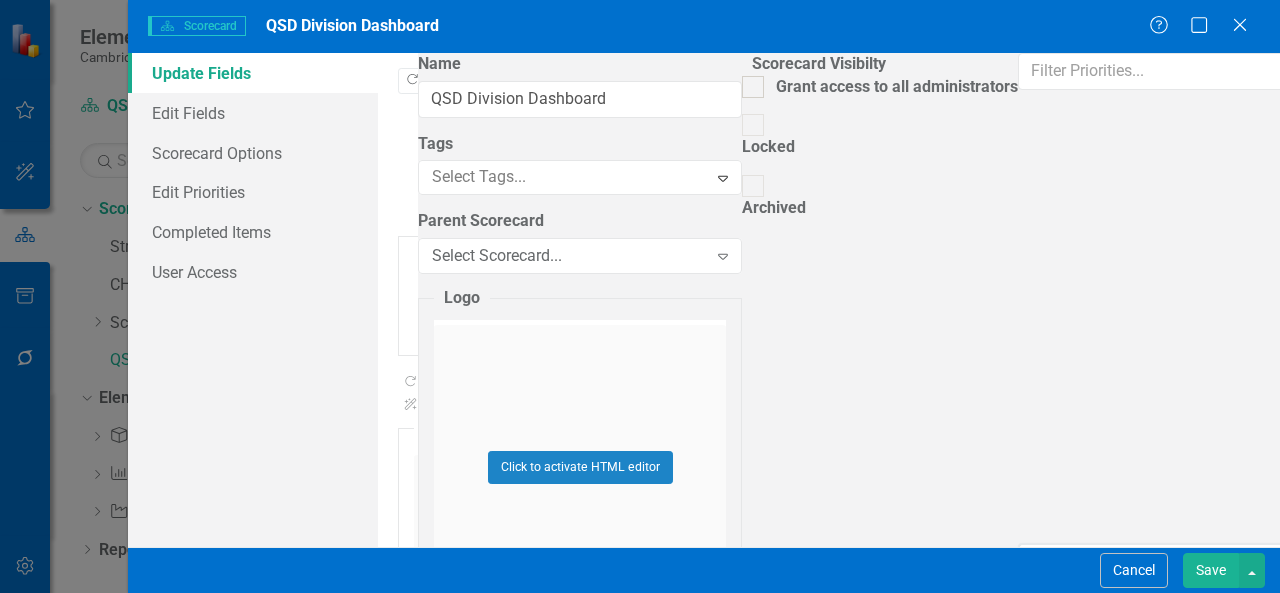 click on "Save" at bounding box center [1211, 570] 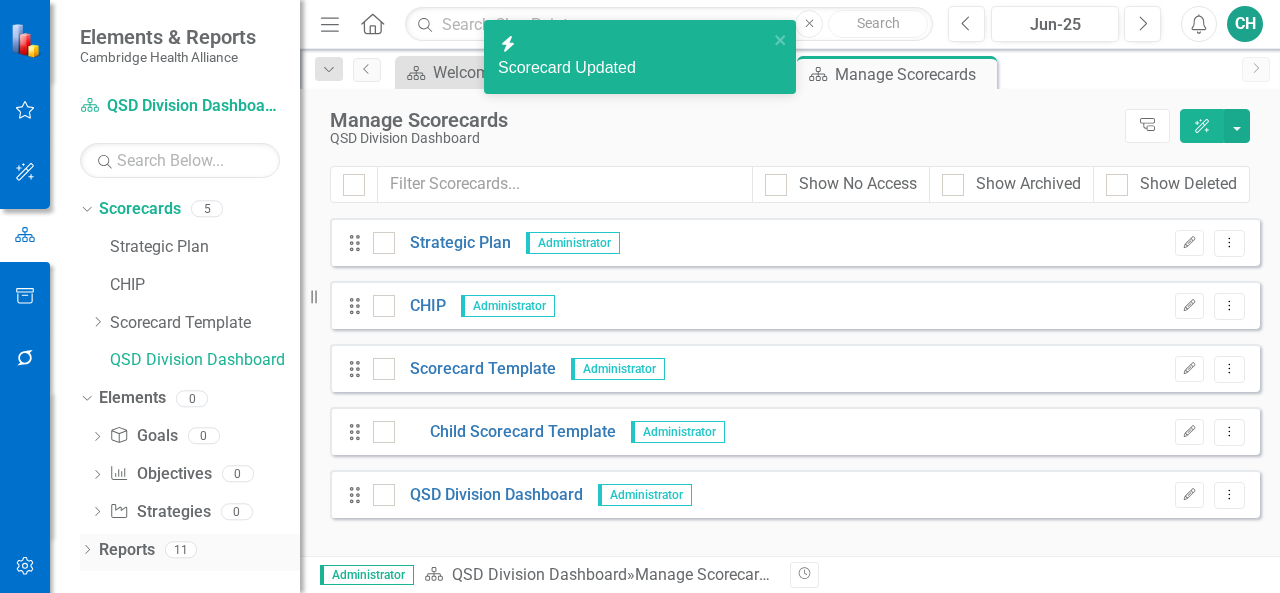 click on "Reports" at bounding box center (127, 550) 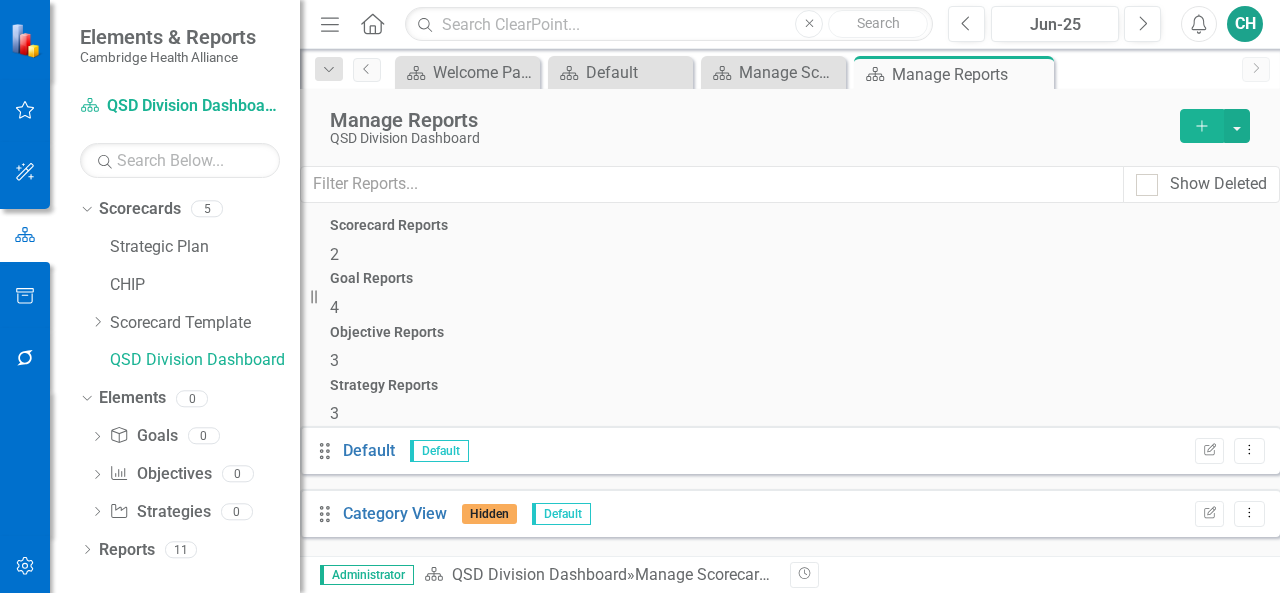 click on "Add" 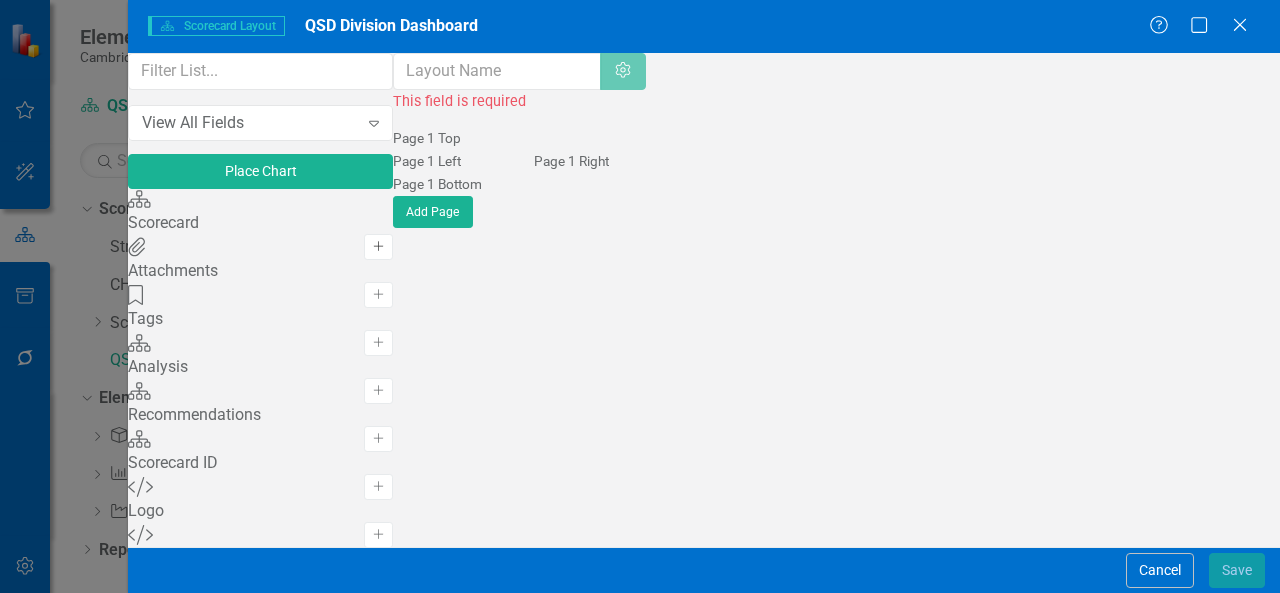 click on "Add" 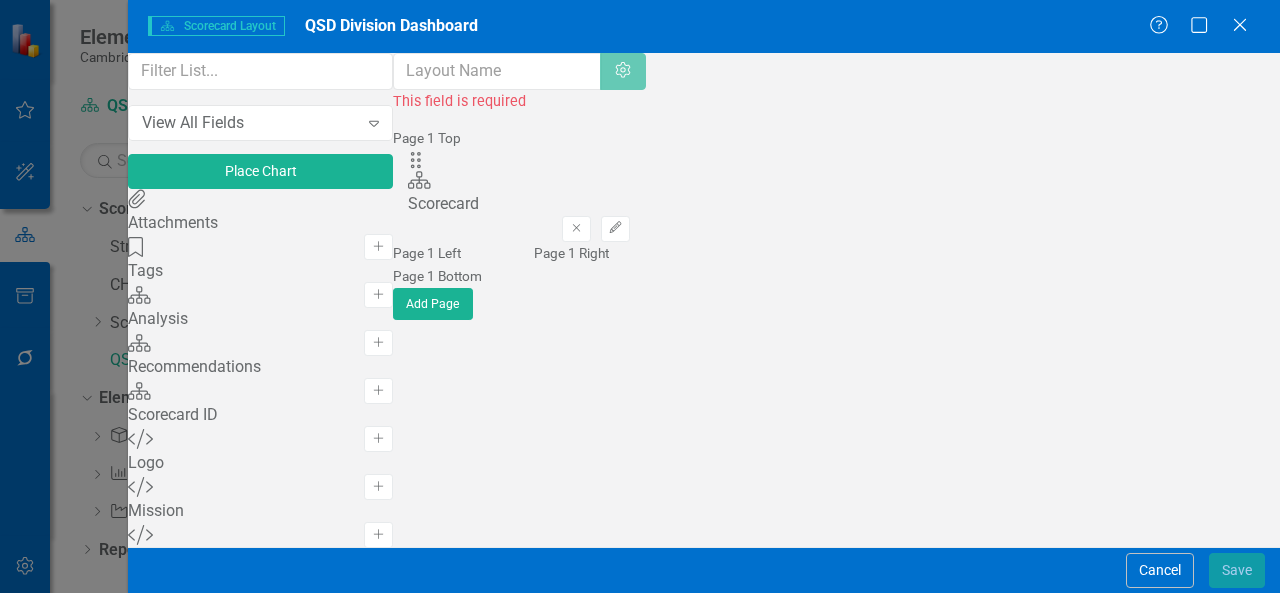 click on "Drag Scorecard Scorecard Hidden Pod  Online   Hidden Pod  Printed Hidden Pod  Published Remove Edit" at bounding box center (519, 196) 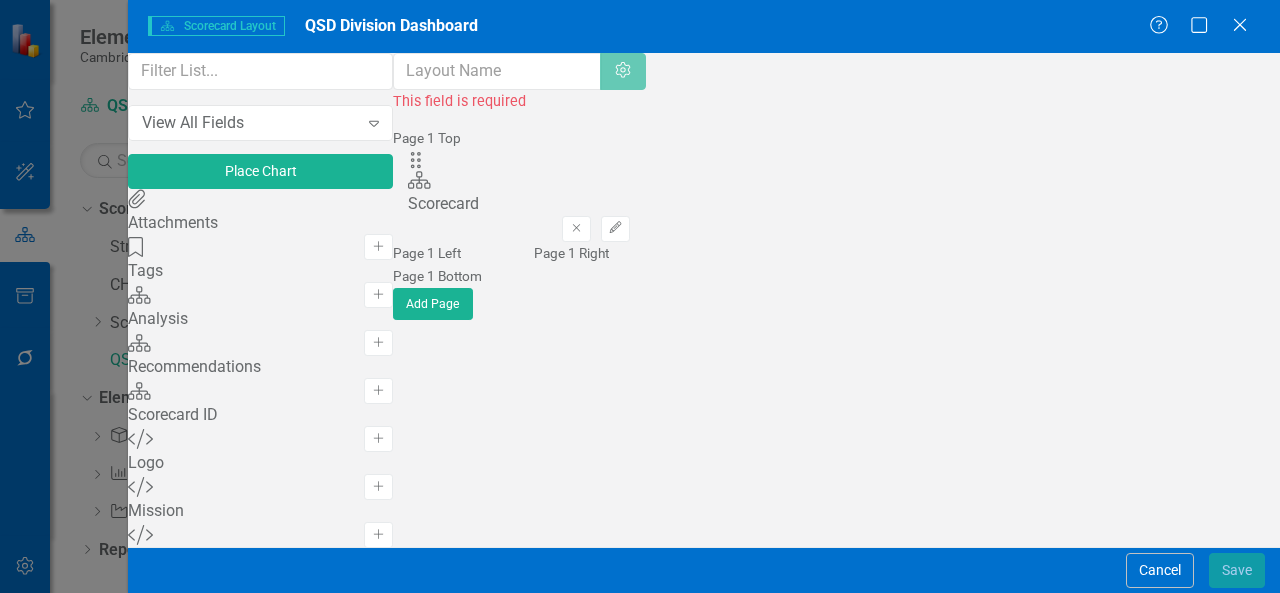 scroll, scrollTop: 564, scrollLeft: 0, axis: vertical 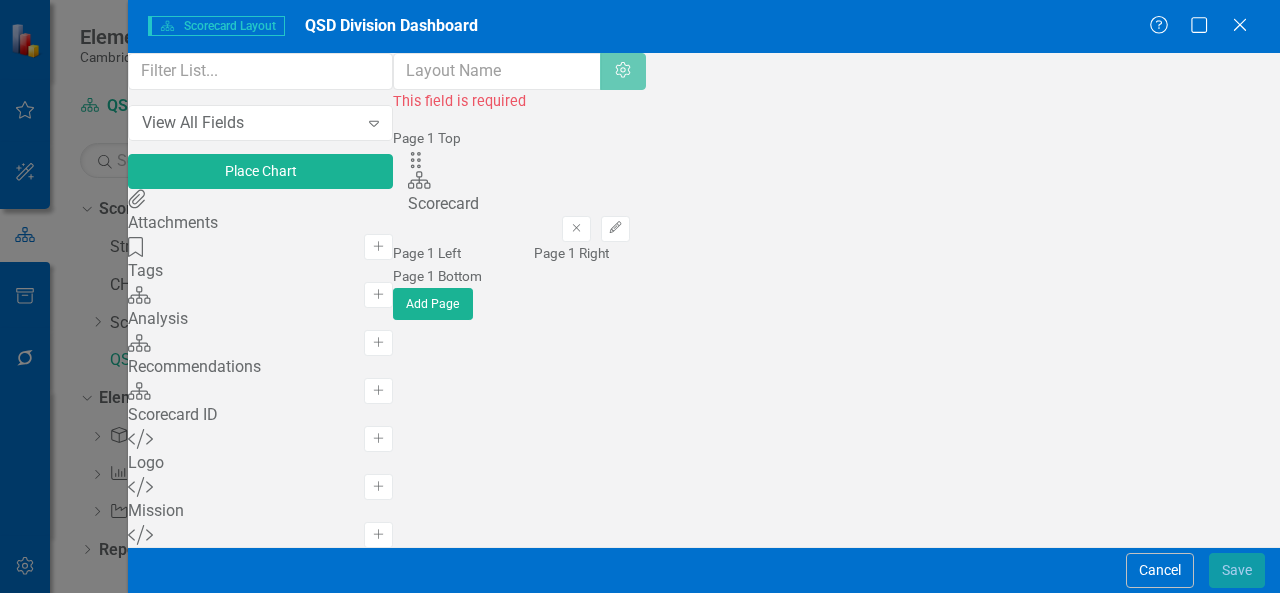 click on "Add" 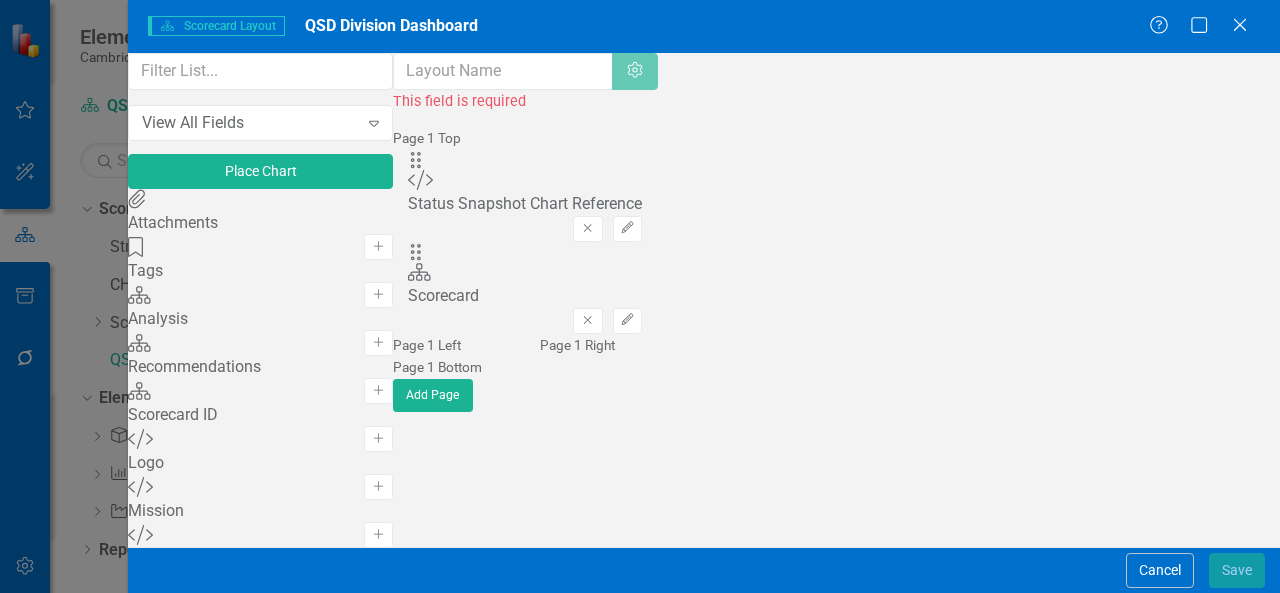 drag, startPoint x: 639, startPoint y: 222, endPoint x: 628, endPoint y: 246, distance: 26.400757 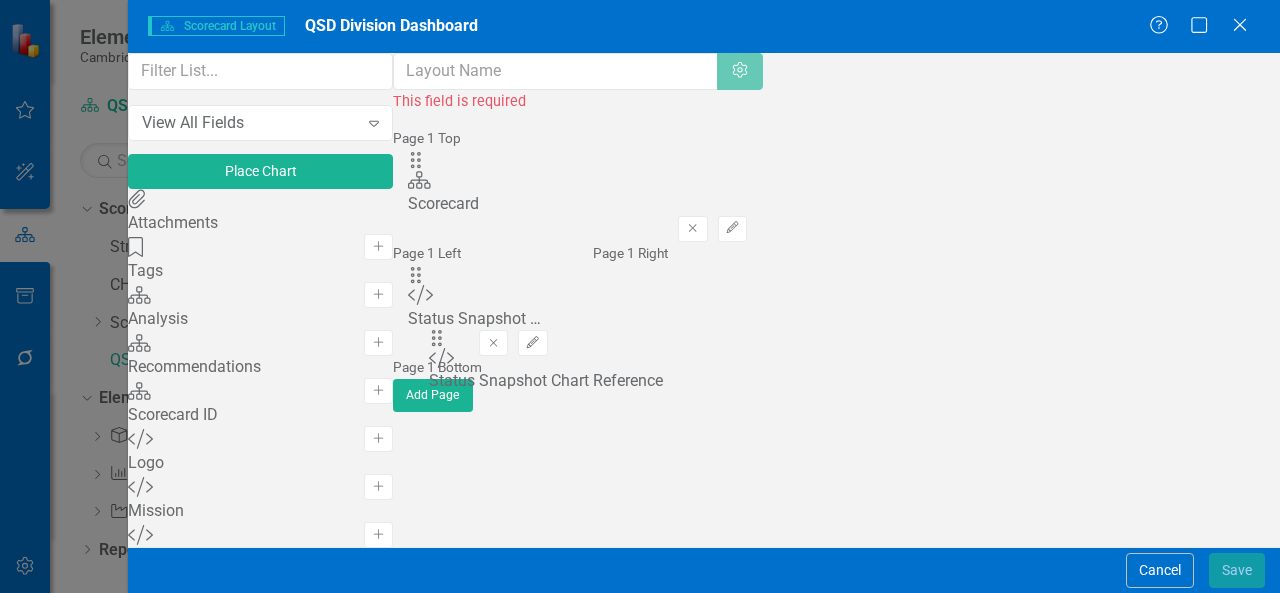 drag, startPoint x: 474, startPoint y: 217, endPoint x: 464, endPoint y: 351, distance: 134.37262 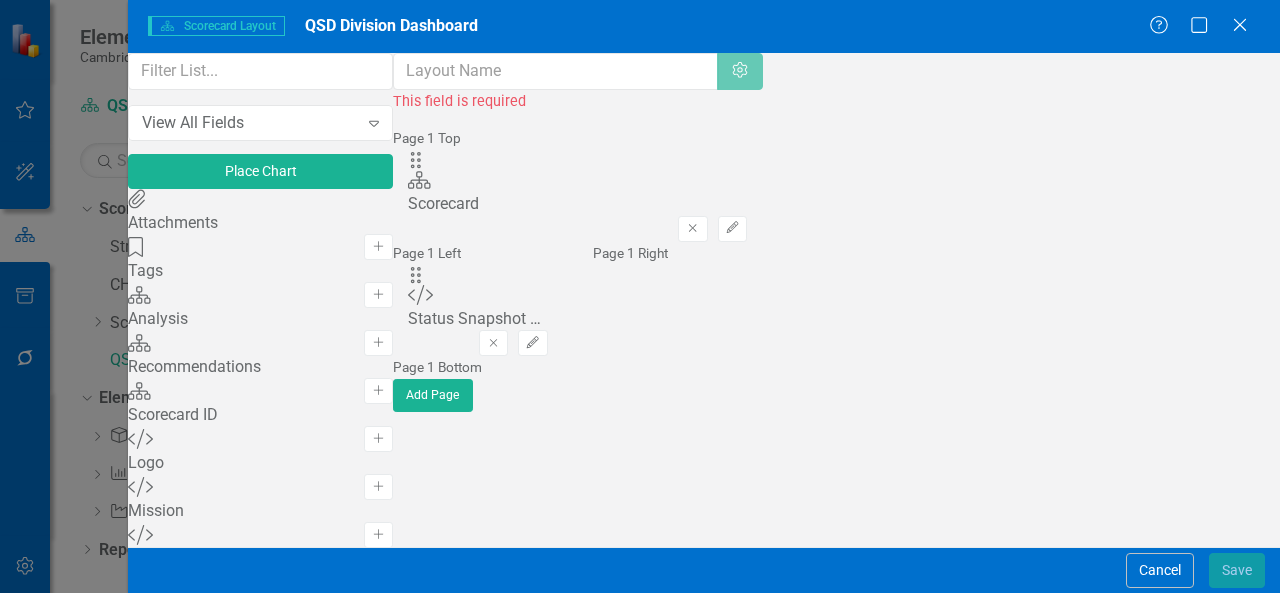 scroll, scrollTop: 638, scrollLeft: 0, axis: vertical 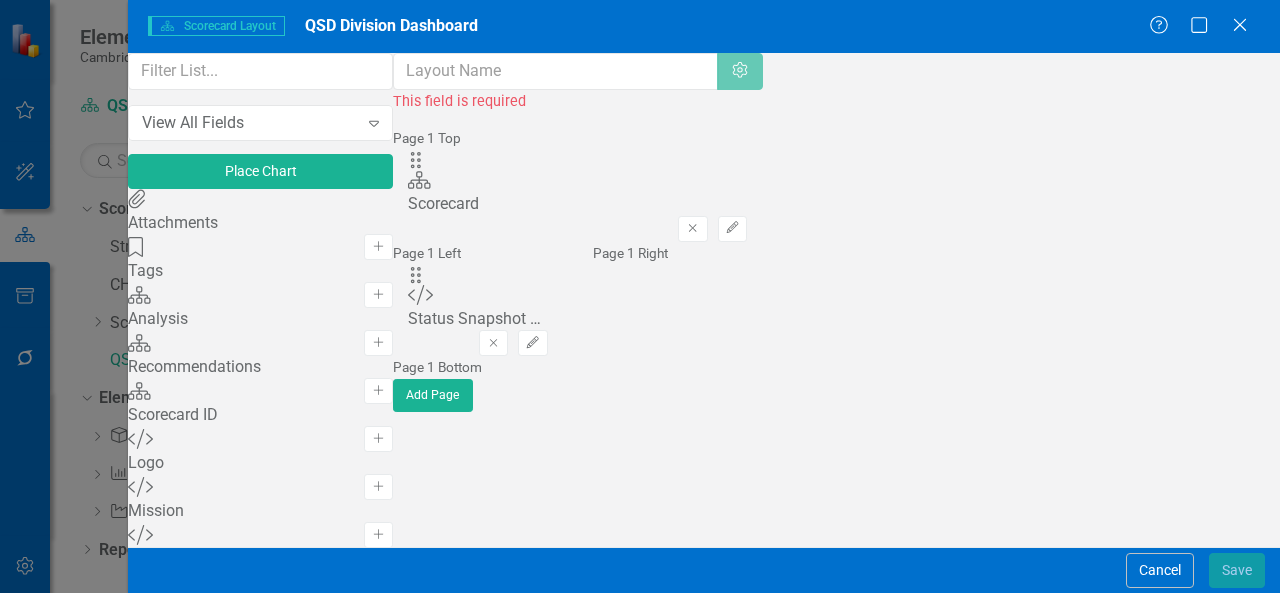 click 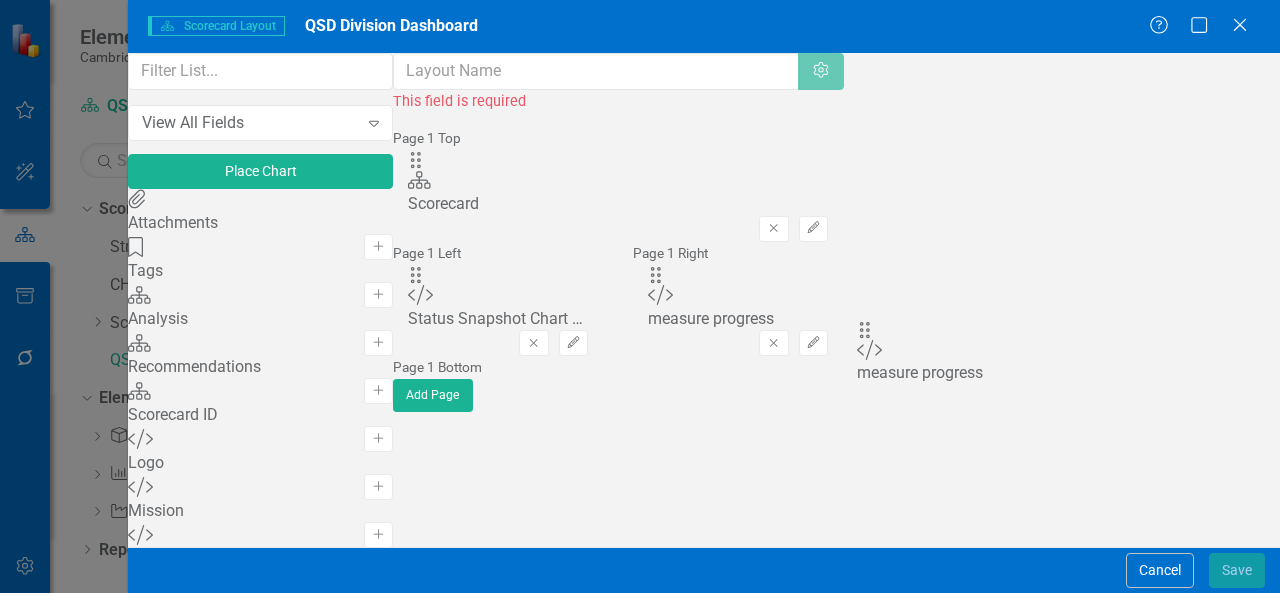 drag, startPoint x: 480, startPoint y: 219, endPoint x: 896, endPoint y: 347, distance: 435.24707 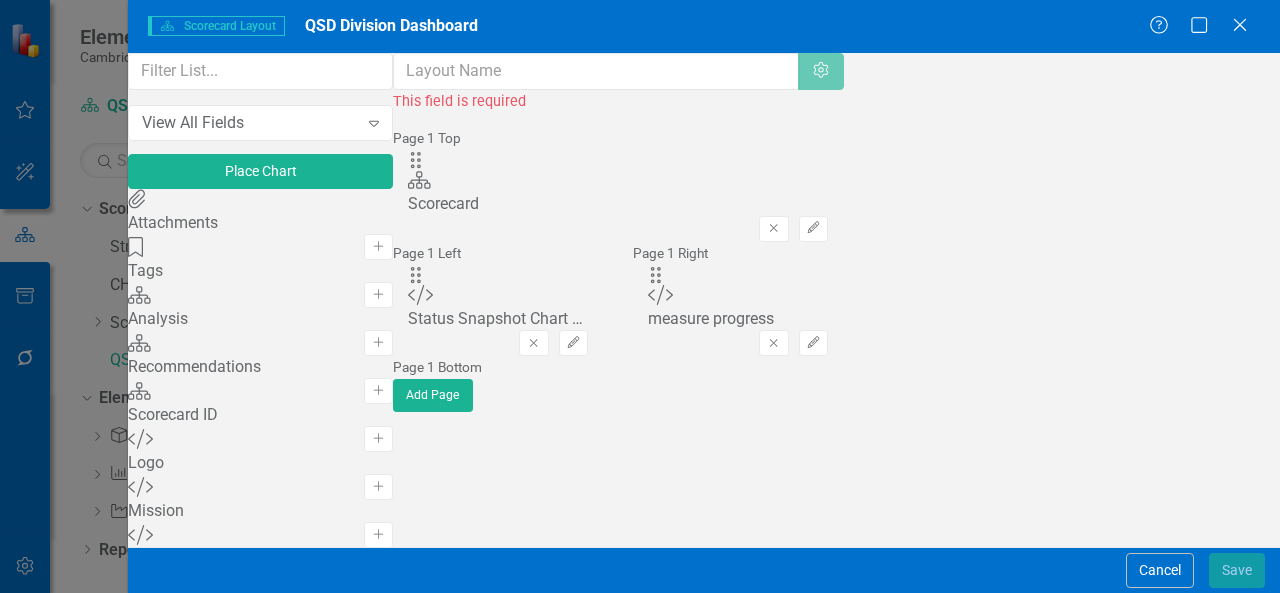 scroll, scrollTop: 490, scrollLeft: 0, axis: vertical 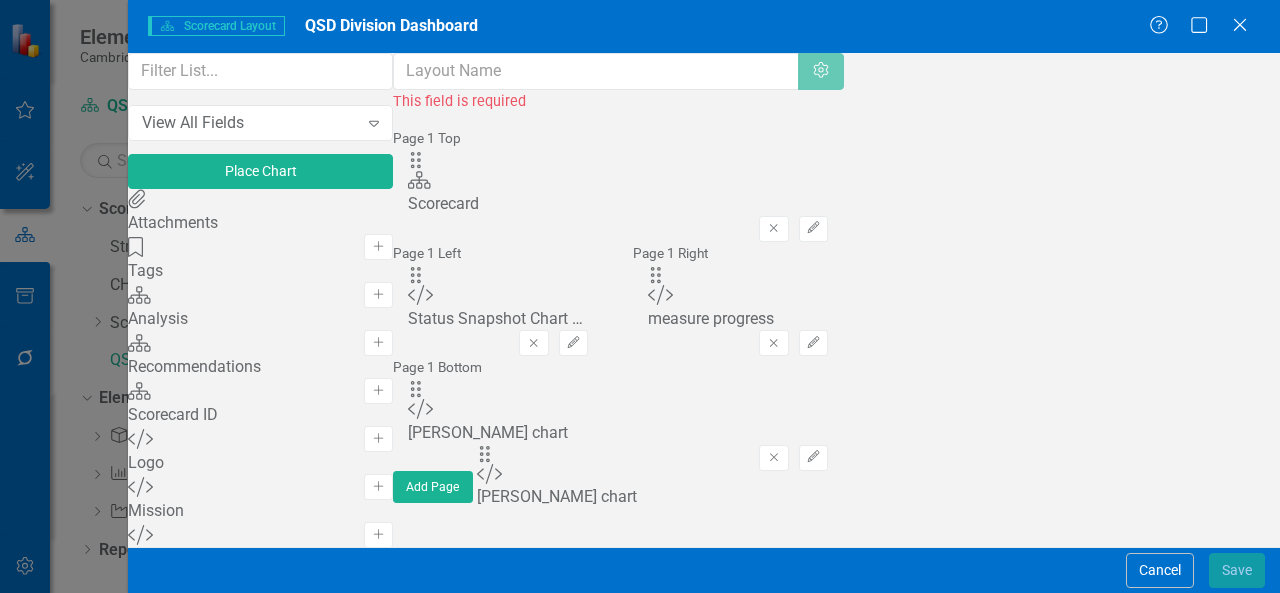 drag, startPoint x: 474, startPoint y: 211, endPoint x: 510, endPoint y: 461, distance: 252.5787 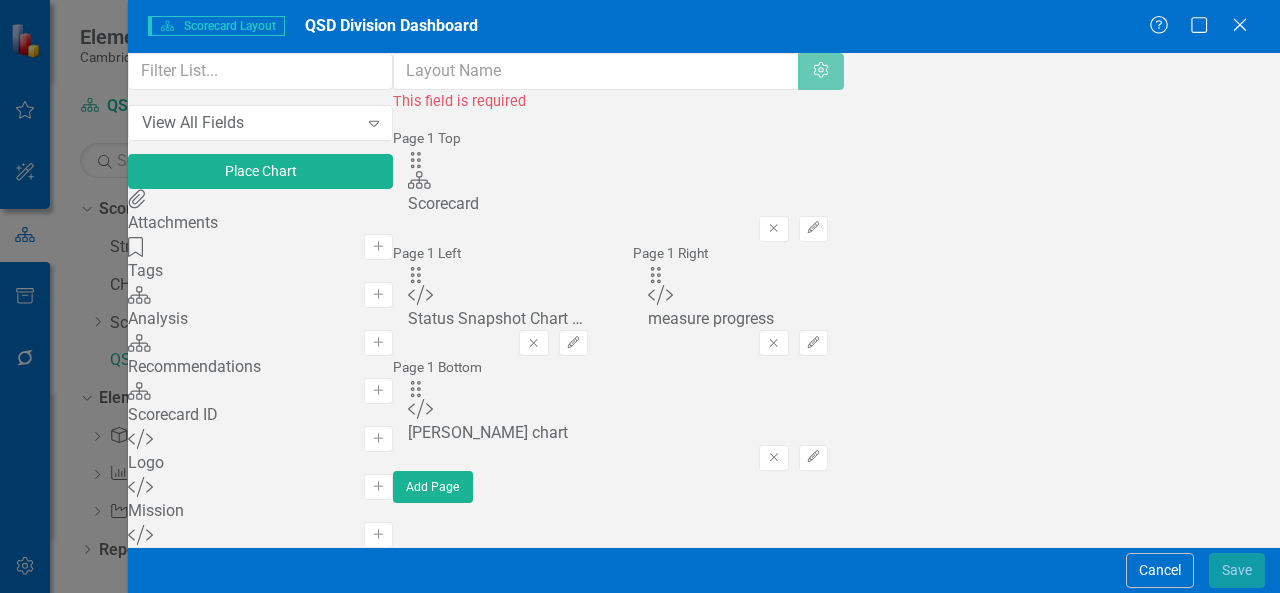 click on "Add" at bounding box center [378, 679] 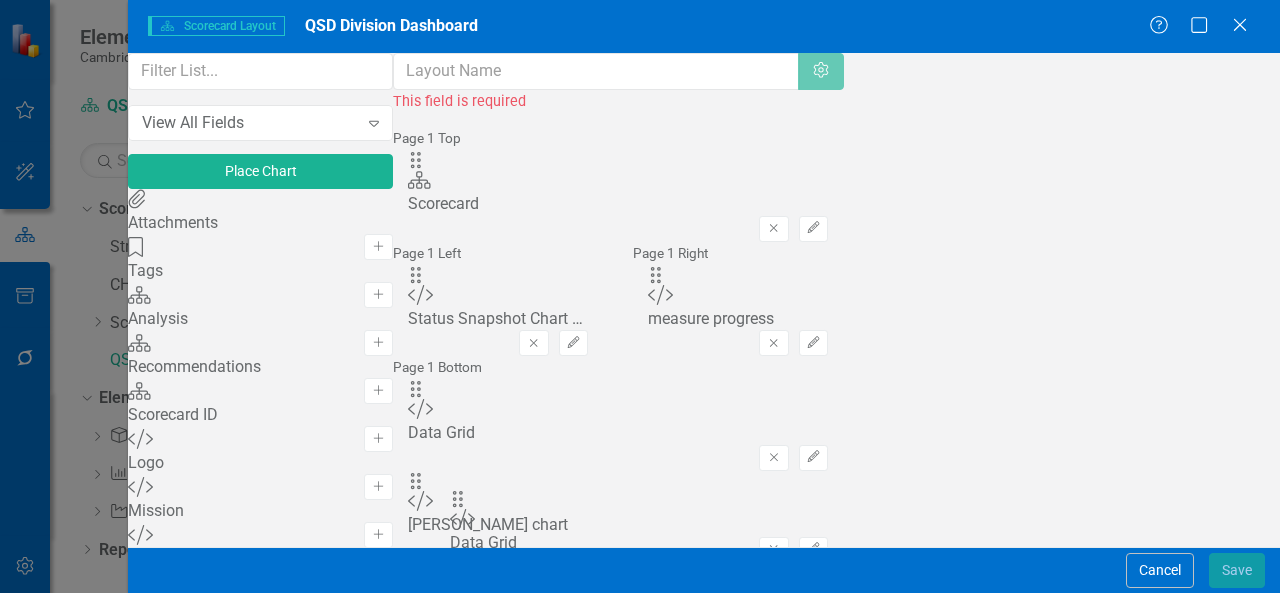 scroll, scrollTop: 74, scrollLeft: 0, axis: vertical 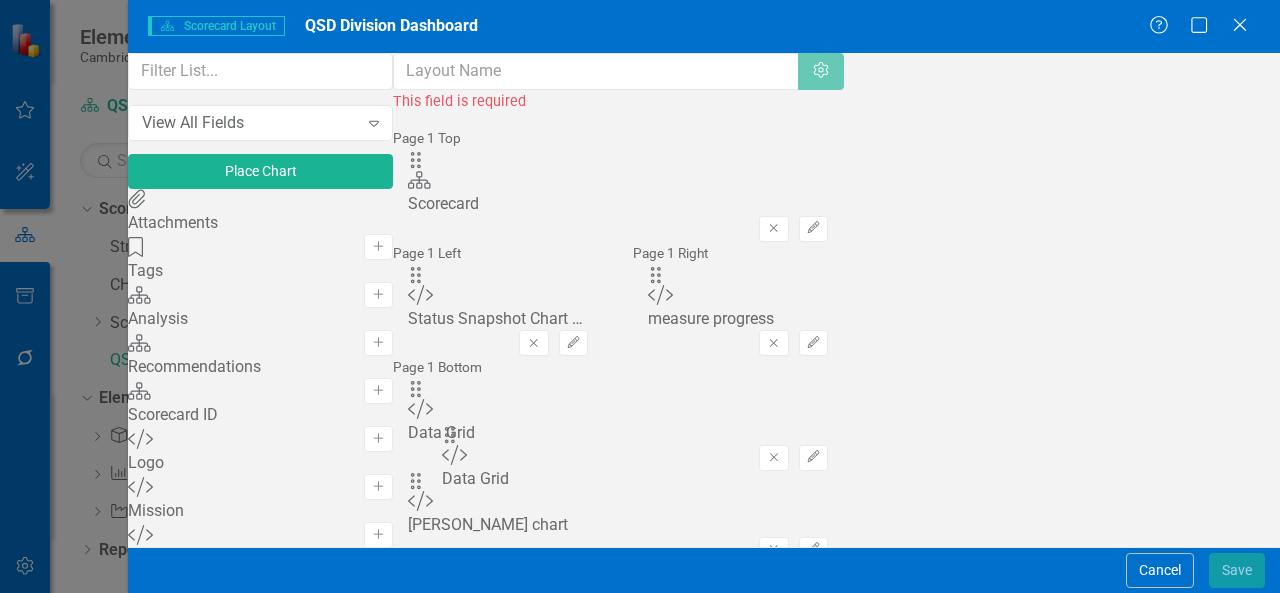 drag, startPoint x: 476, startPoint y: 209, endPoint x: 477, endPoint y: 453, distance: 244.00204 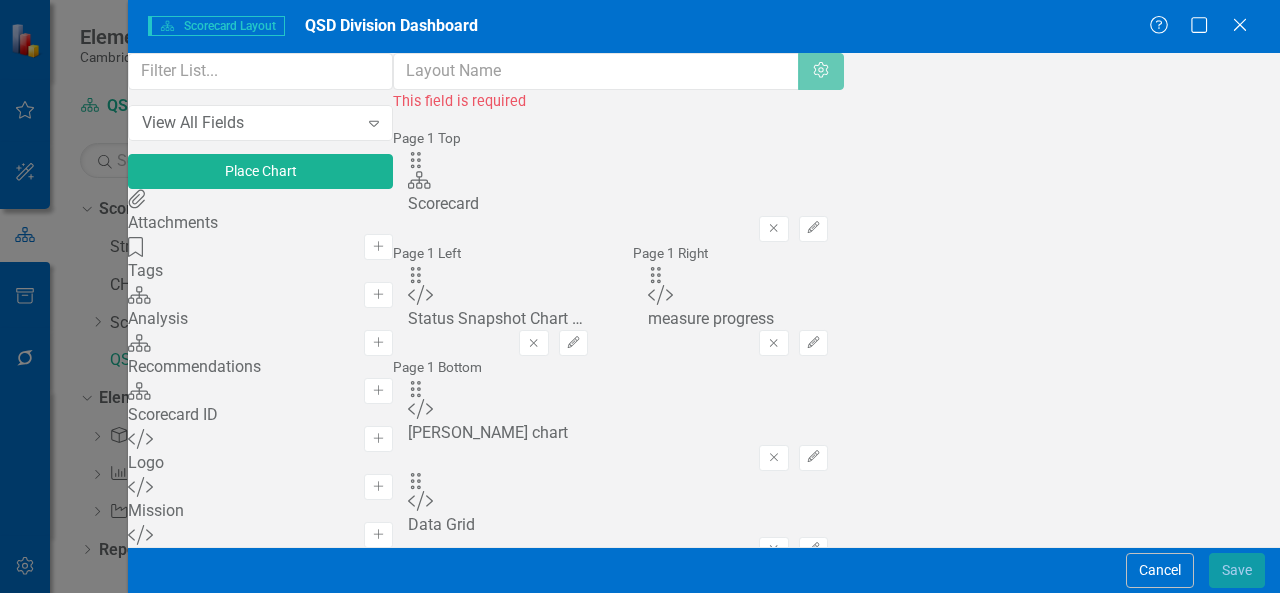 scroll, scrollTop: 0, scrollLeft: 0, axis: both 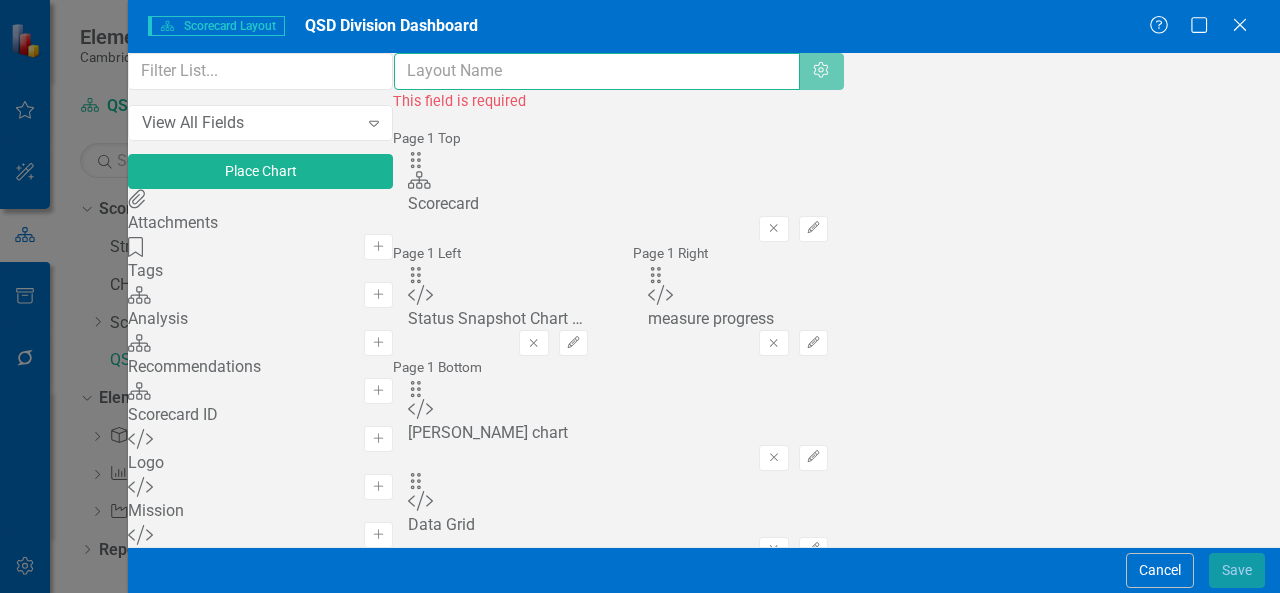 click at bounding box center [597, 71] 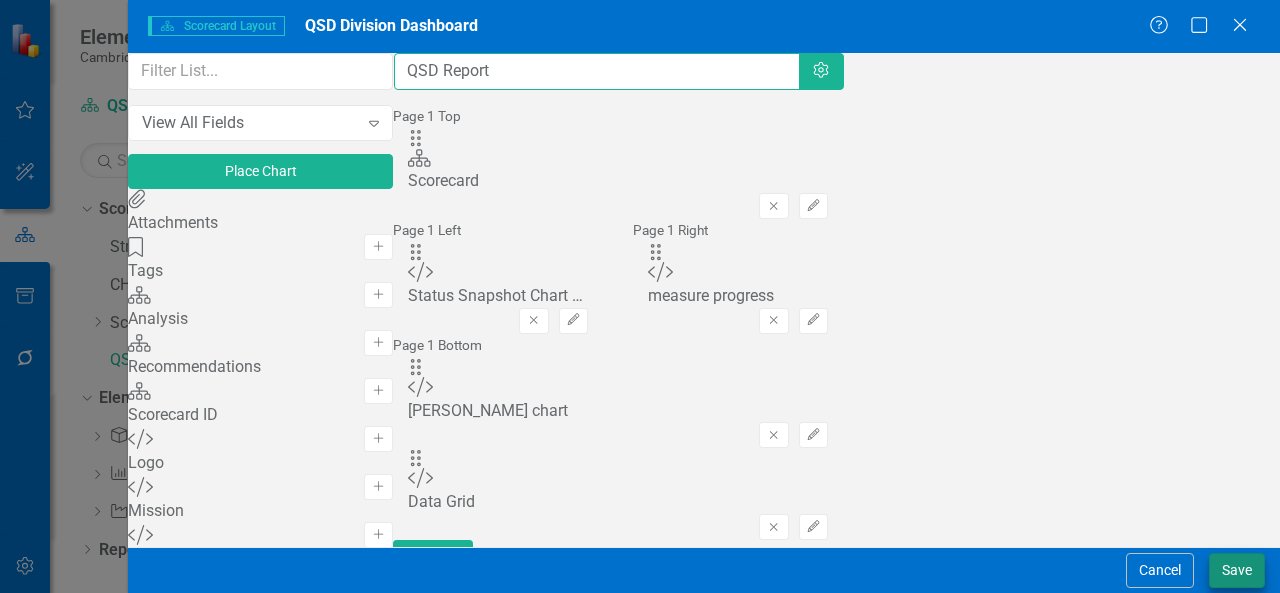 type on "QSD Report" 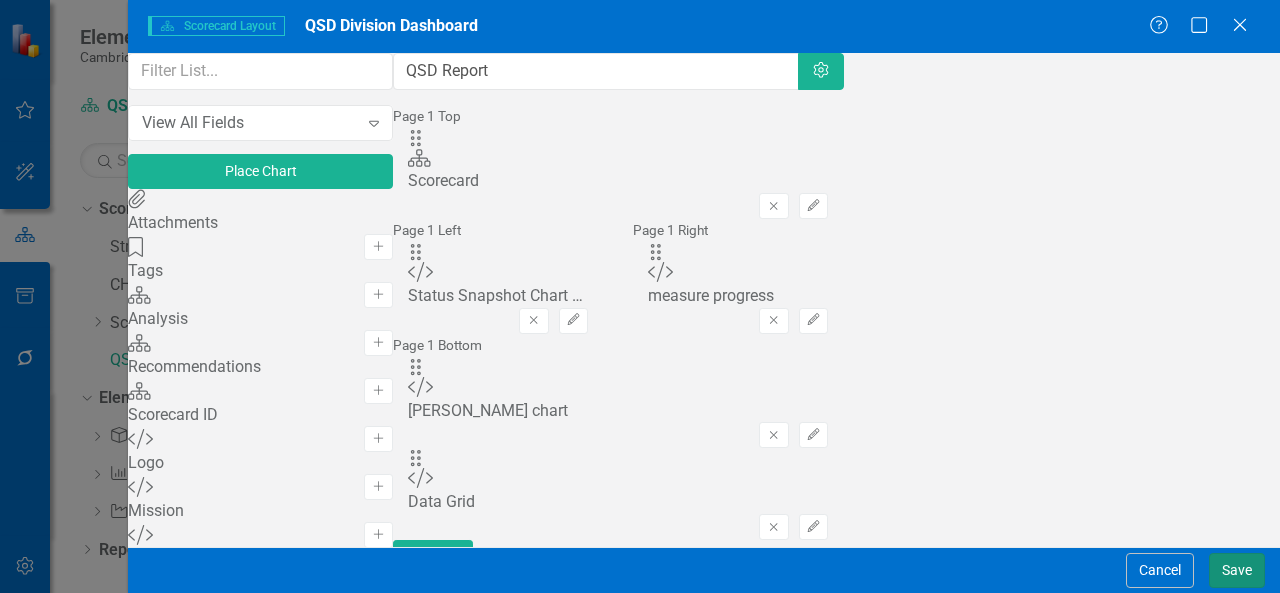 click on "Save" at bounding box center (1237, 570) 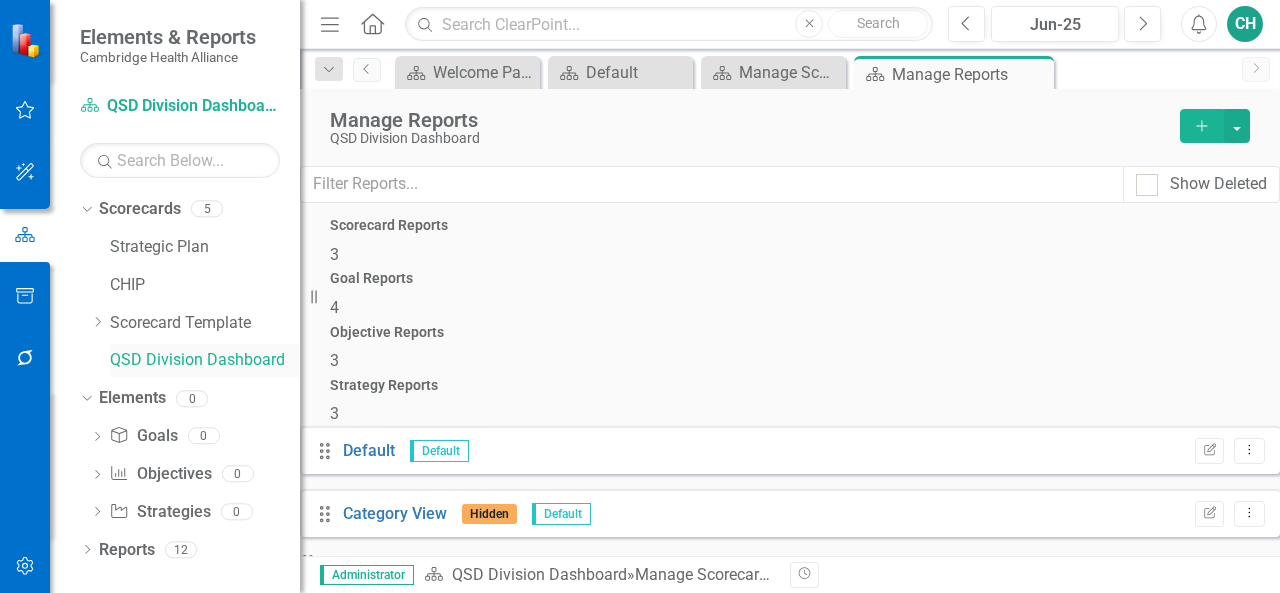 click on "QSD Division Dashboard" at bounding box center (205, 360) 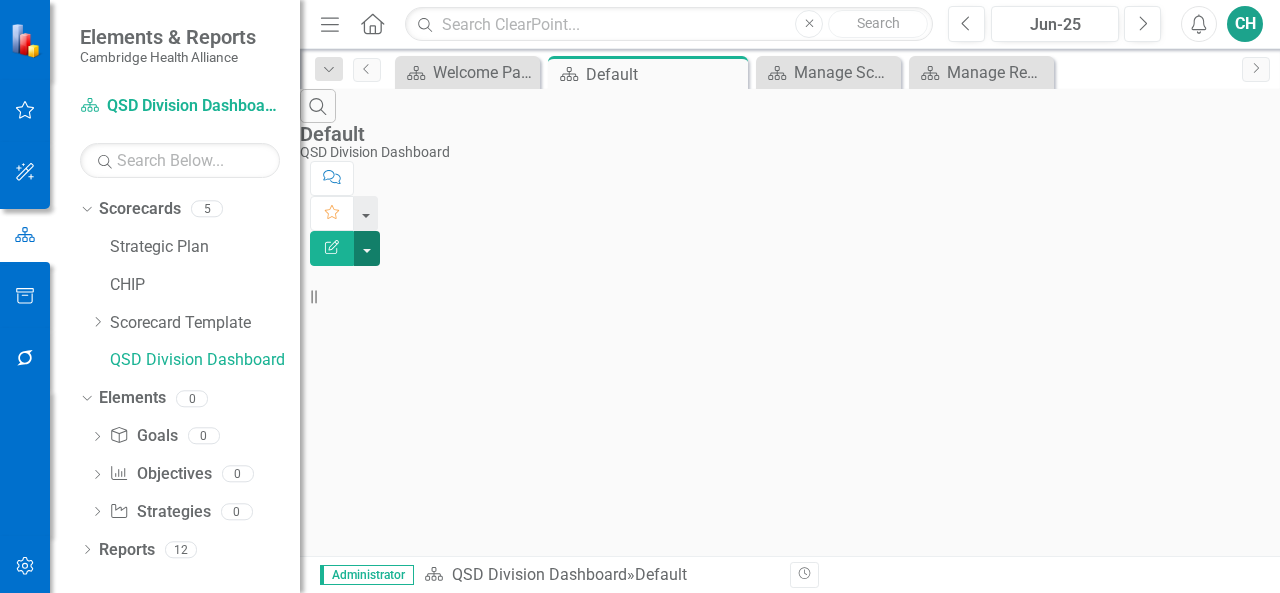 click at bounding box center [367, 248] 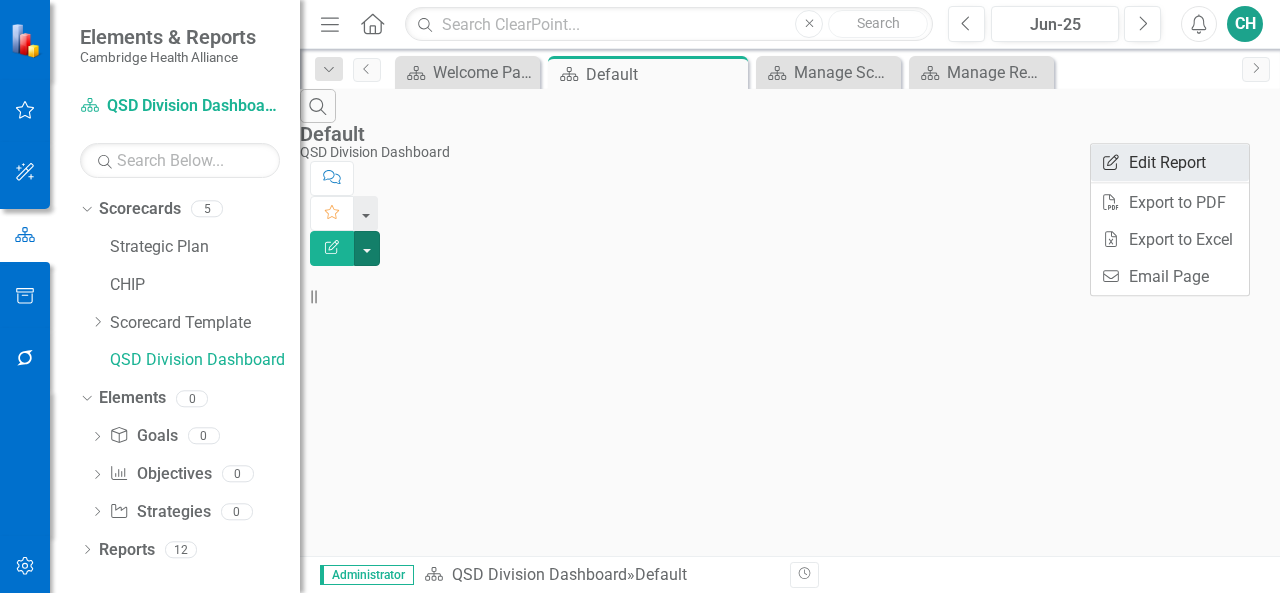 click on "Edit Report Edit Report" at bounding box center [1170, 162] 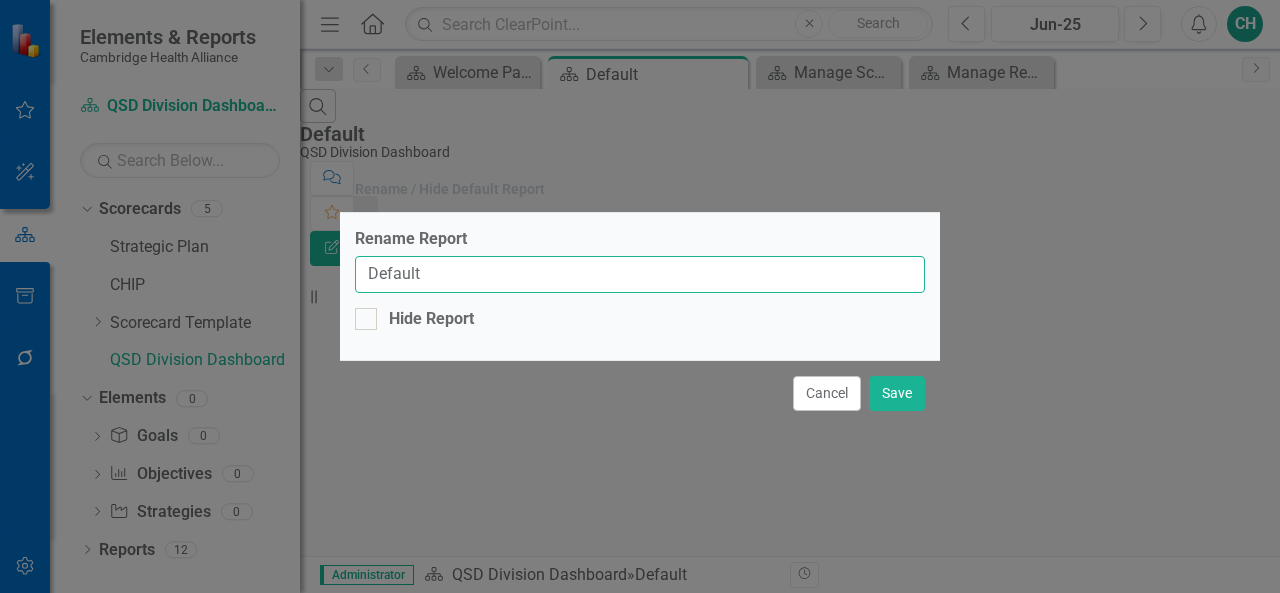 drag, startPoint x: 754, startPoint y: 279, endPoint x: 348, endPoint y: 229, distance: 409.06723 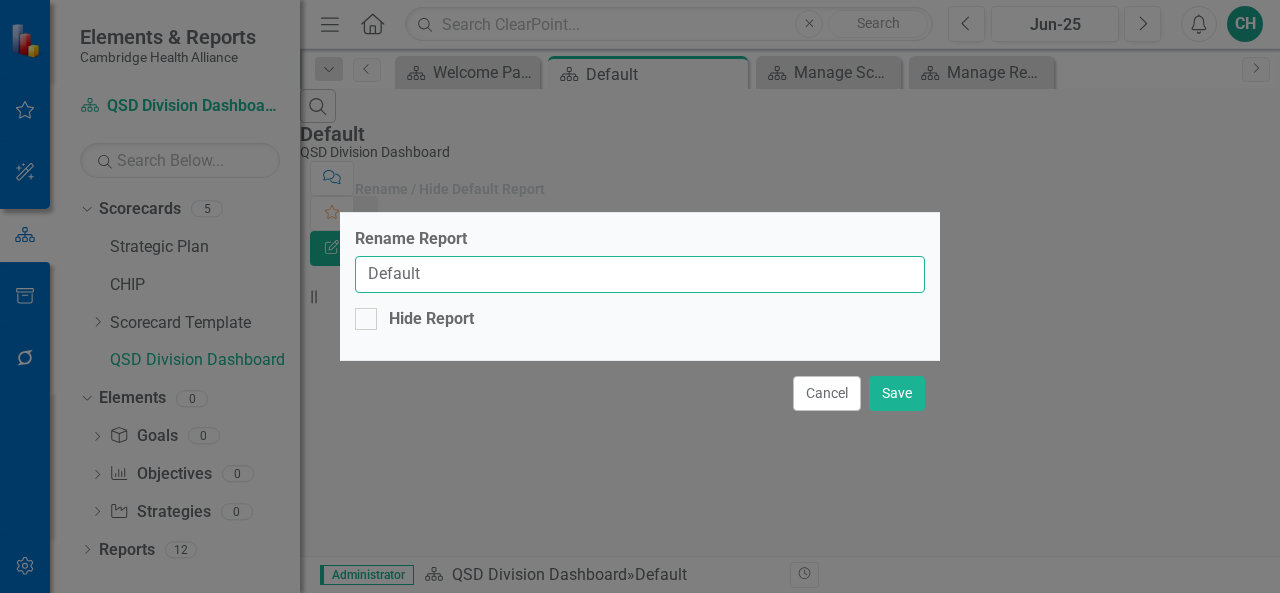 click on "Rename Report Default Hide Report" at bounding box center (640, 287) 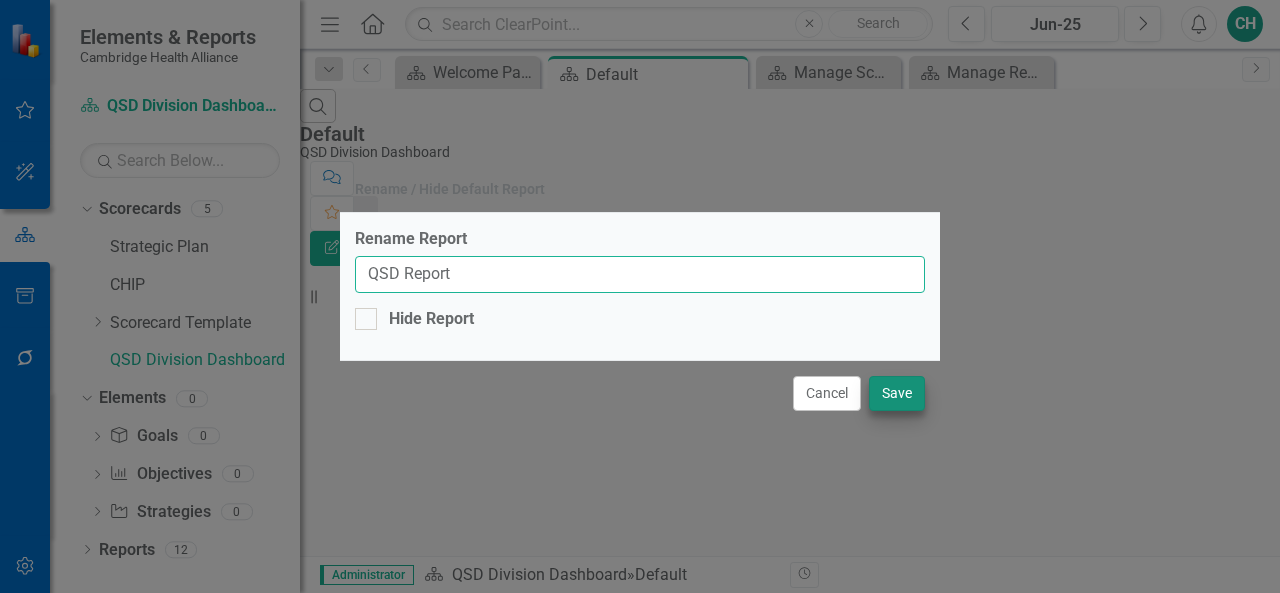 type on "QSD Report" 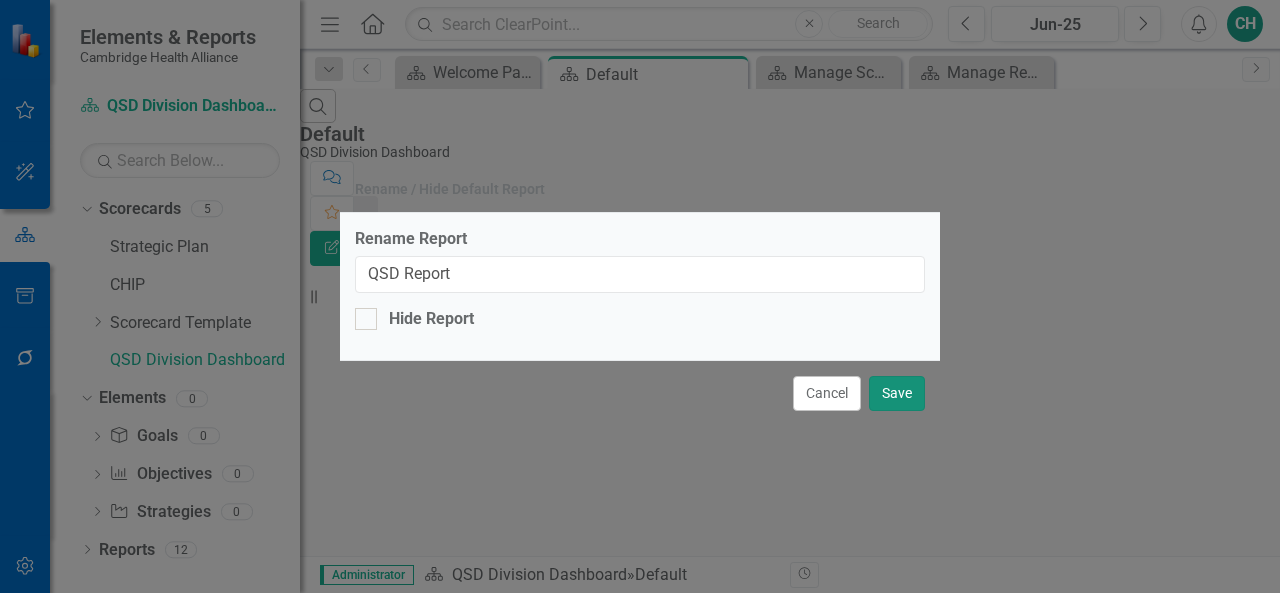 click on "Save" at bounding box center [897, 393] 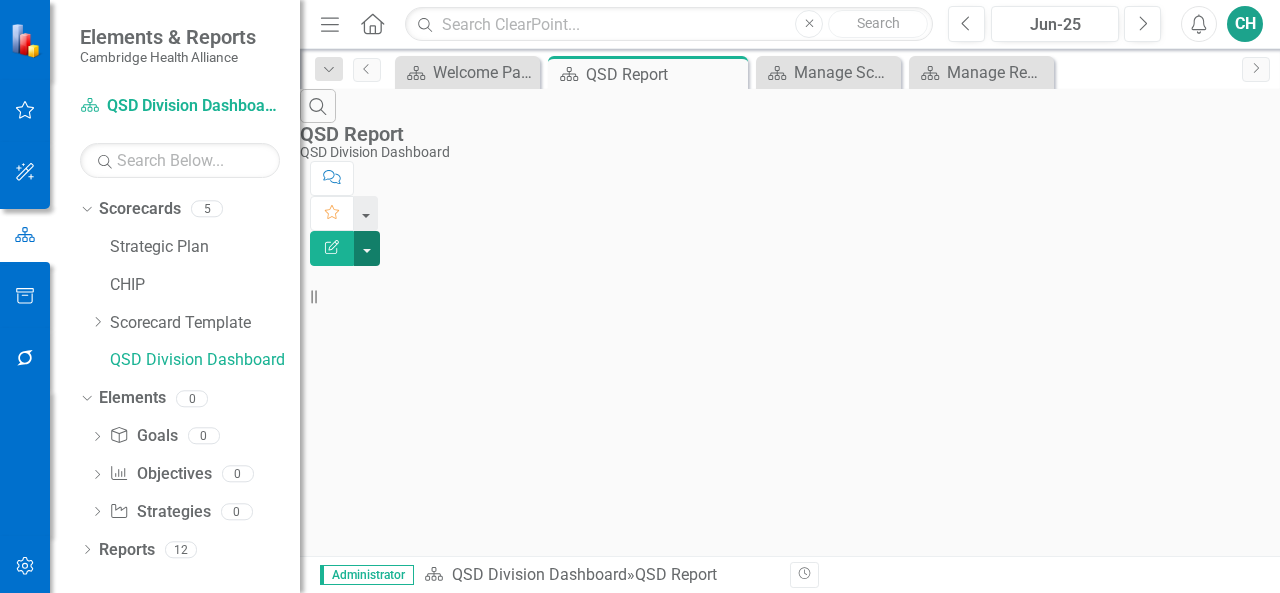 click at bounding box center [367, 248] 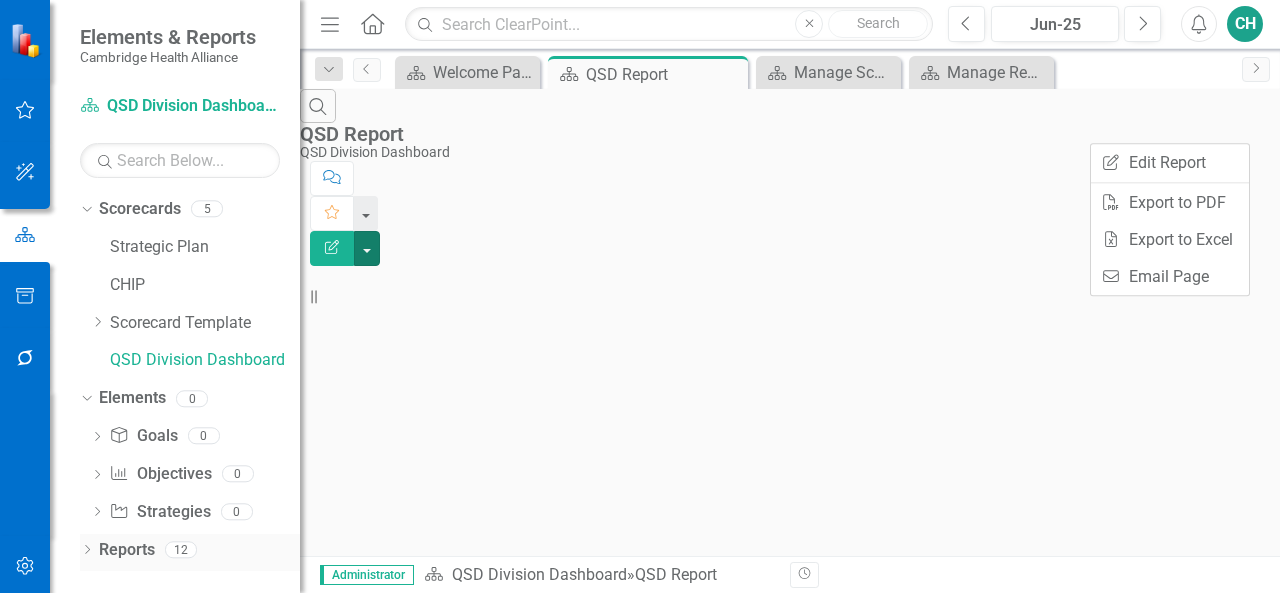click on "Reports" at bounding box center [127, 550] 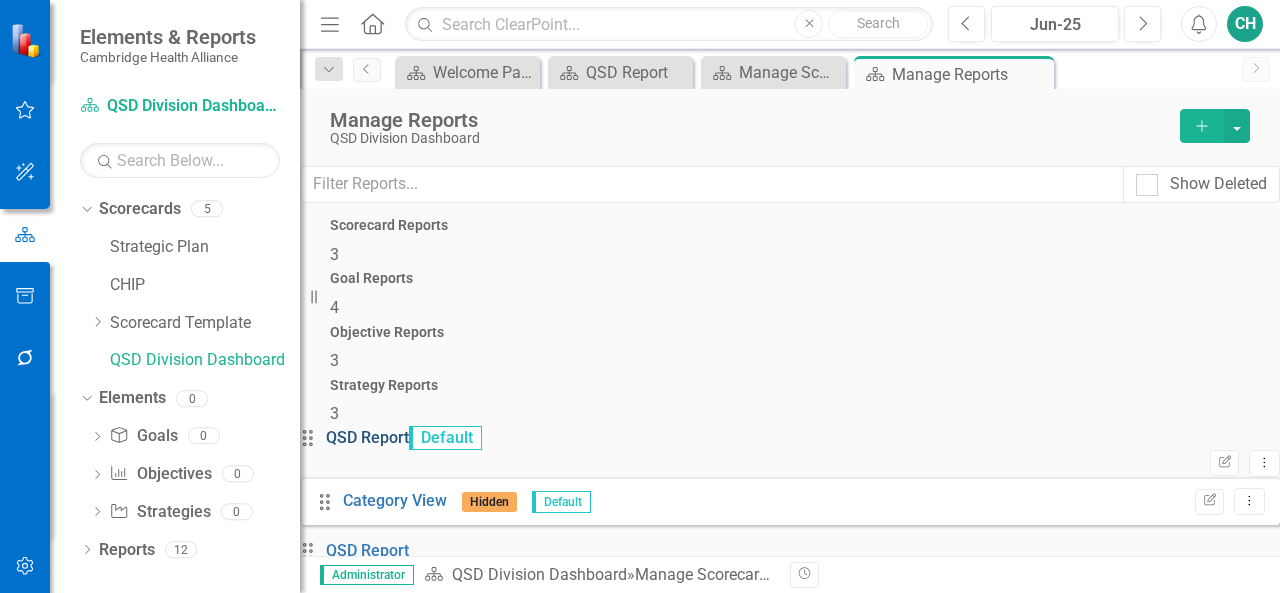 click on "QSD Report" at bounding box center (367, 437) 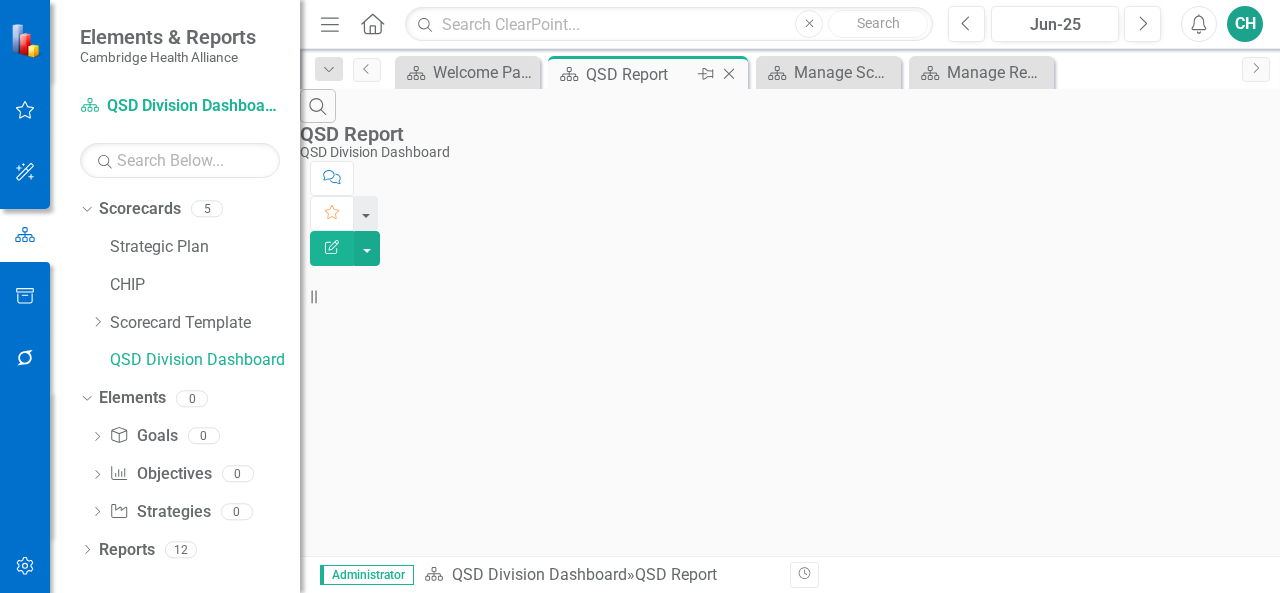 click on "Close" 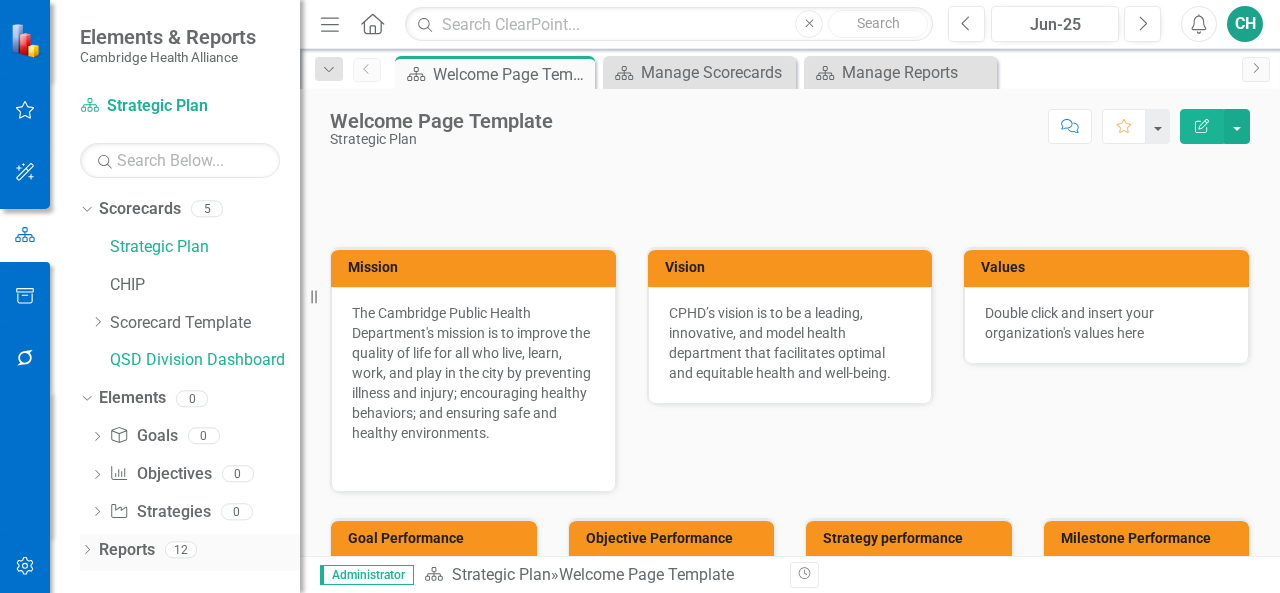 click on "Reports" at bounding box center (127, 550) 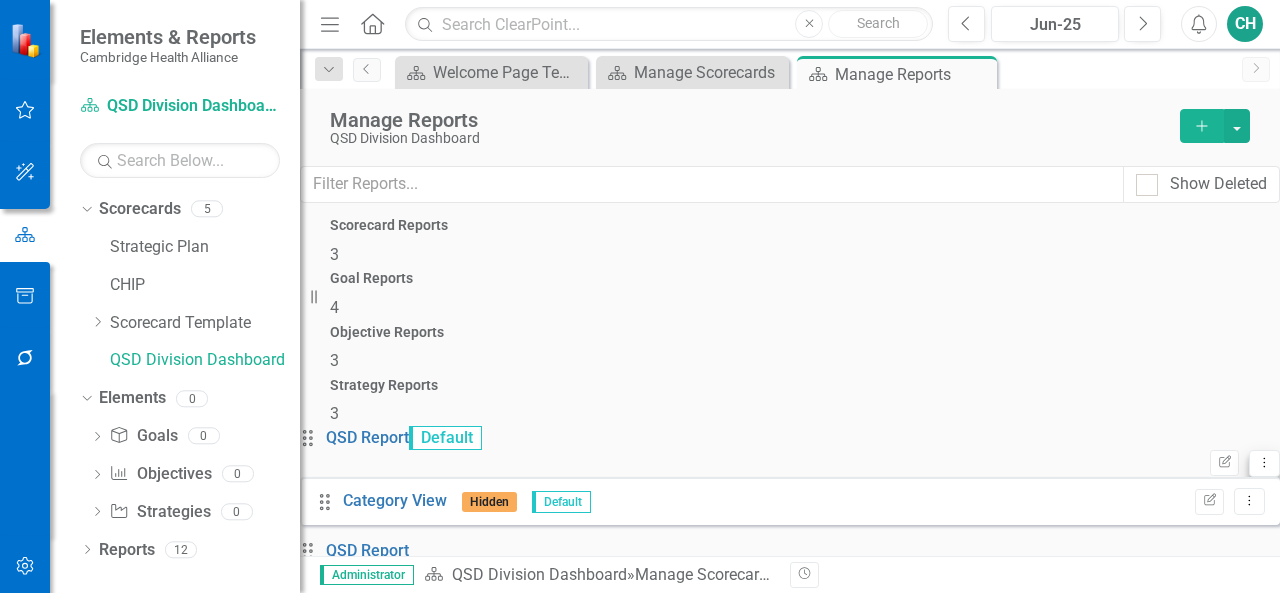 click on "Dropdown Menu" 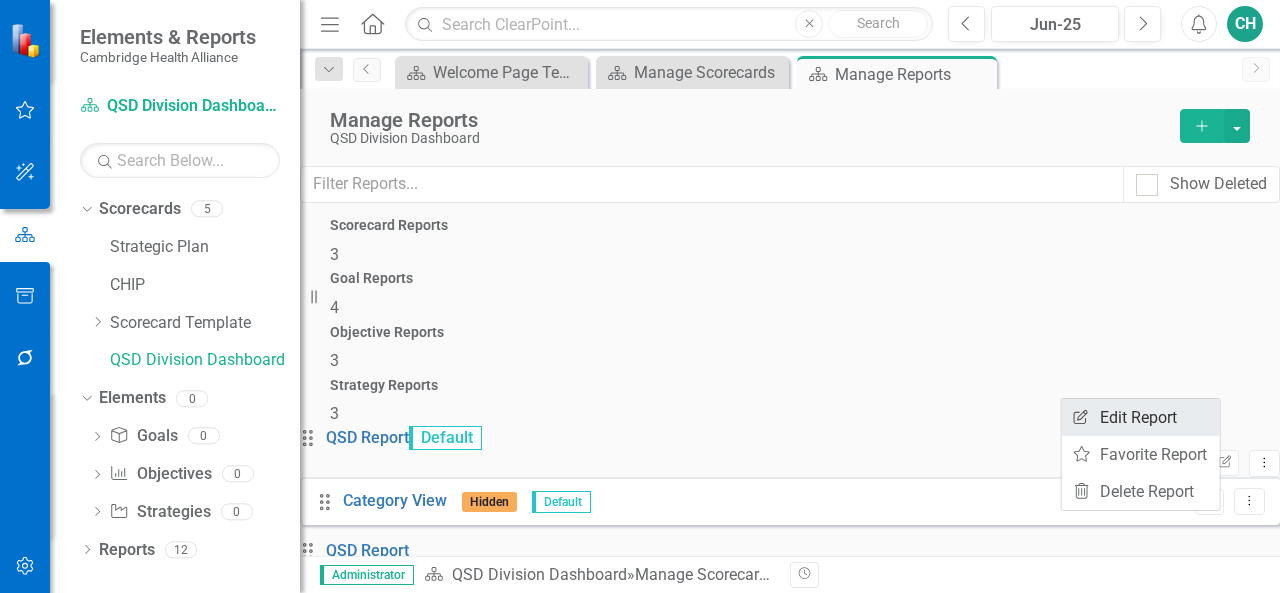 click on "Edit Report Edit Report" at bounding box center (1141, 417) 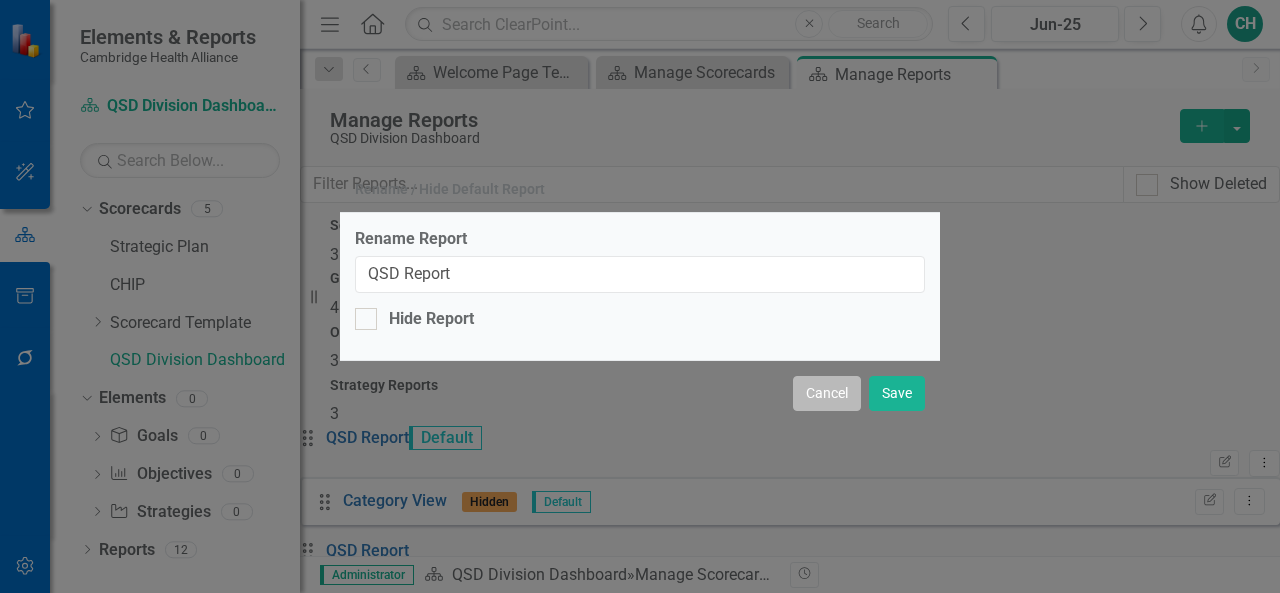 click on "Cancel" at bounding box center [827, 393] 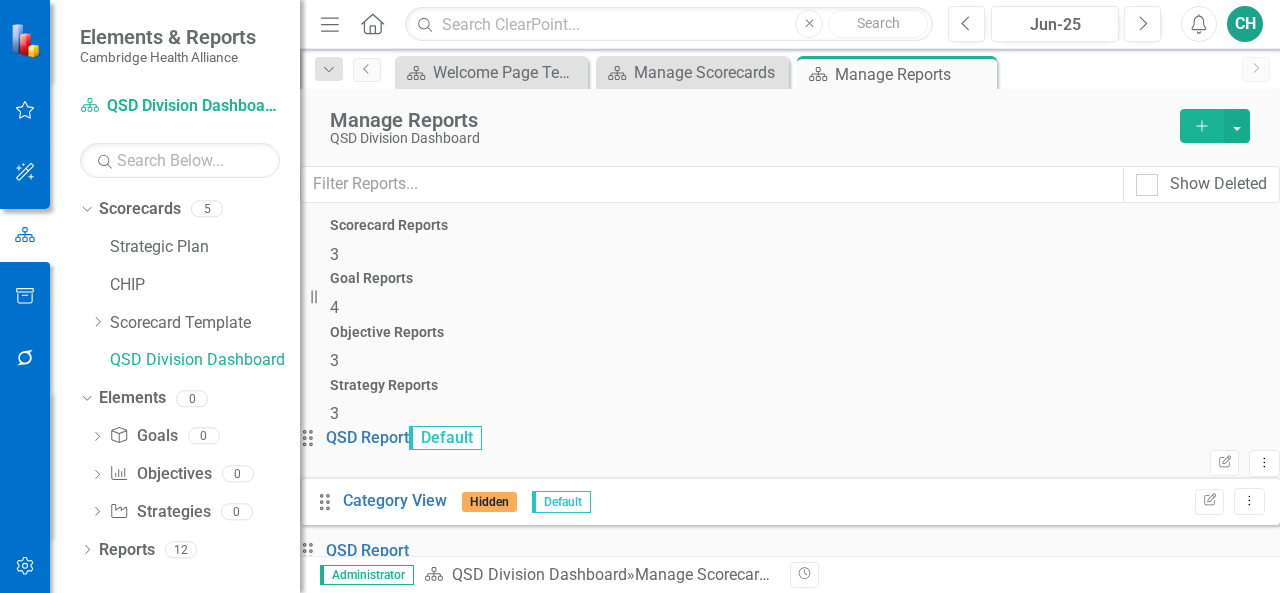click on "Dropdown Menu" 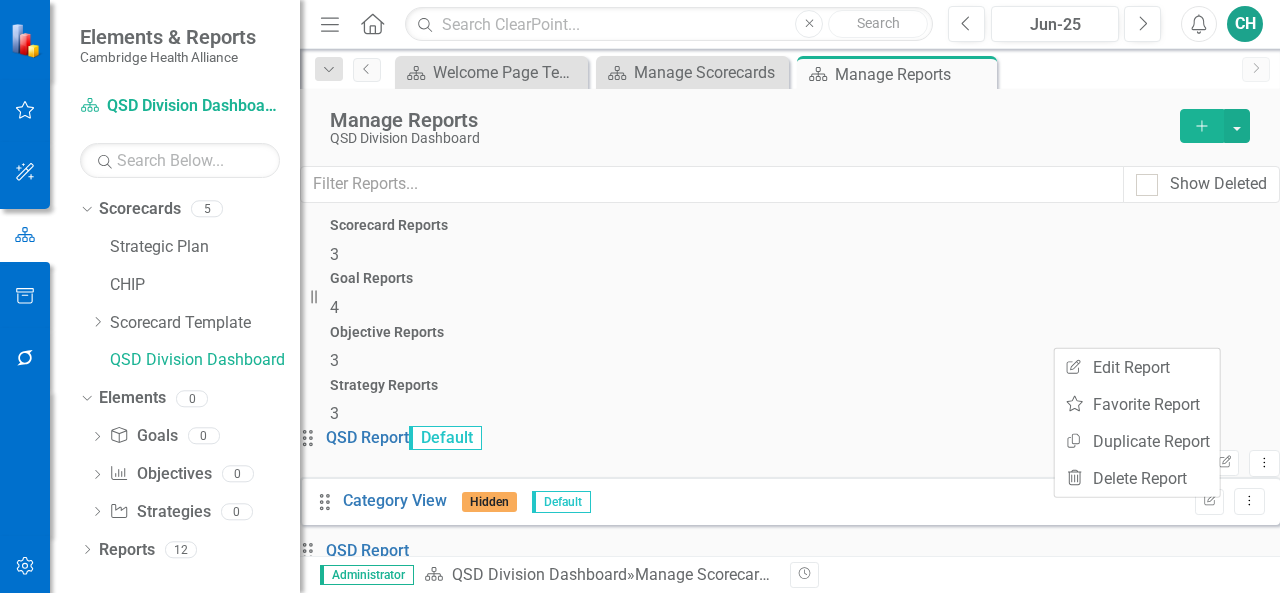 click on "Edit Report" 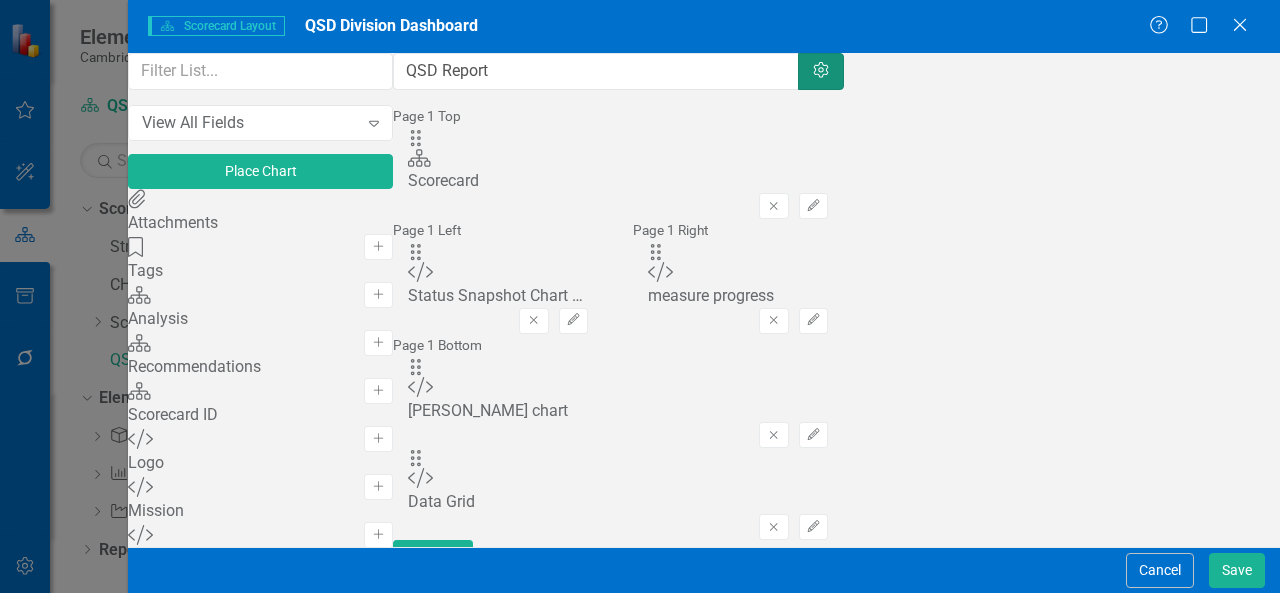 click on "Settings" at bounding box center (821, 71) 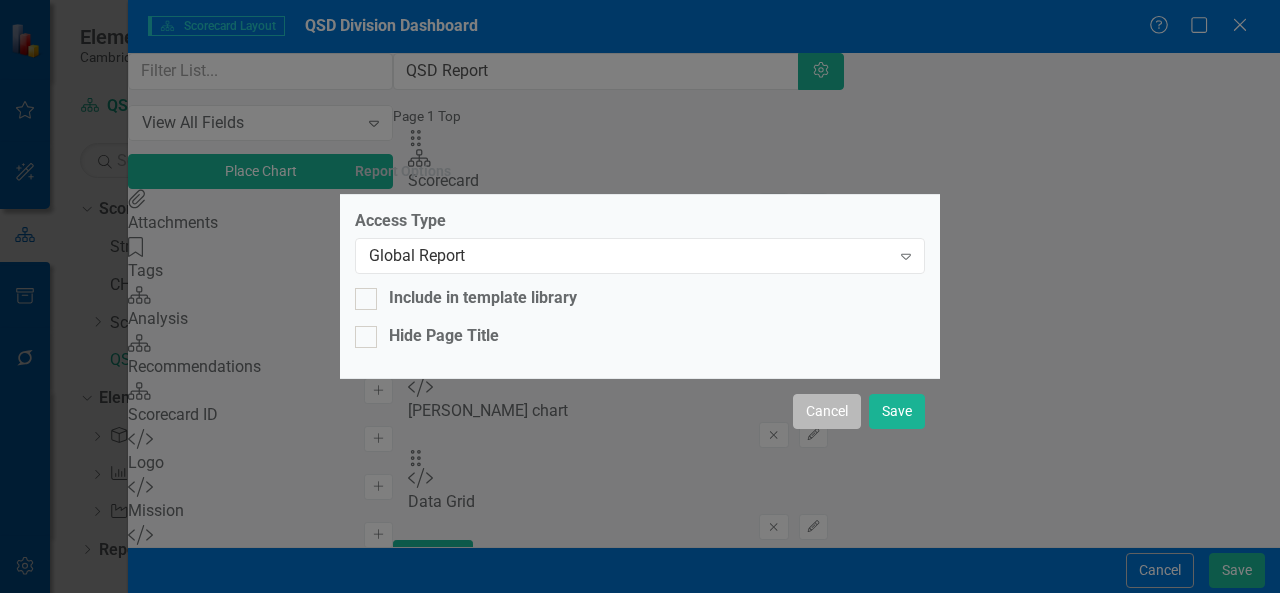 click on "Cancel" at bounding box center [827, 411] 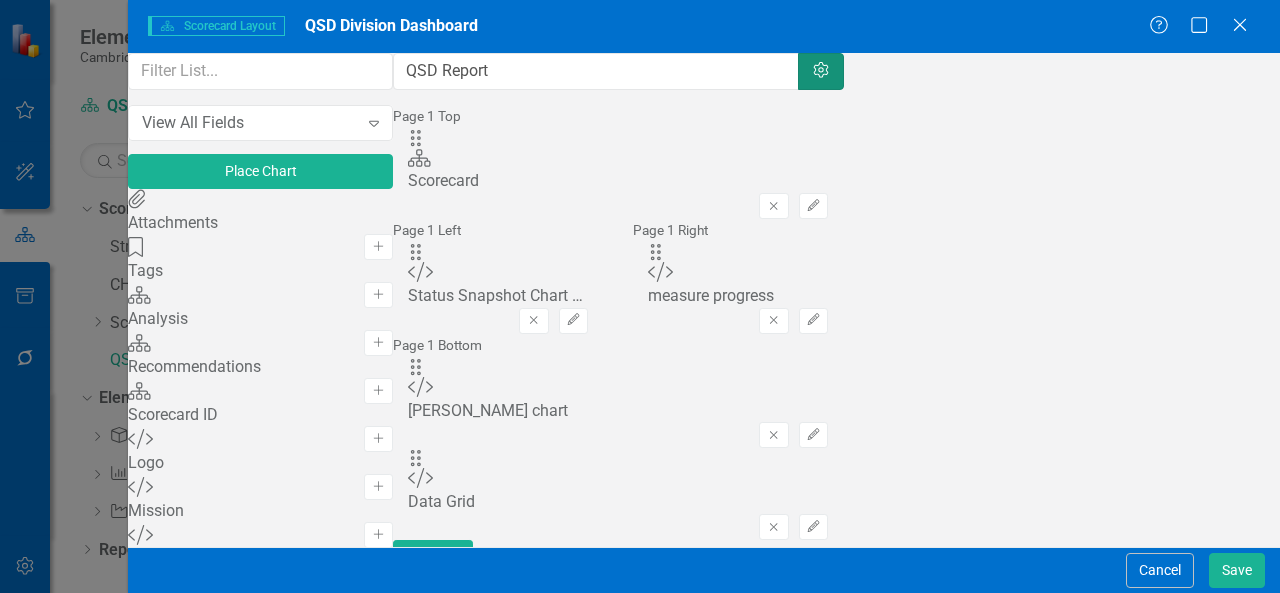 scroll, scrollTop: 0, scrollLeft: 0, axis: both 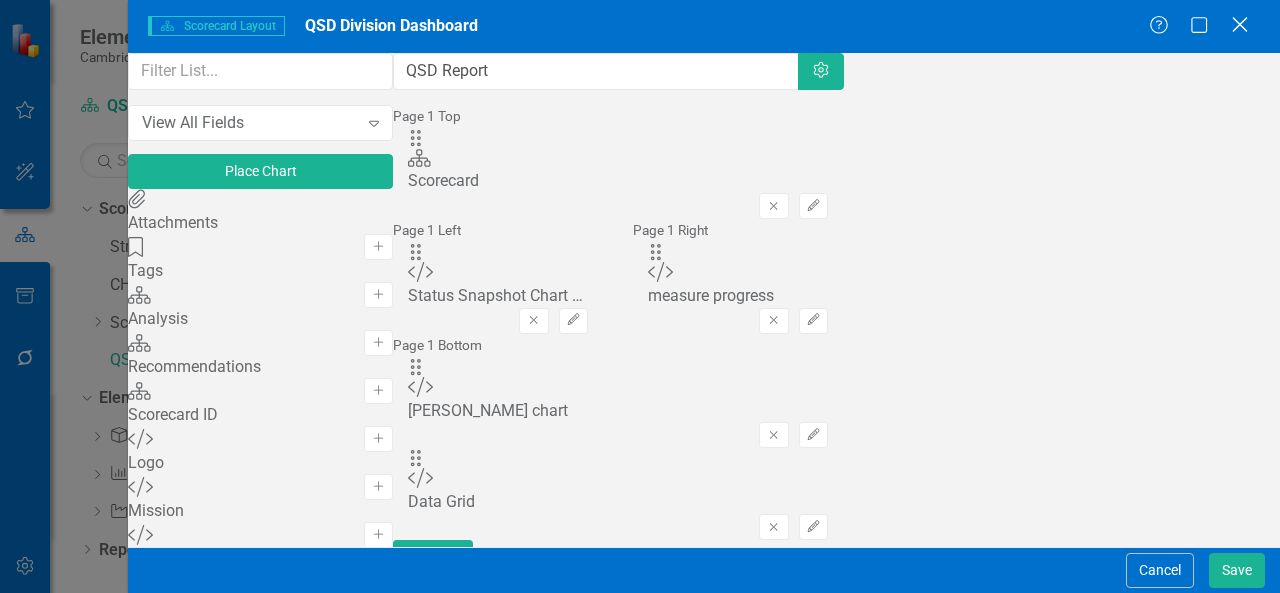 click on "Close" 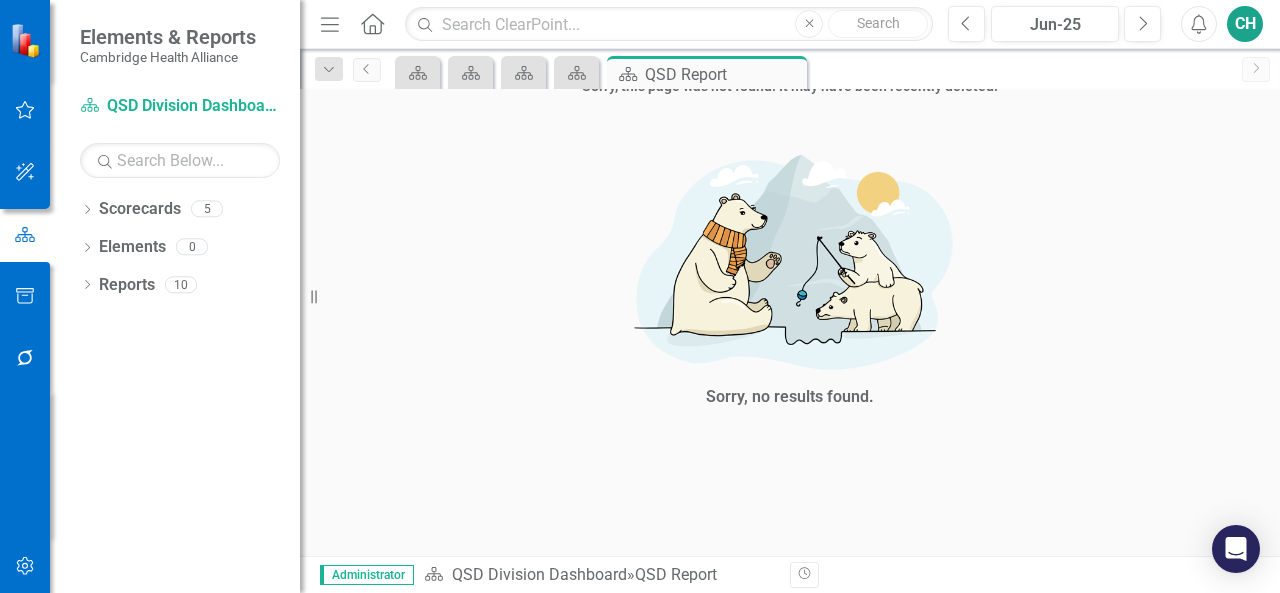 scroll, scrollTop: 0, scrollLeft: 0, axis: both 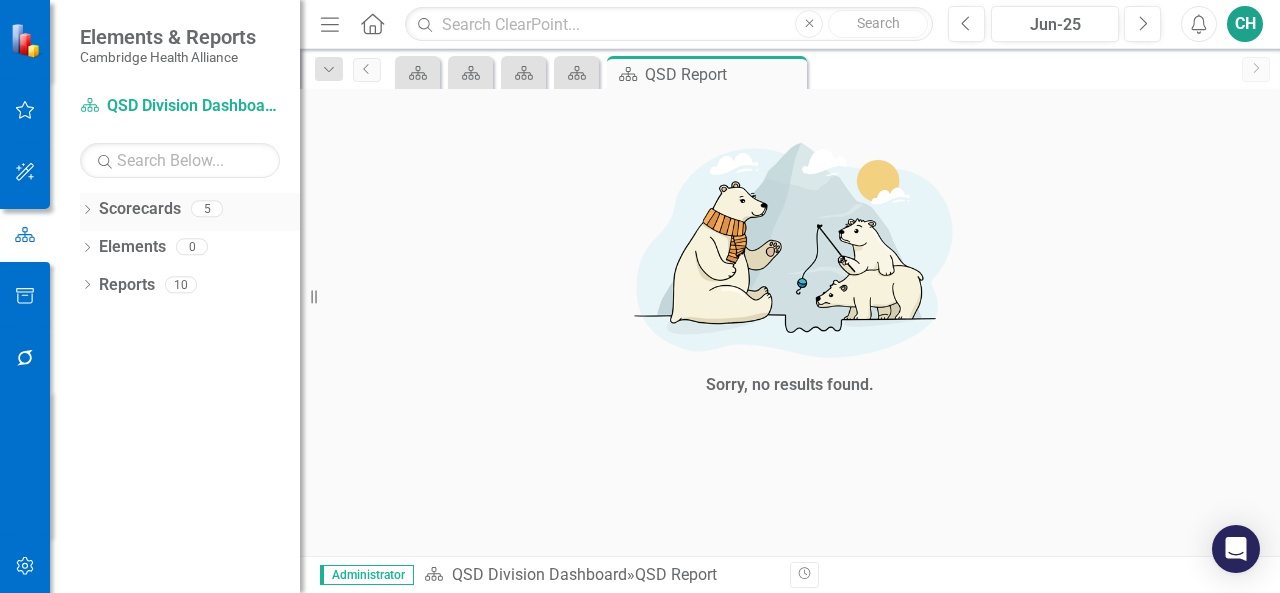 click on "Dropdown" 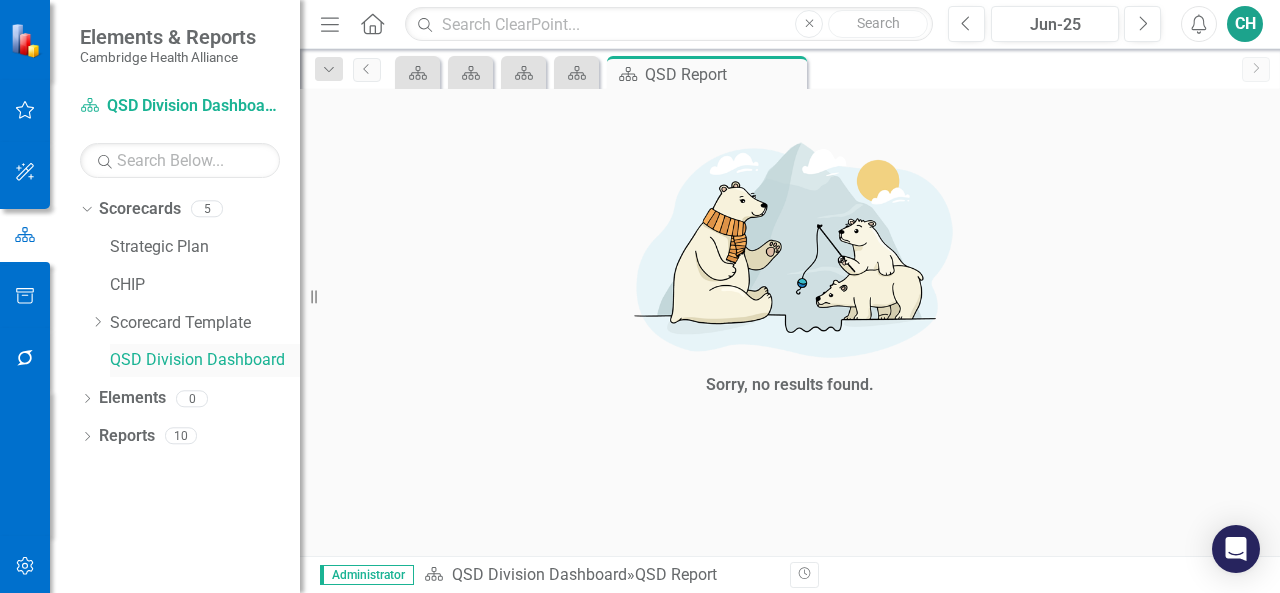 click on "QSD Division Dashboard" at bounding box center [205, 360] 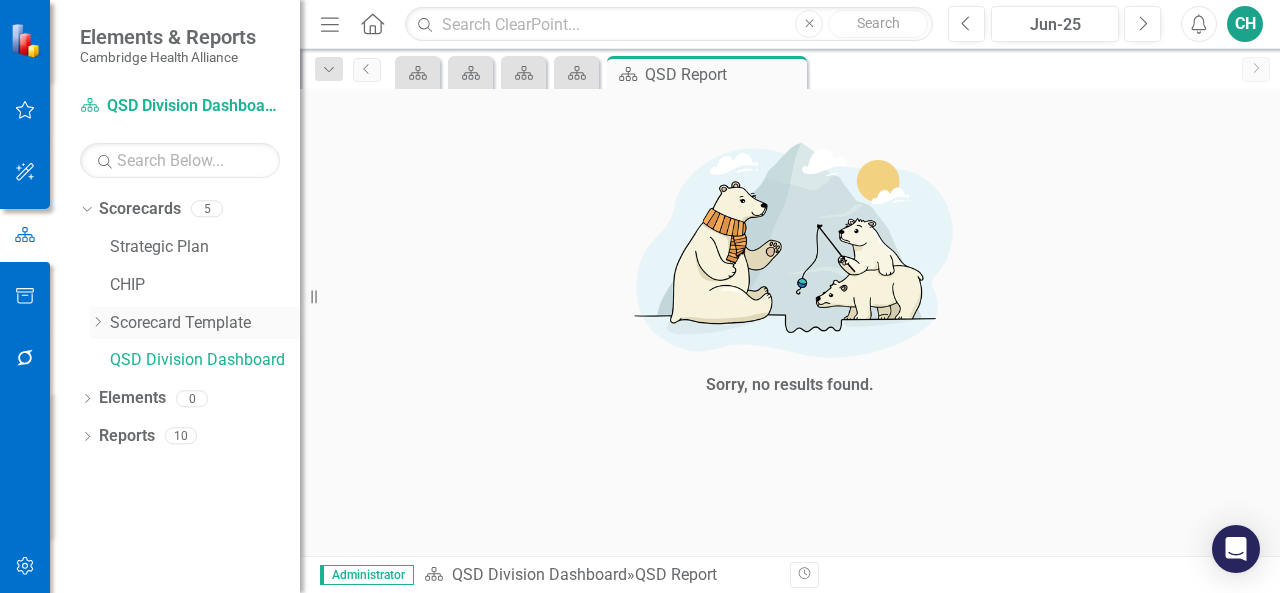 drag, startPoint x: 189, startPoint y: 368, endPoint x: 154, endPoint y: 327, distance: 53.90733 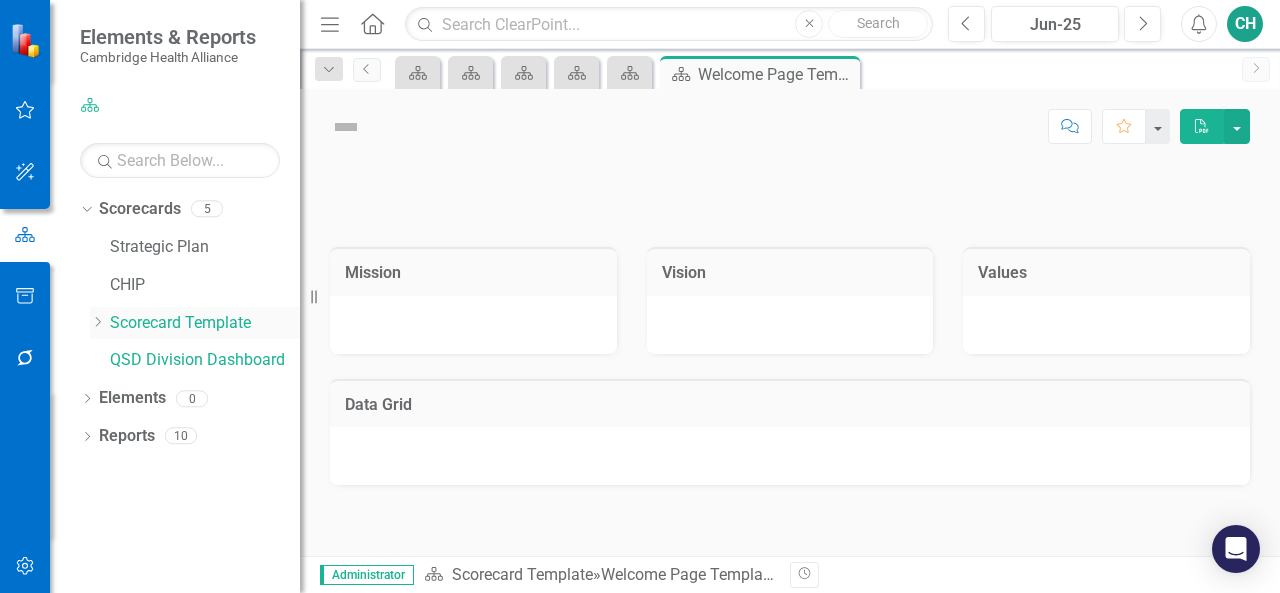 scroll, scrollTop: 0, scrollLeft: 0, axis: both 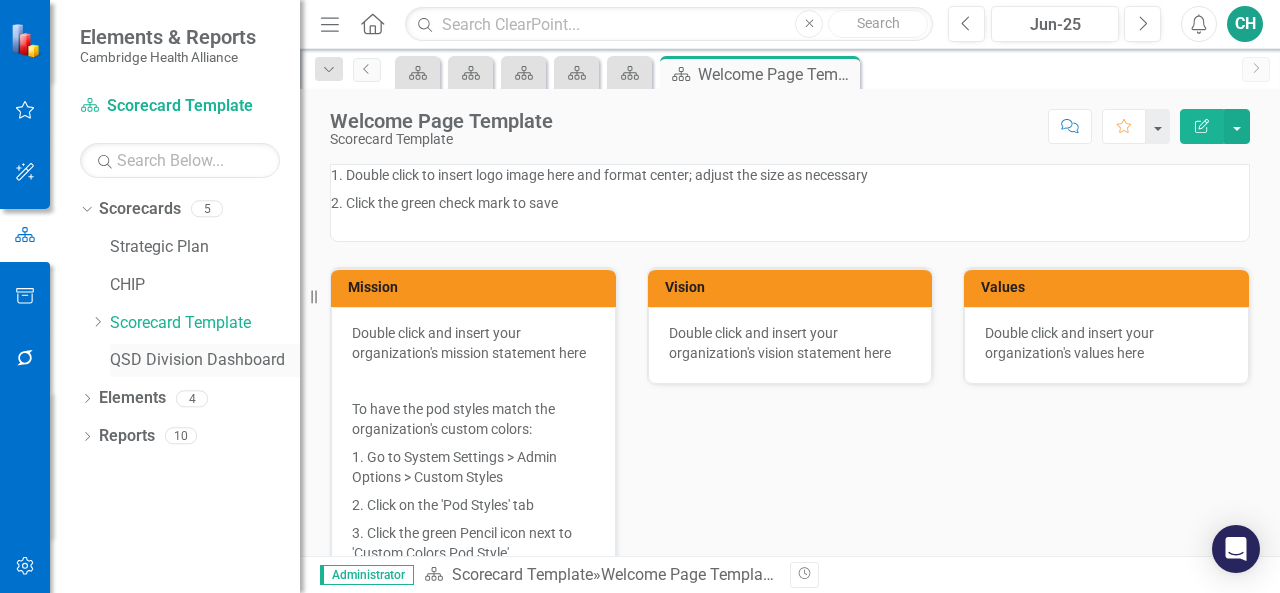 click on "QSD Division Dashboard" at bounding box center [205, 360] 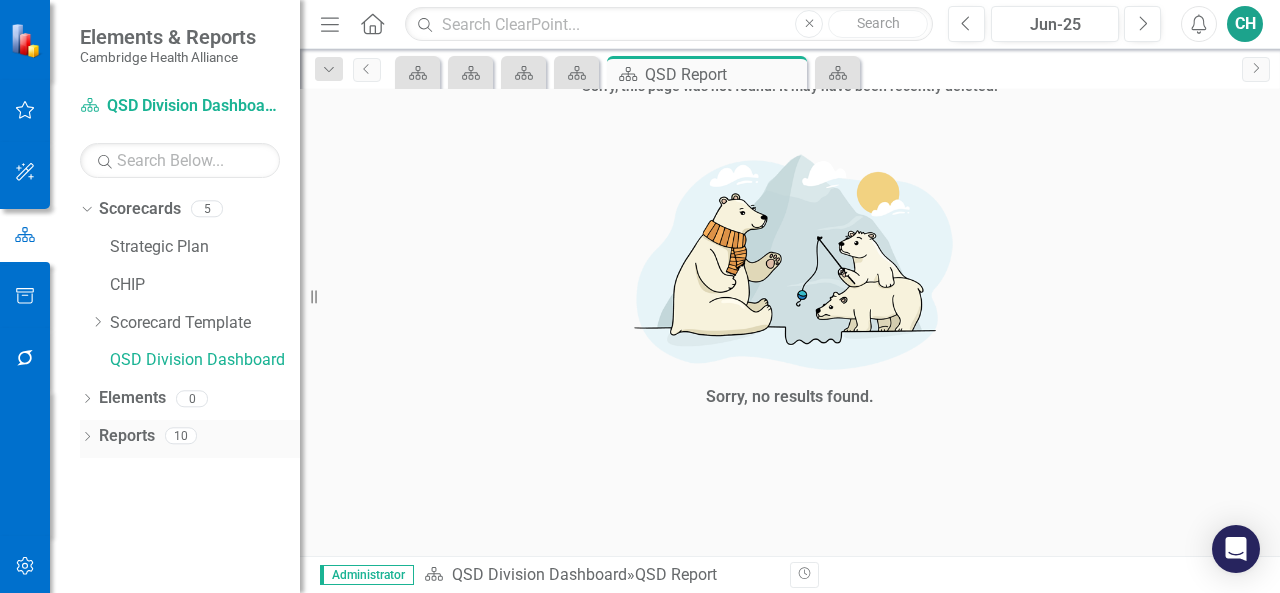 drag, startPoint x: 284, startPoint y: 358, endPoint x: 81, endPoint y: 436, distance: 217.46954 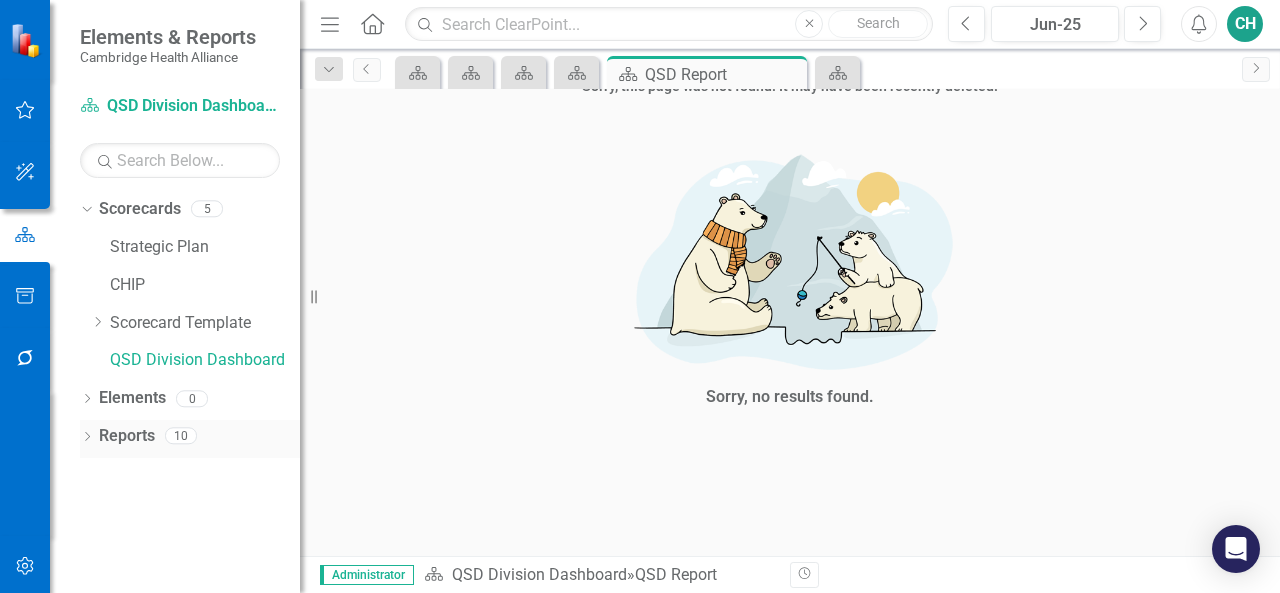 click on "Dropdown" 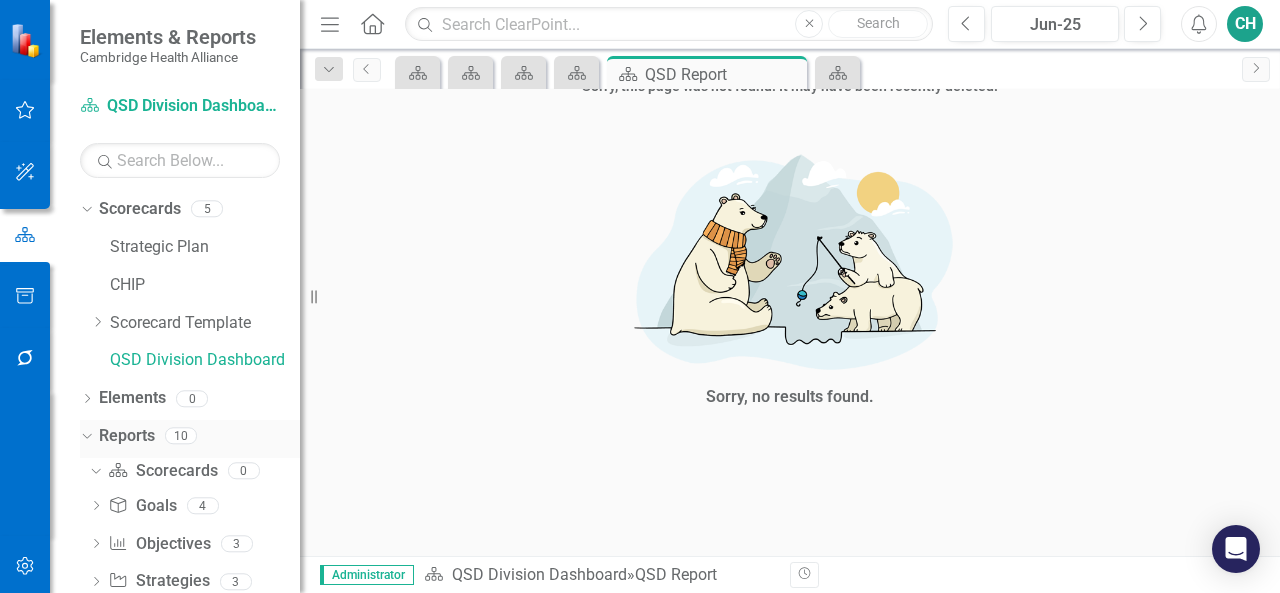 scroll, scrollTop: 39, scrollLeft: 0, axis: vertical 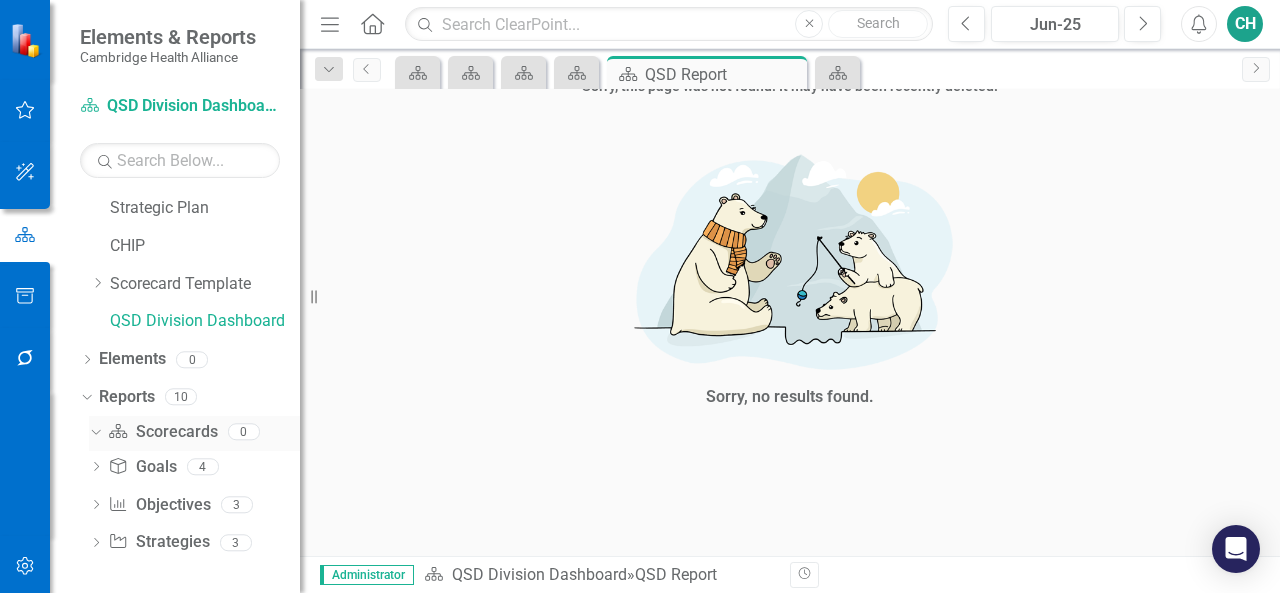 click on "Scorecard Scorecards" at bounding box center (162, 432) 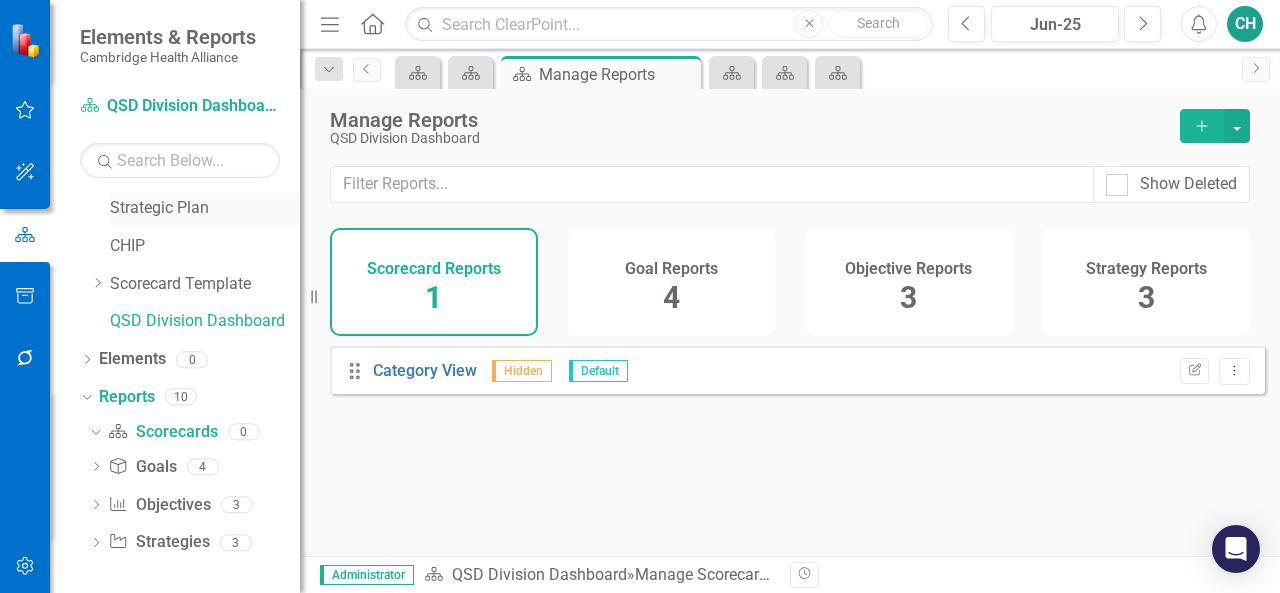click on "Strategic Plan" at bounding box center (205, 208) 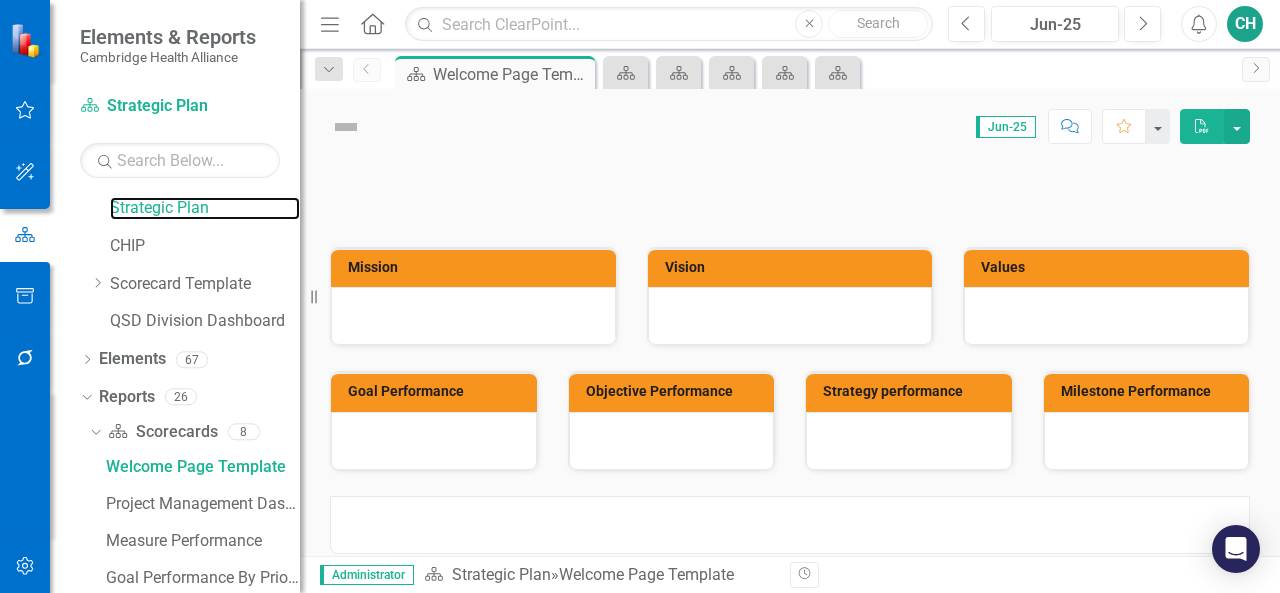 scroll, scrollTop: 0, scrollLeft: 0, axis: both 